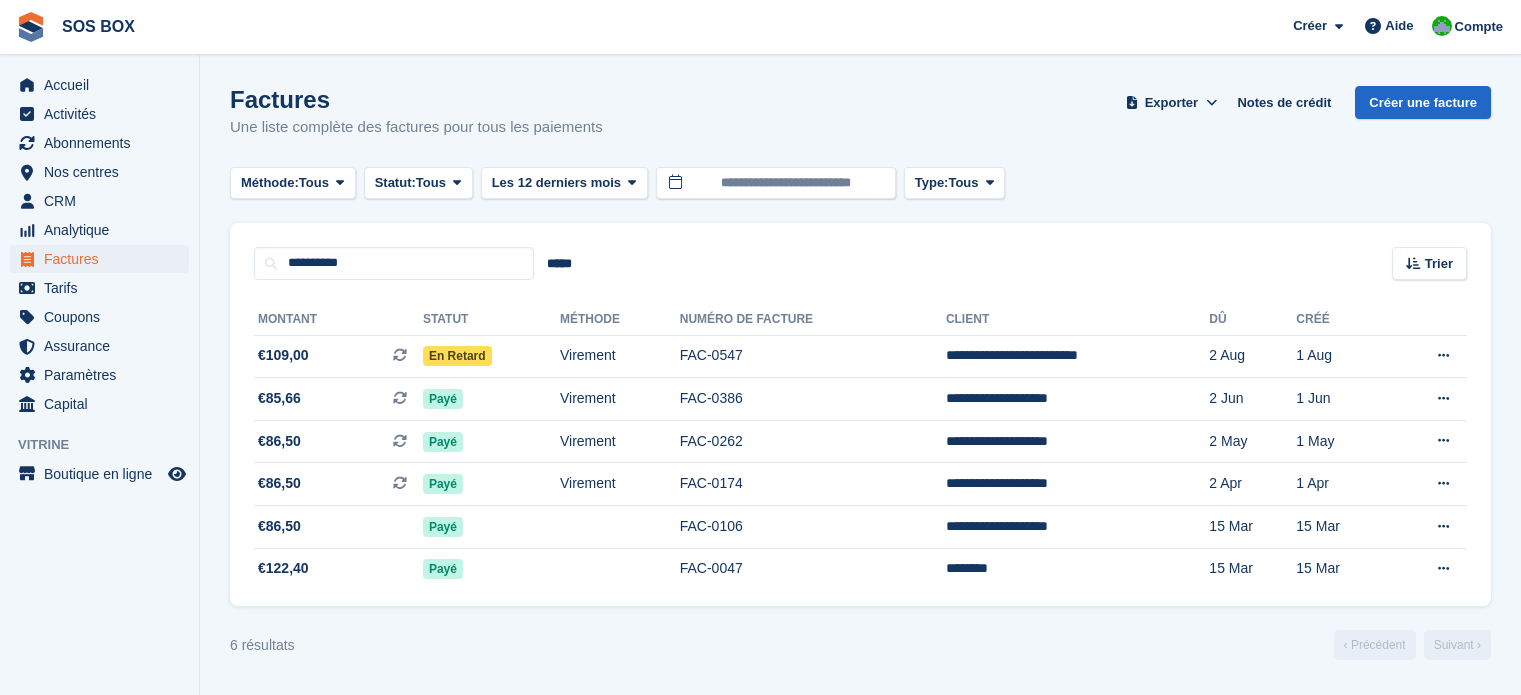 scroll, scrollTop: 0, scrollLeft: 0, axis: both 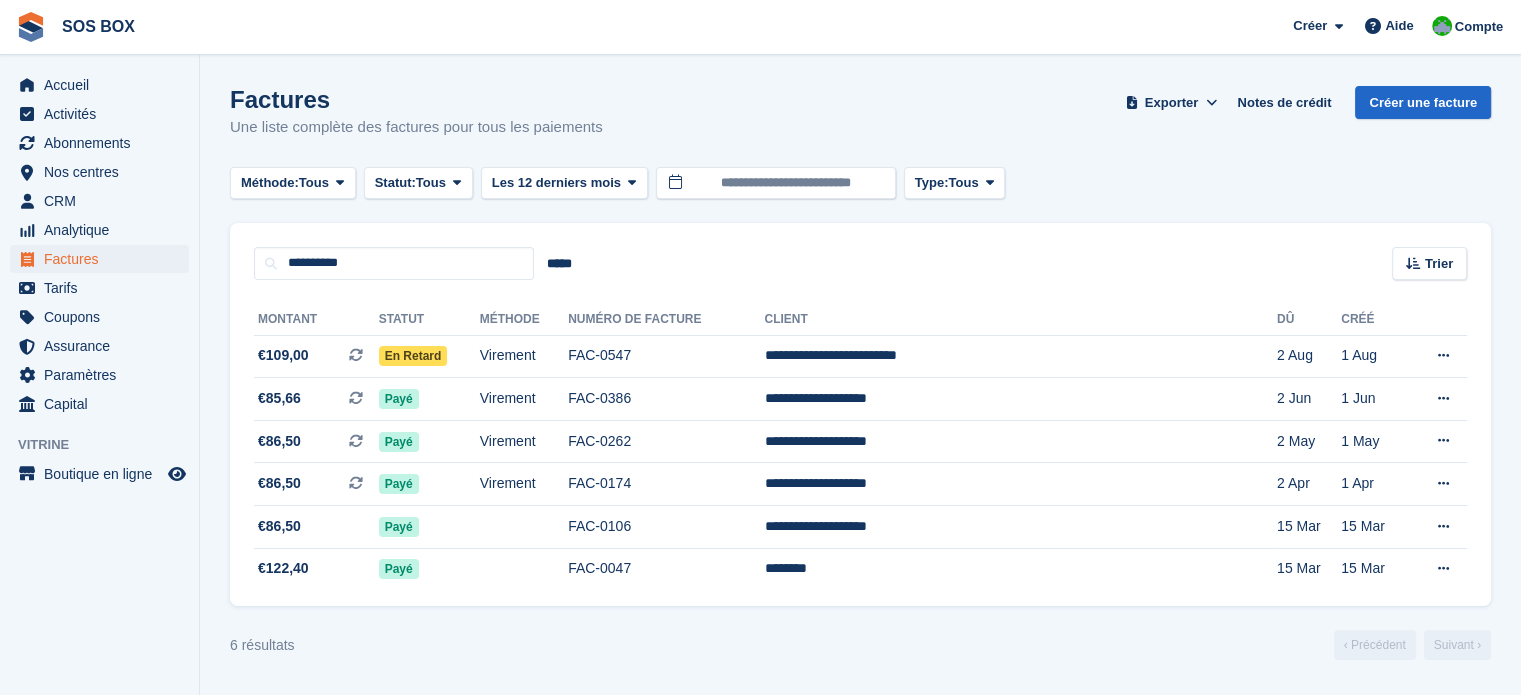 click on "**********" at bounding box center (394, 263) 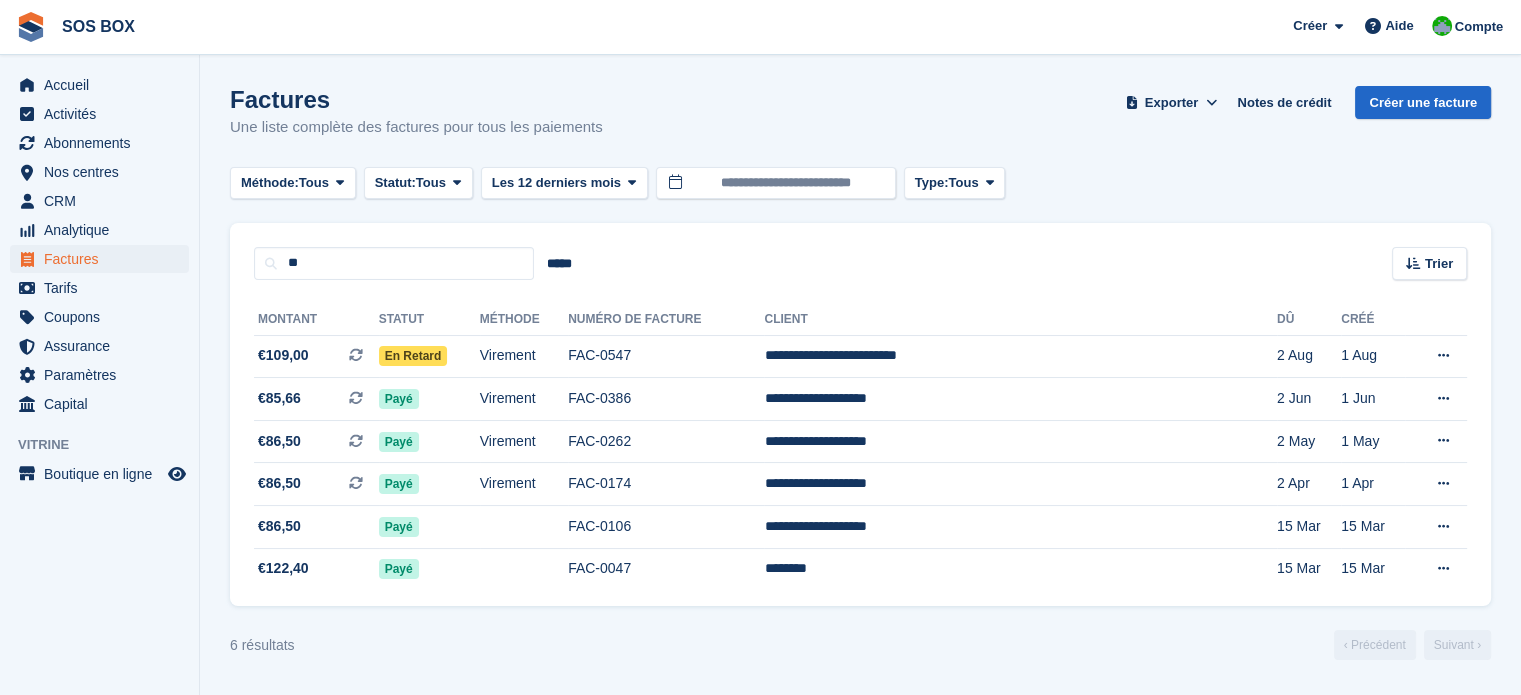 type on "*" 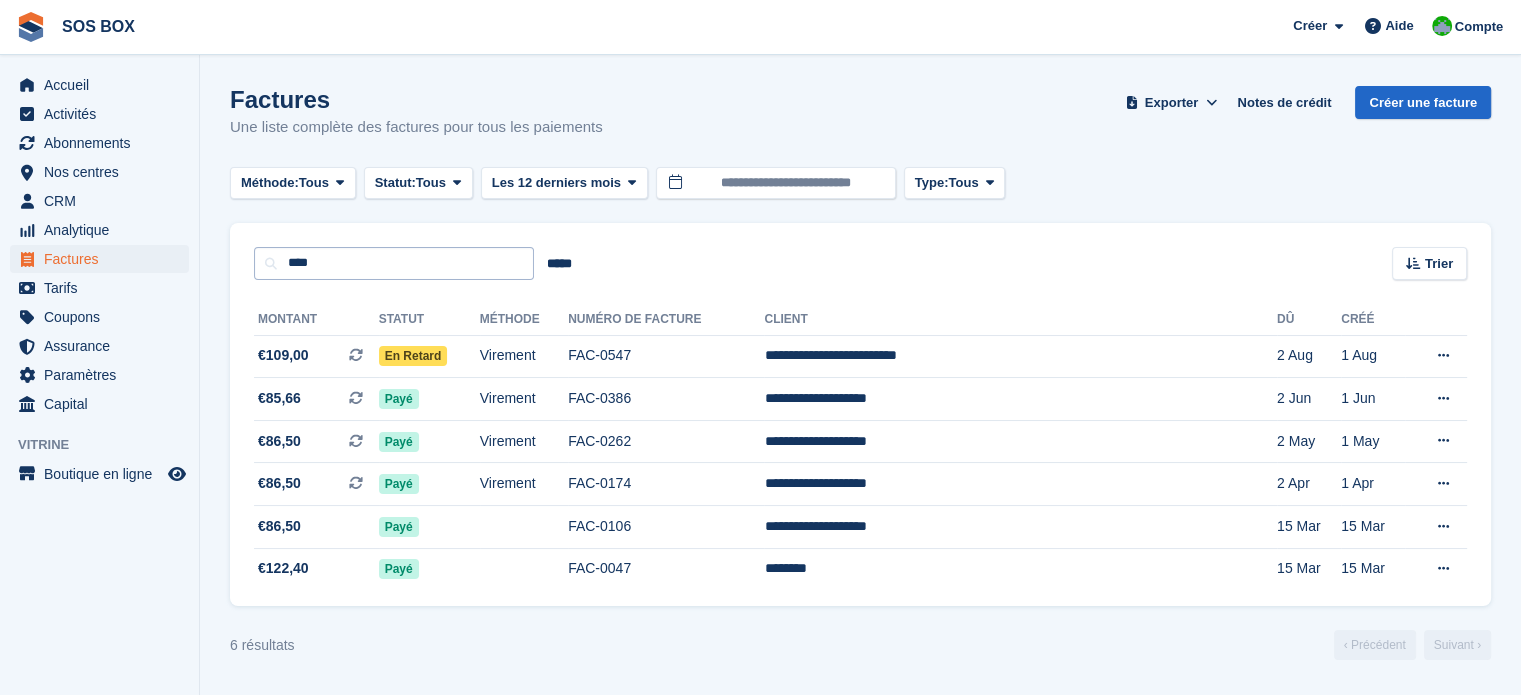 type on "**********" 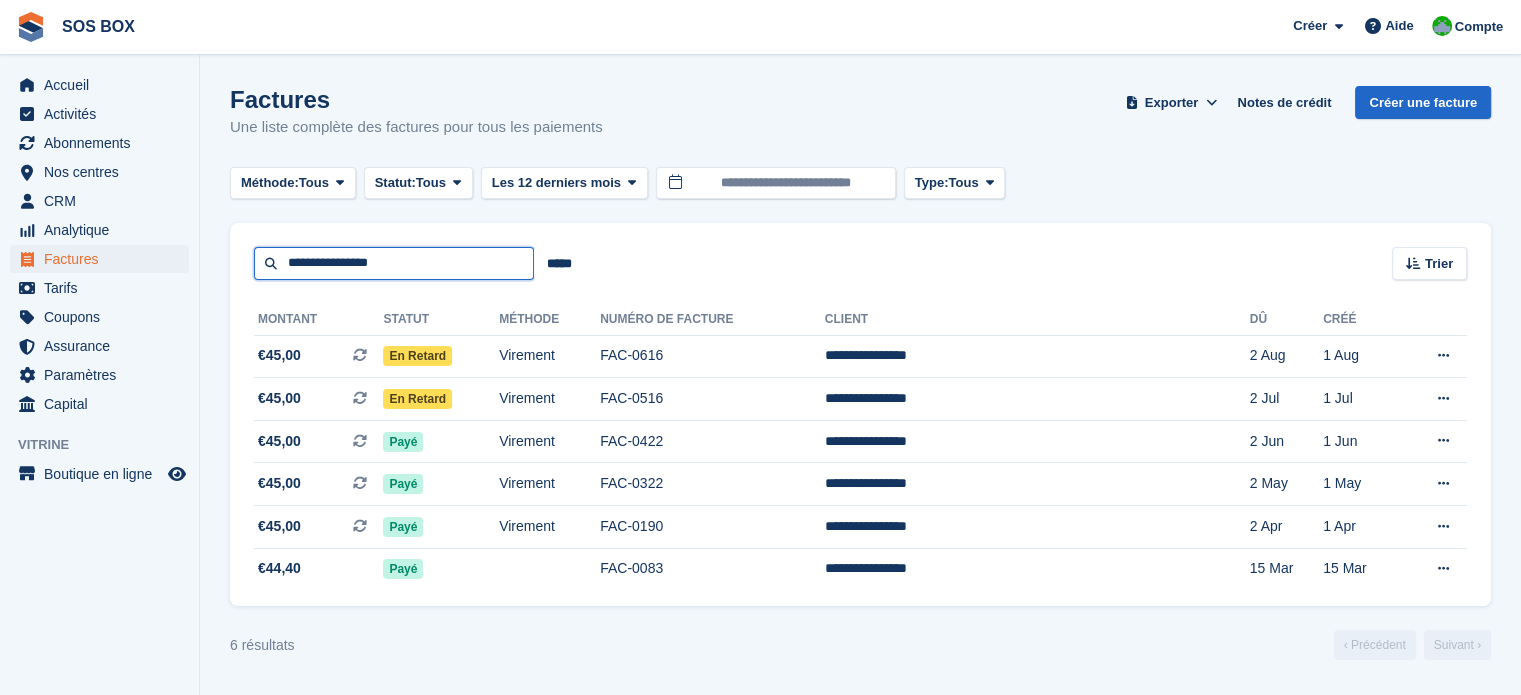 click on "**********" at bounding box center (394, 263) 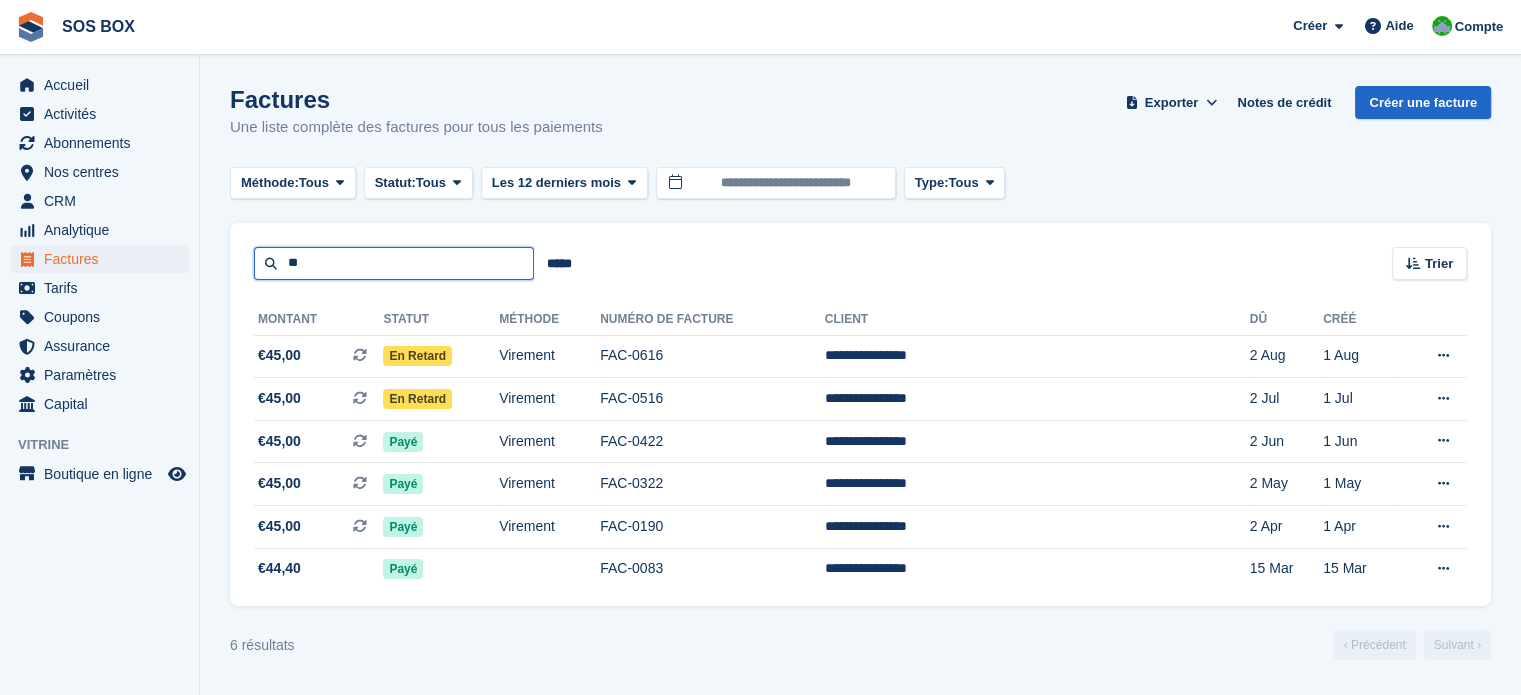 type on "*" 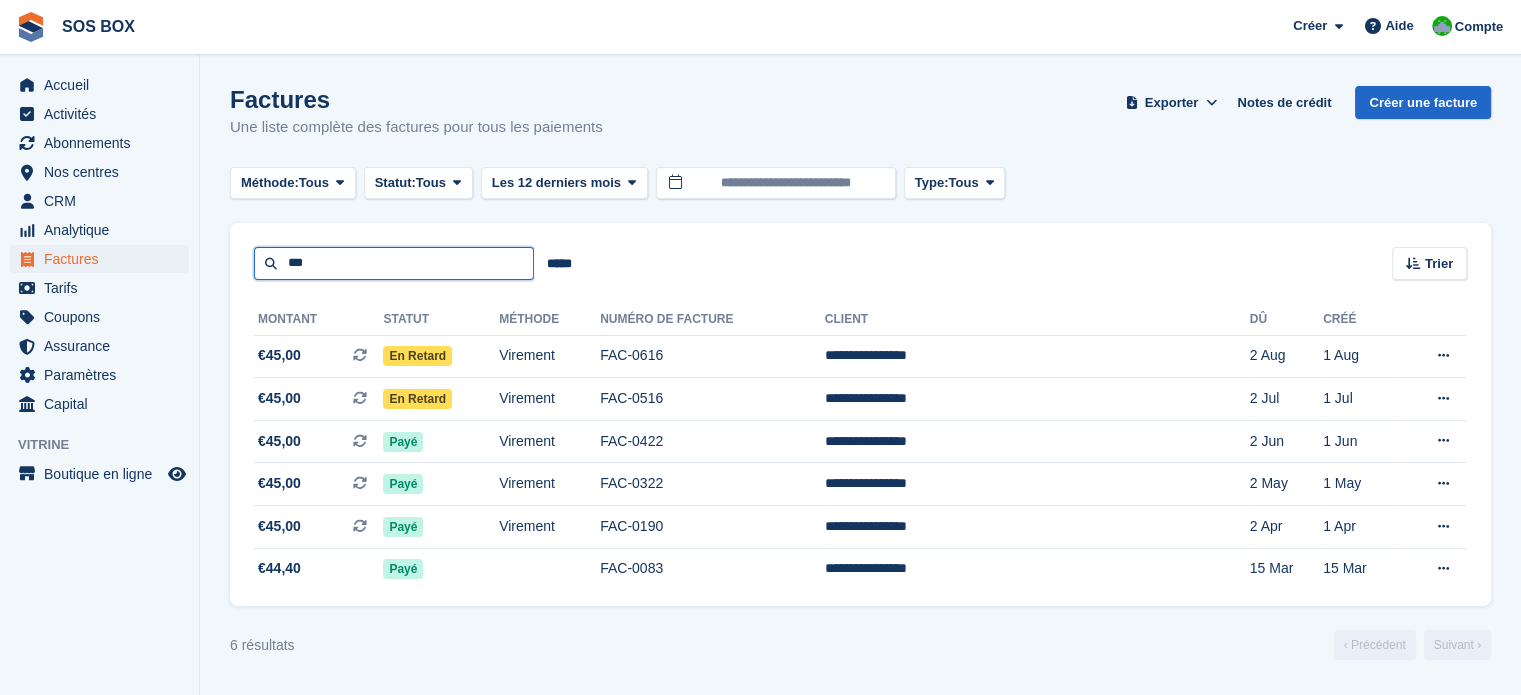 type on "***" 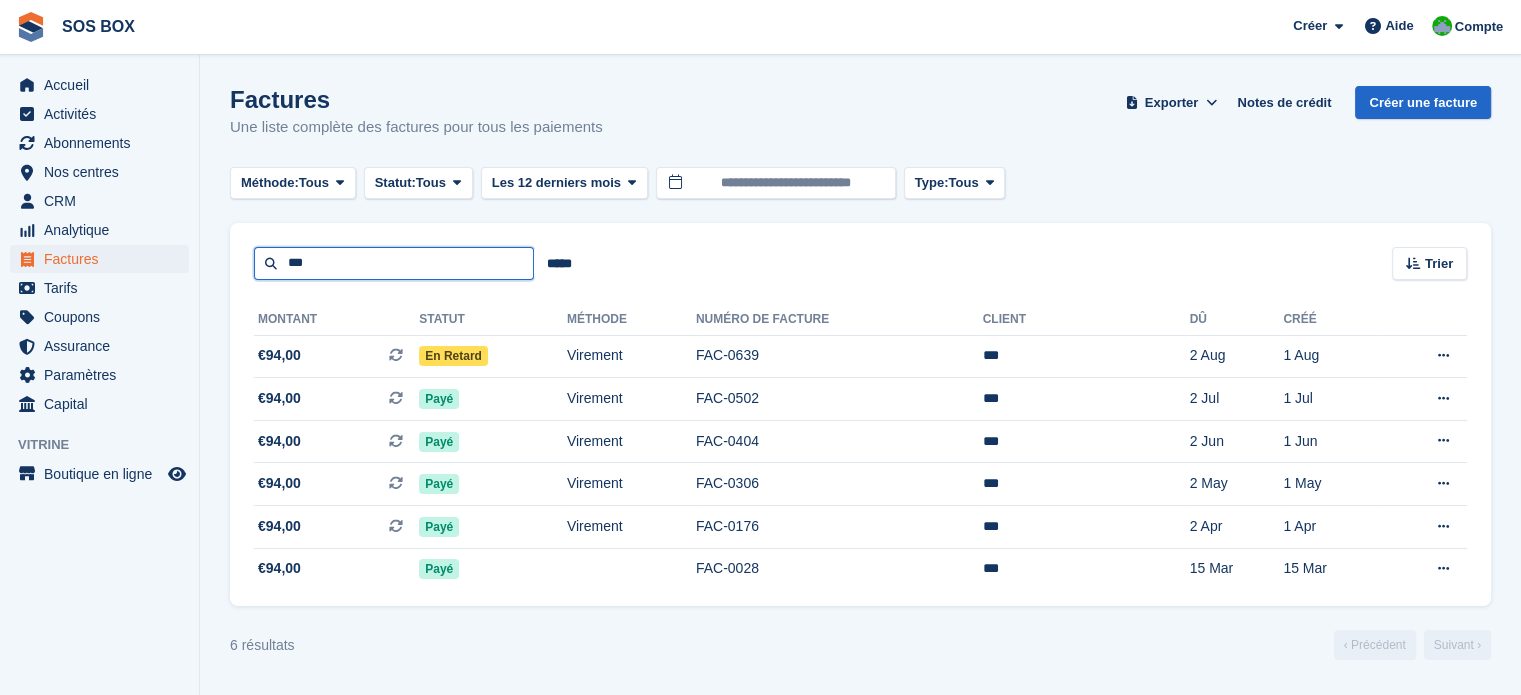 click on "***" at bounding box center (394, 263) 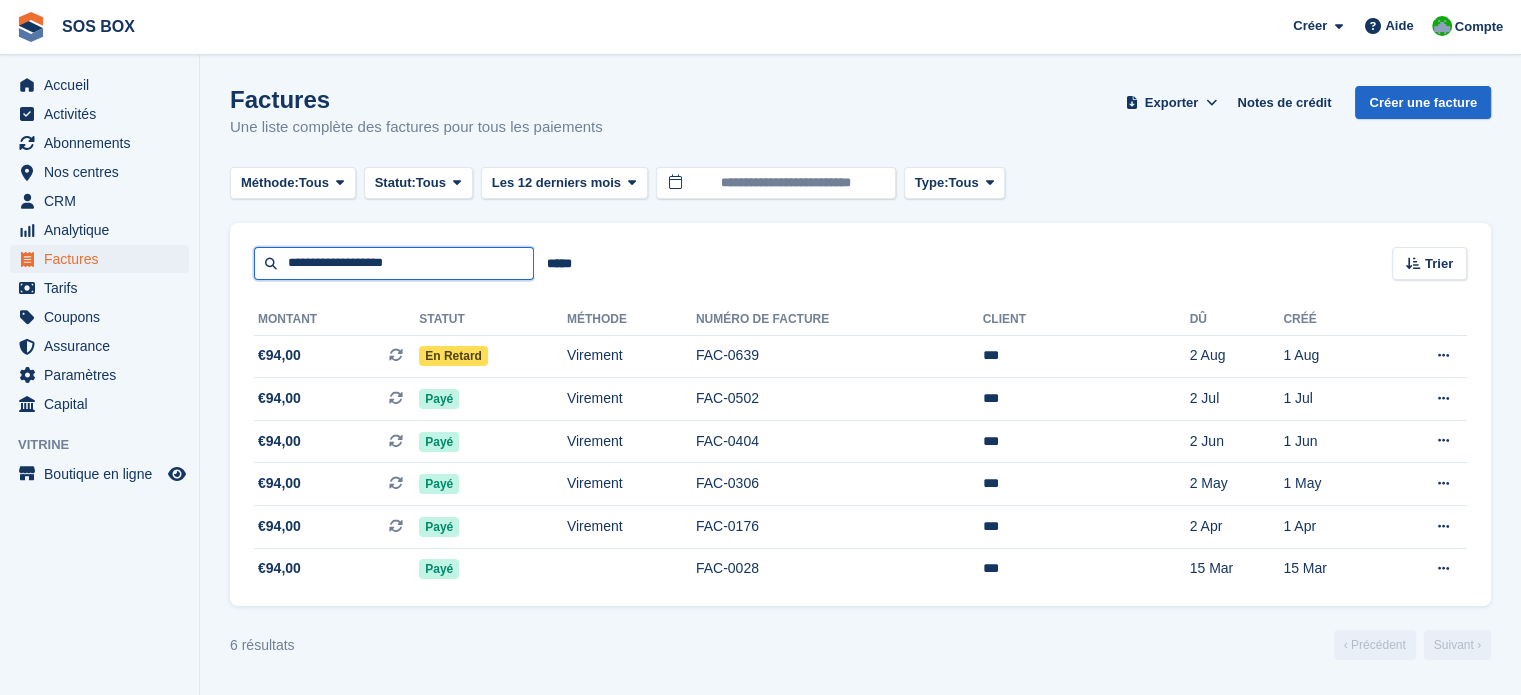 drag, startPoint x: 424, startPoint y: 269, endPoint x: 268, endPoint y: 263, distance: 156.11534 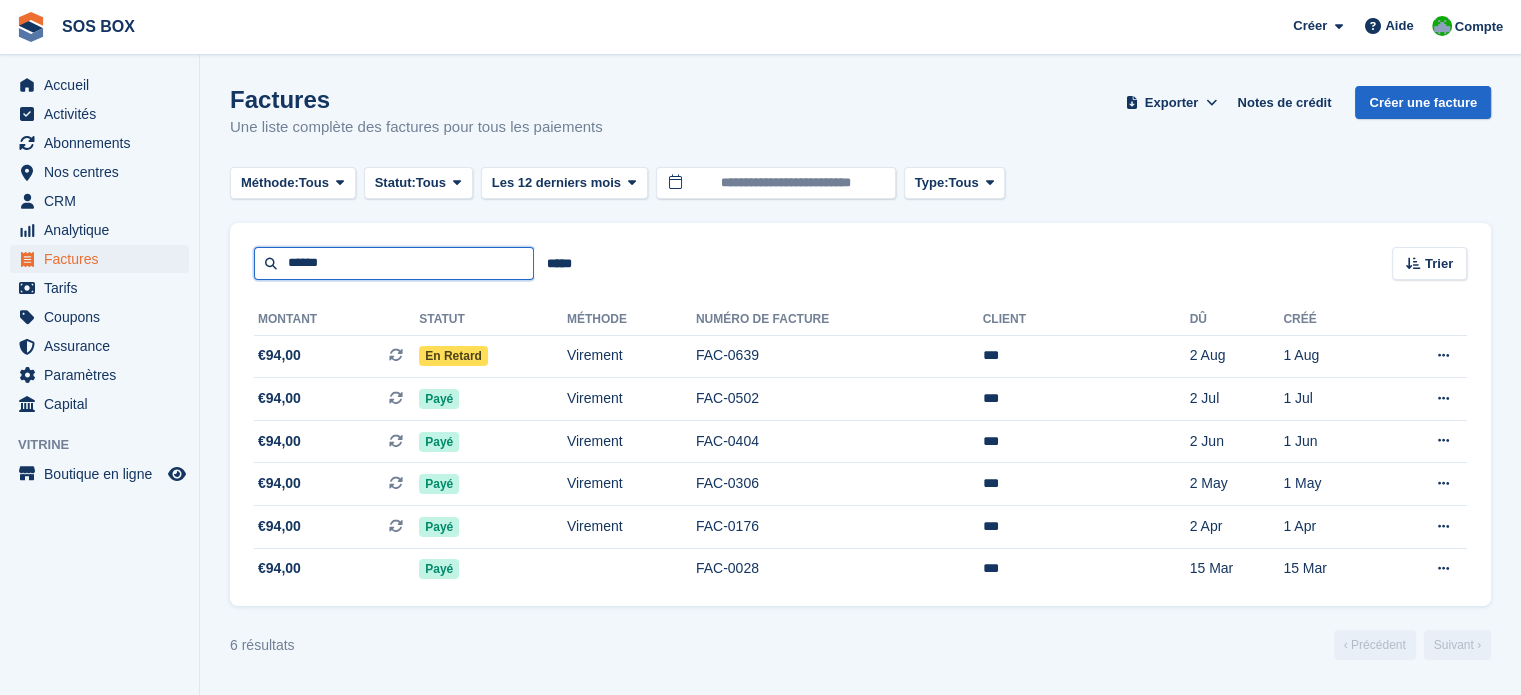 type on "******" 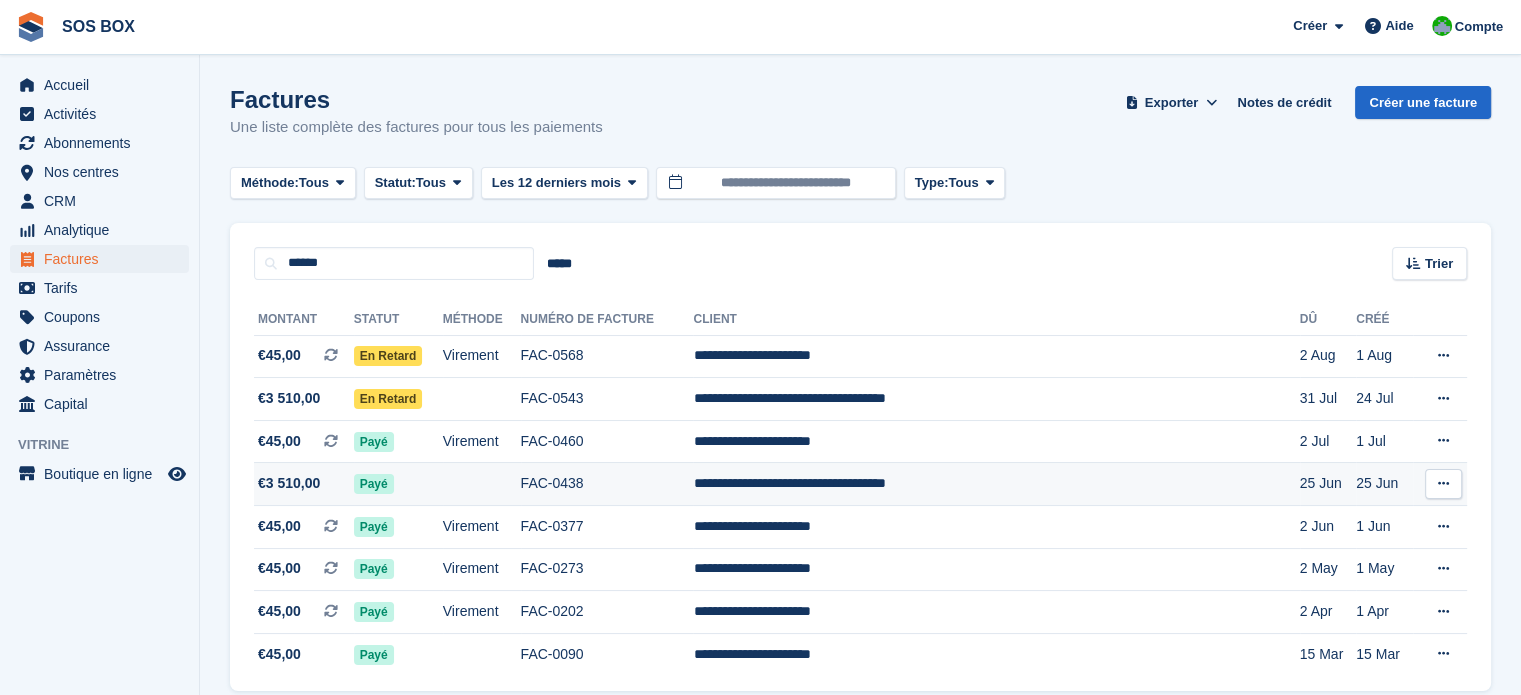 scroll, scrollTop: 81, scrollLeft: 0, axis: vertical 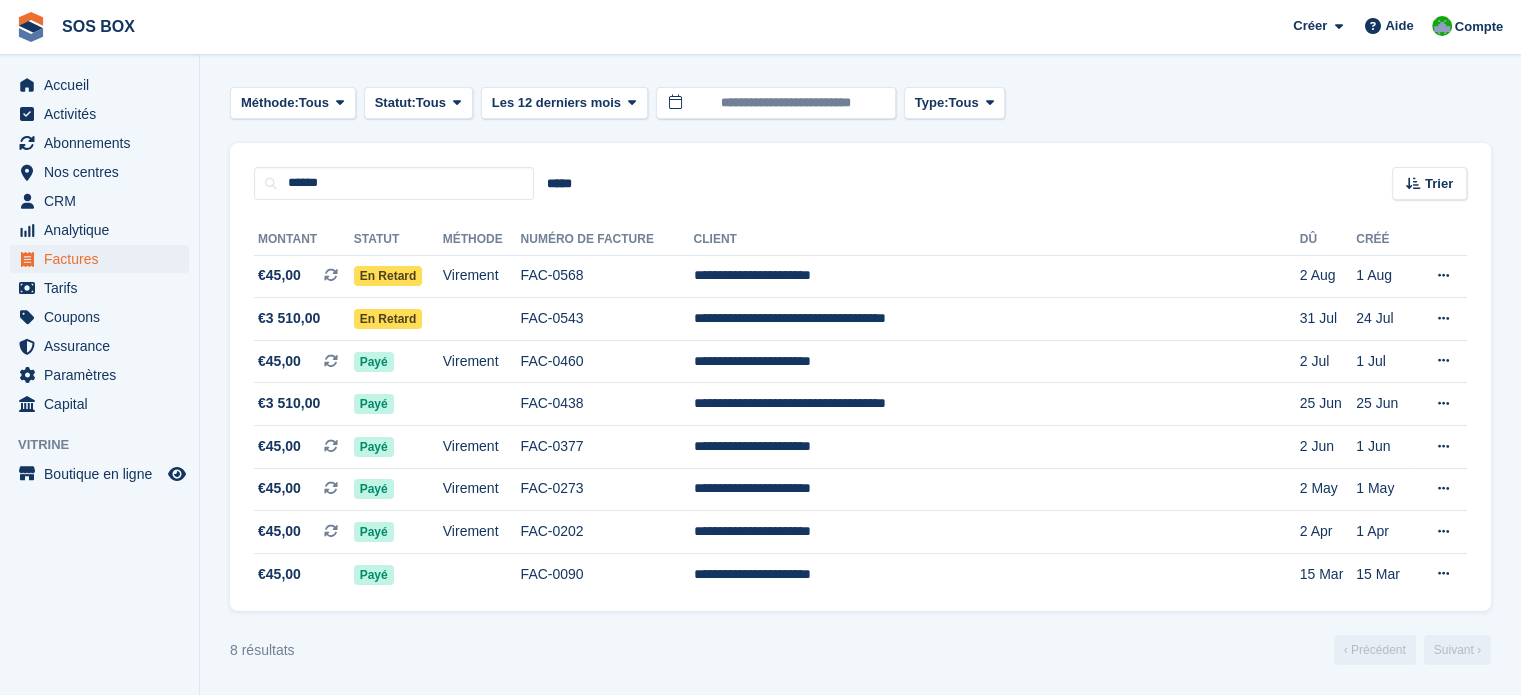 click on "******
*****
Trier
Sort by
Date de création
Créé (le plus ancien en premier)
Créé (le plus récent en premier)" at bounding box center (860, 171) 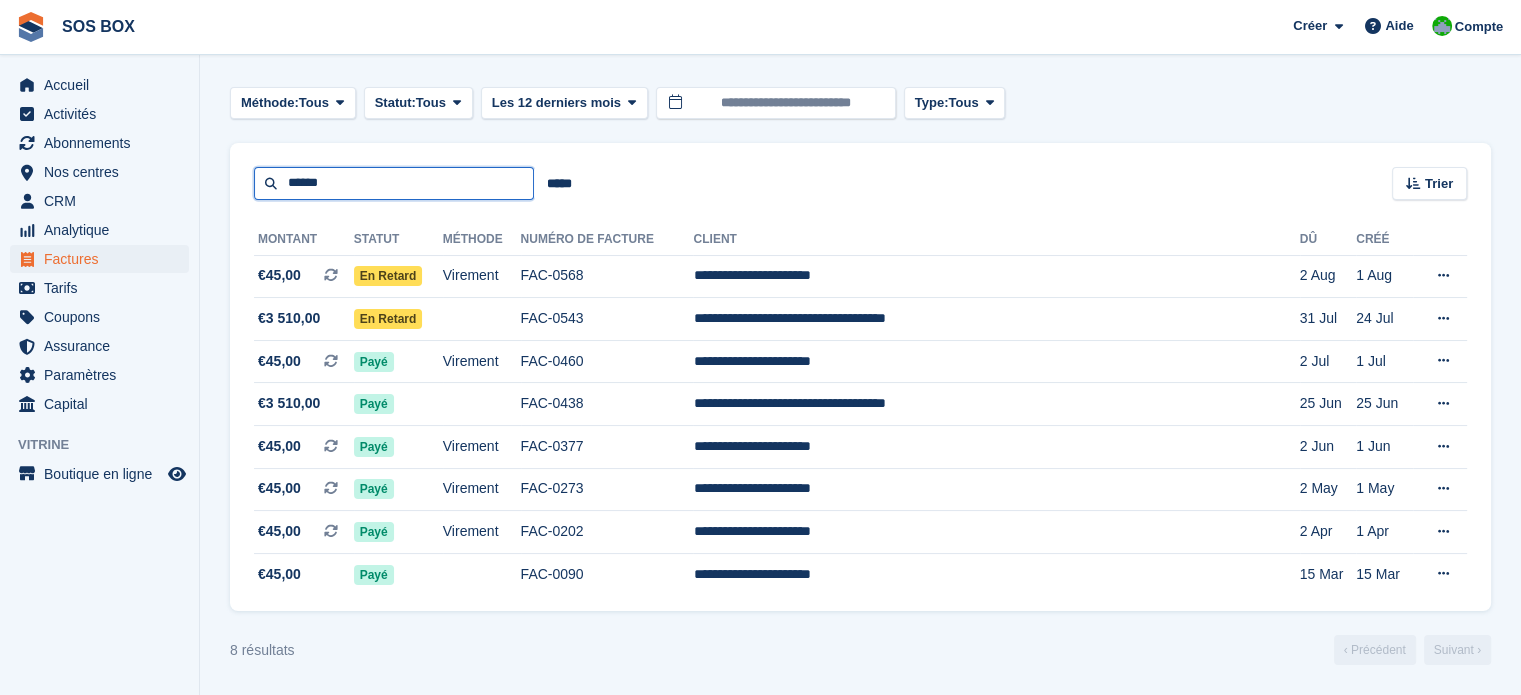 drag, startPoint x: 356, startPoint y: 175, endPoint x: 282, endPoint y: 176, distance: 74.00676 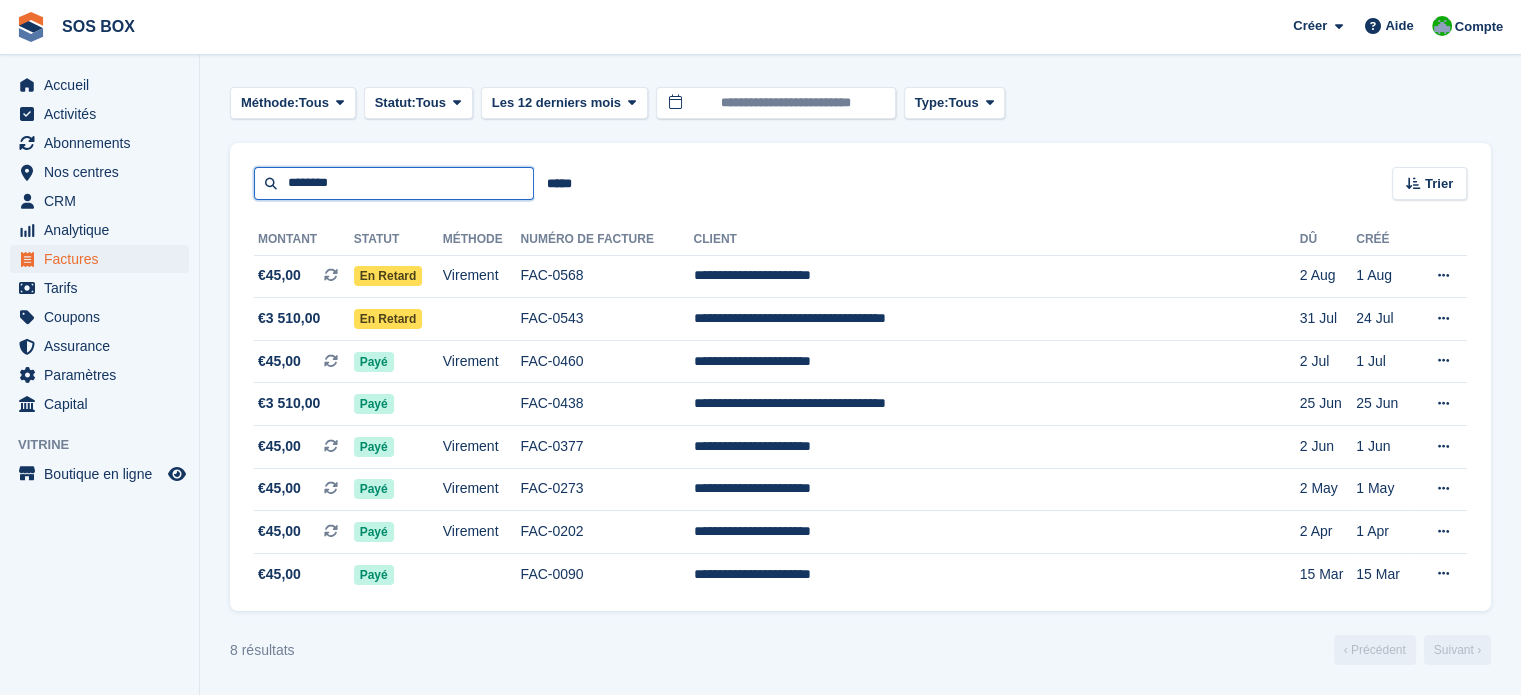 type on "********" 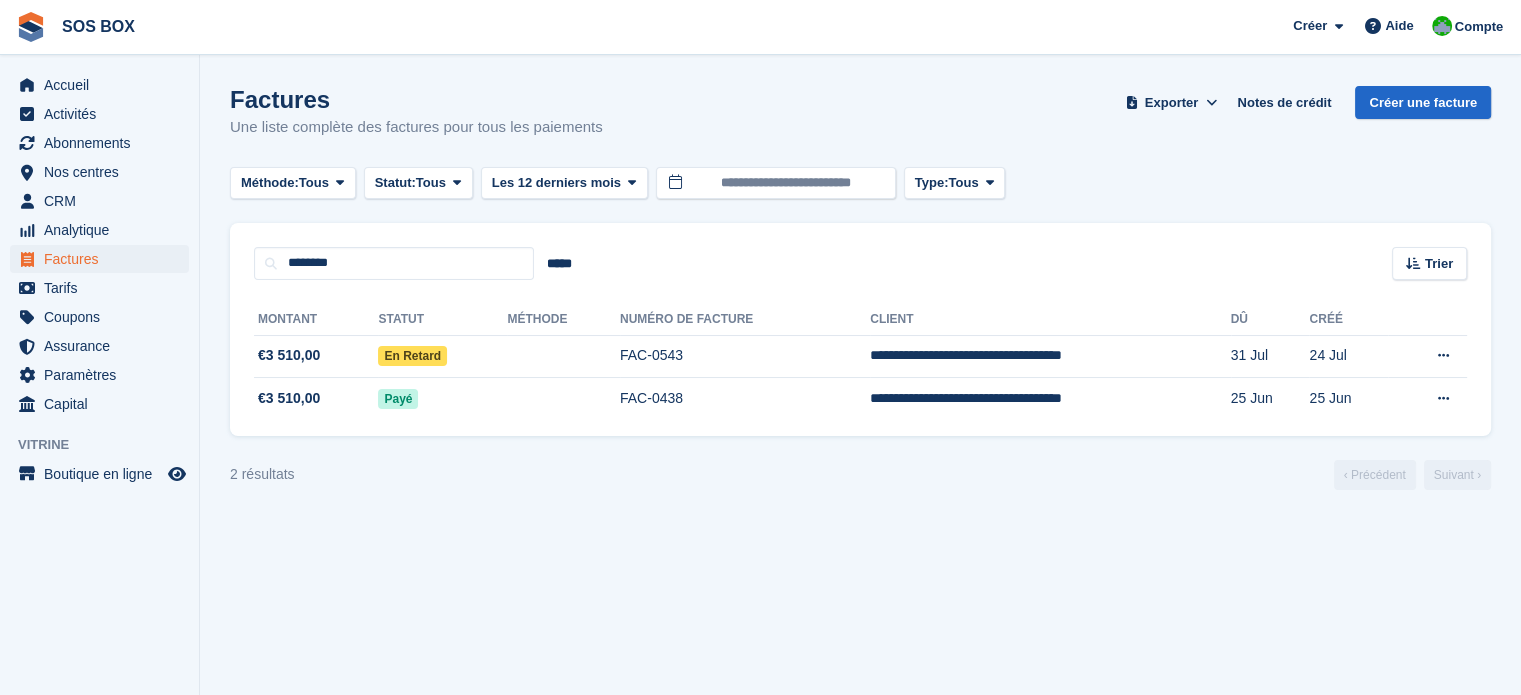 scroll, scrollTop: 0, scrollLeft: 0, axis: both 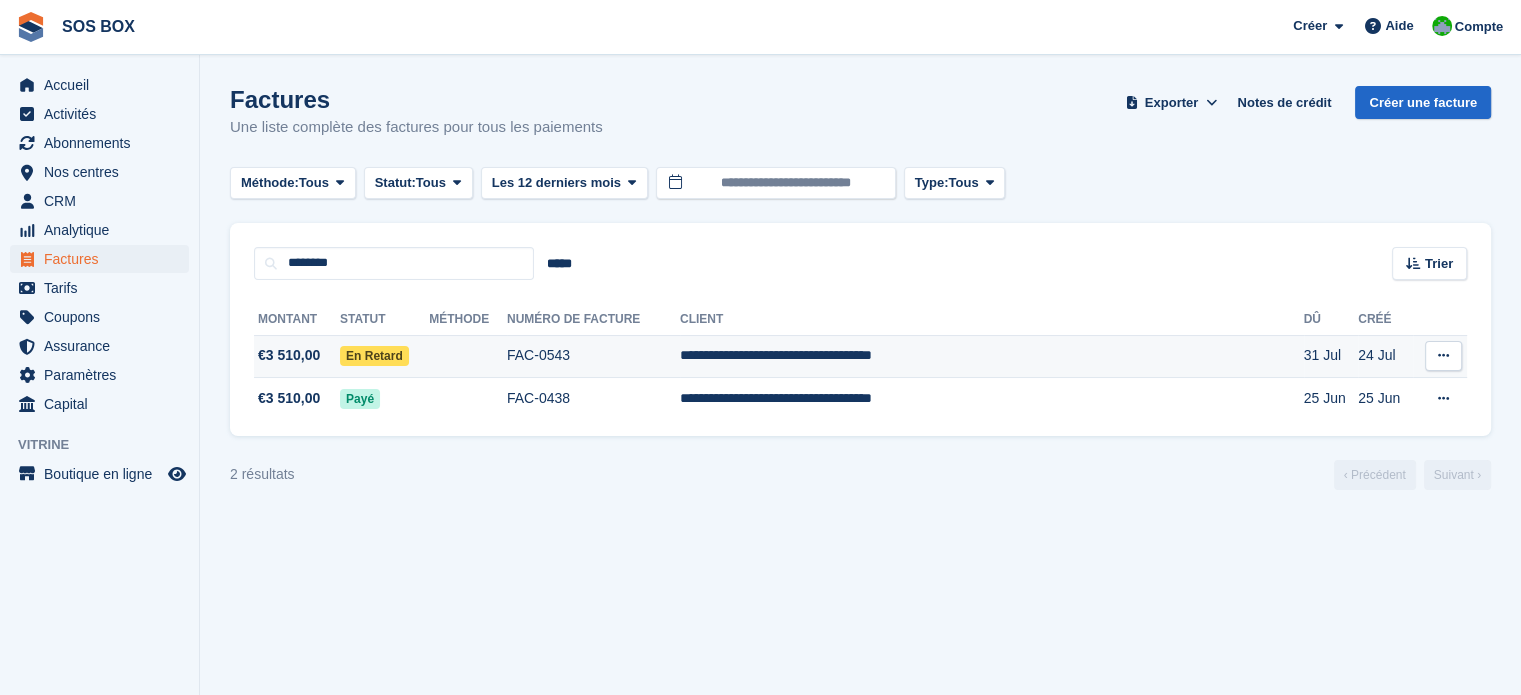 click on "**********" at bounding box center [992, 356] 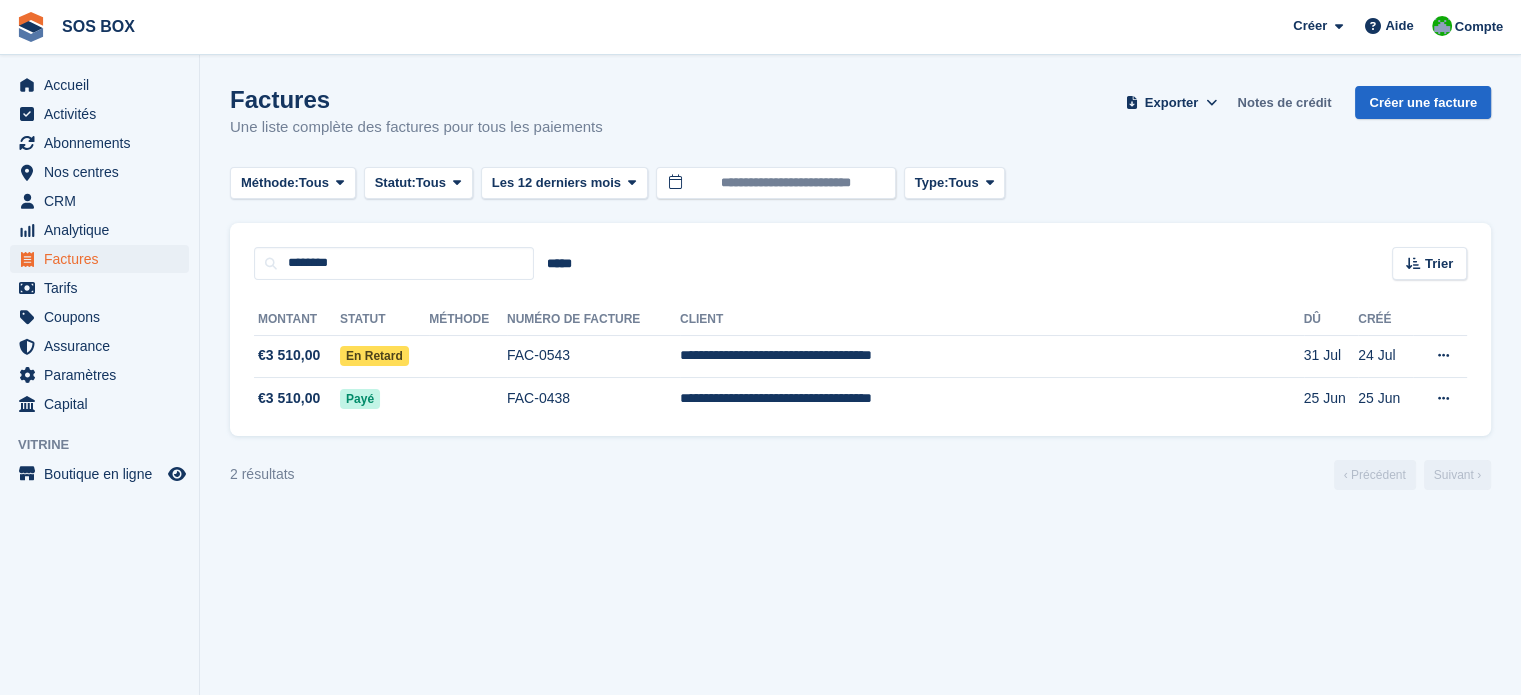 click on "Notes de crédit" at bounding box center (1284, 102) 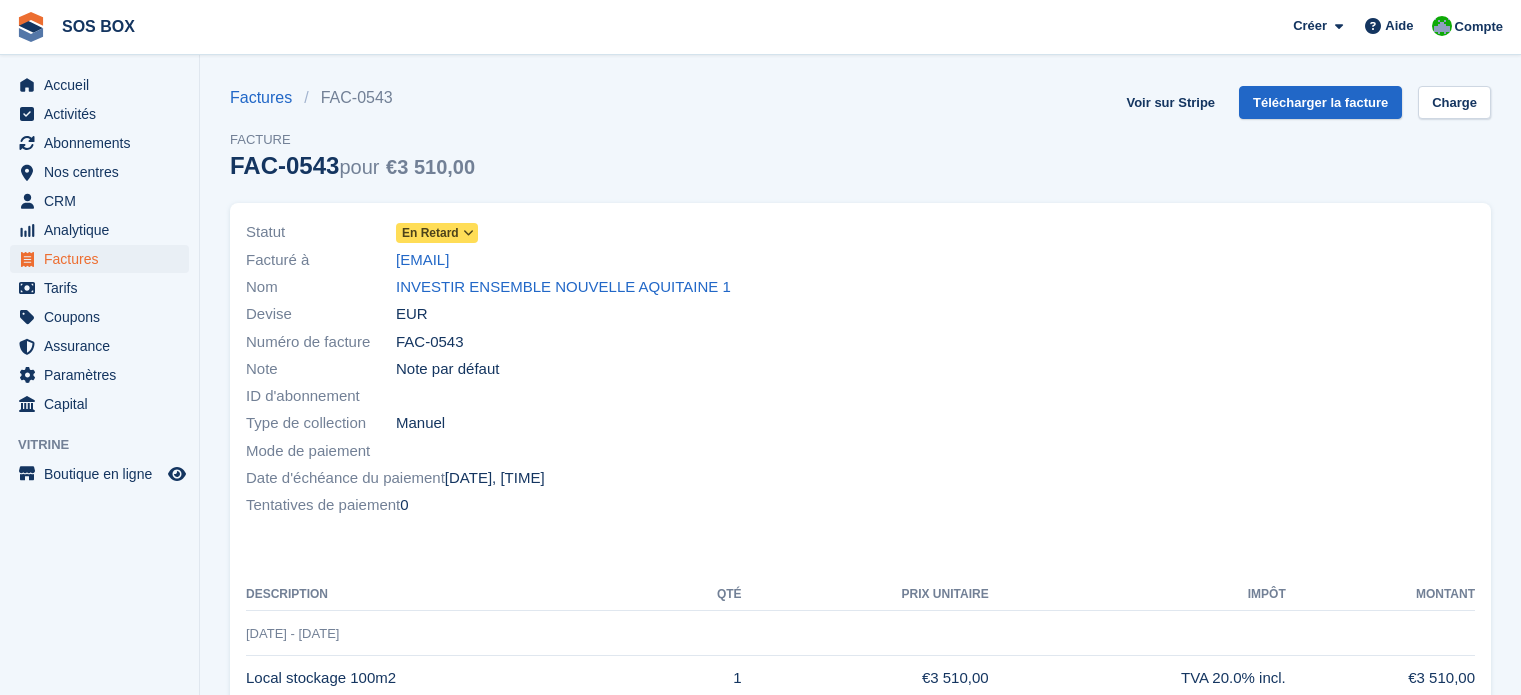 scroll, scrollTop: 0, scrollLeft: 0, axis: both 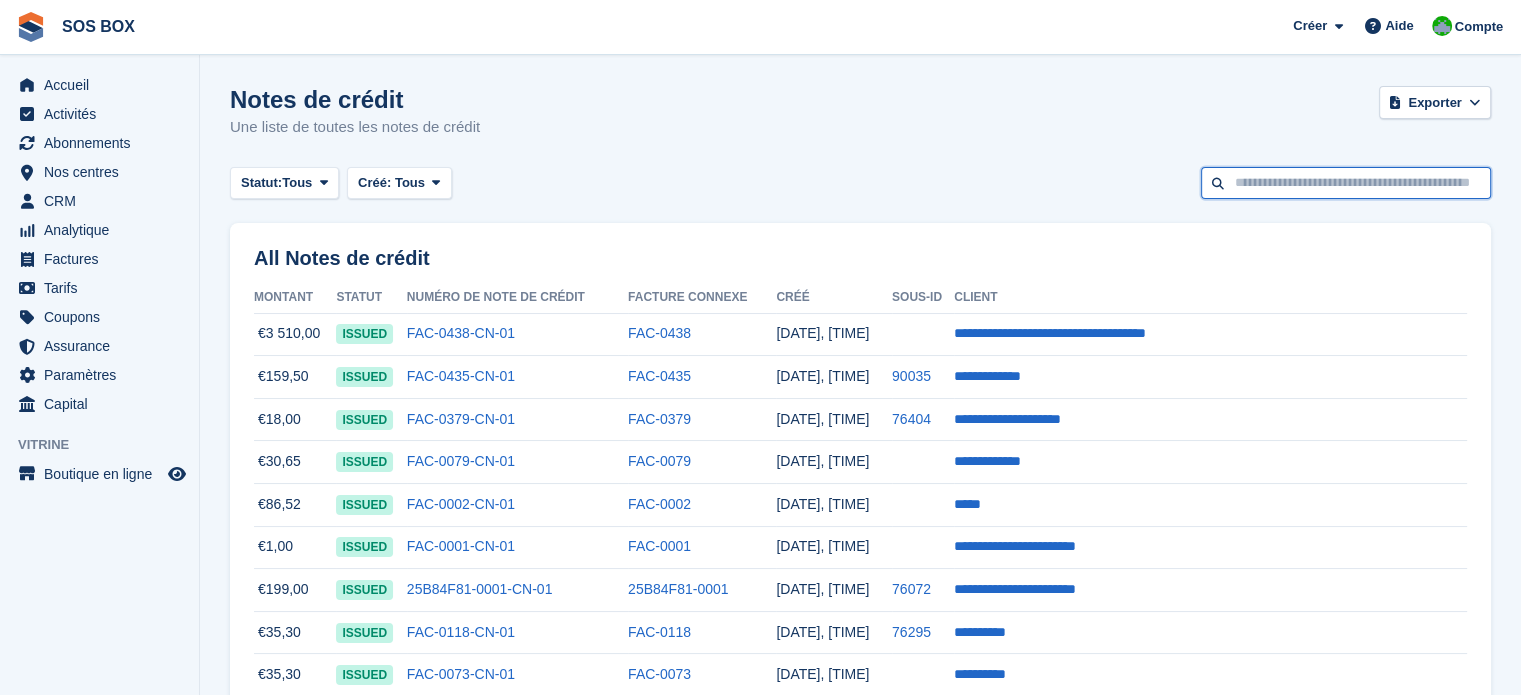 click at bounding box center [1346, 183] 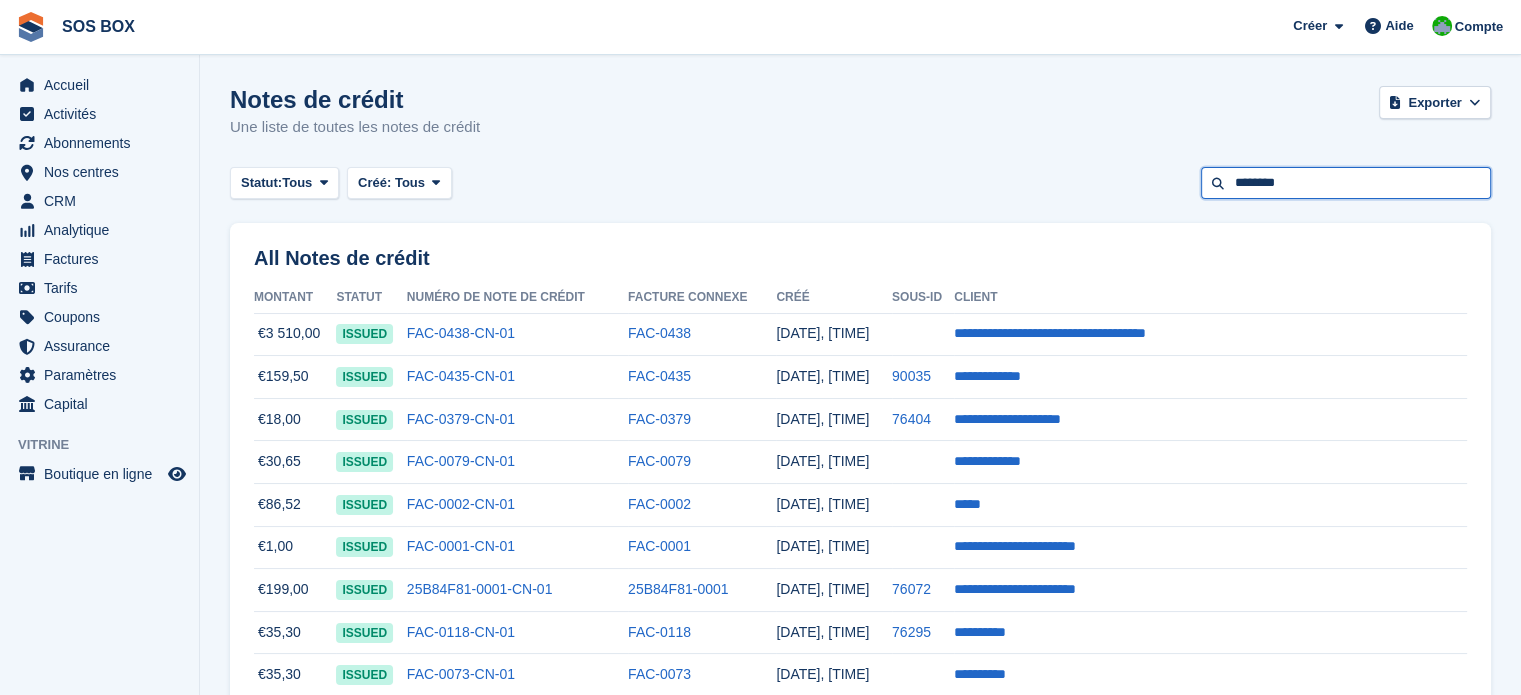 type on "********" 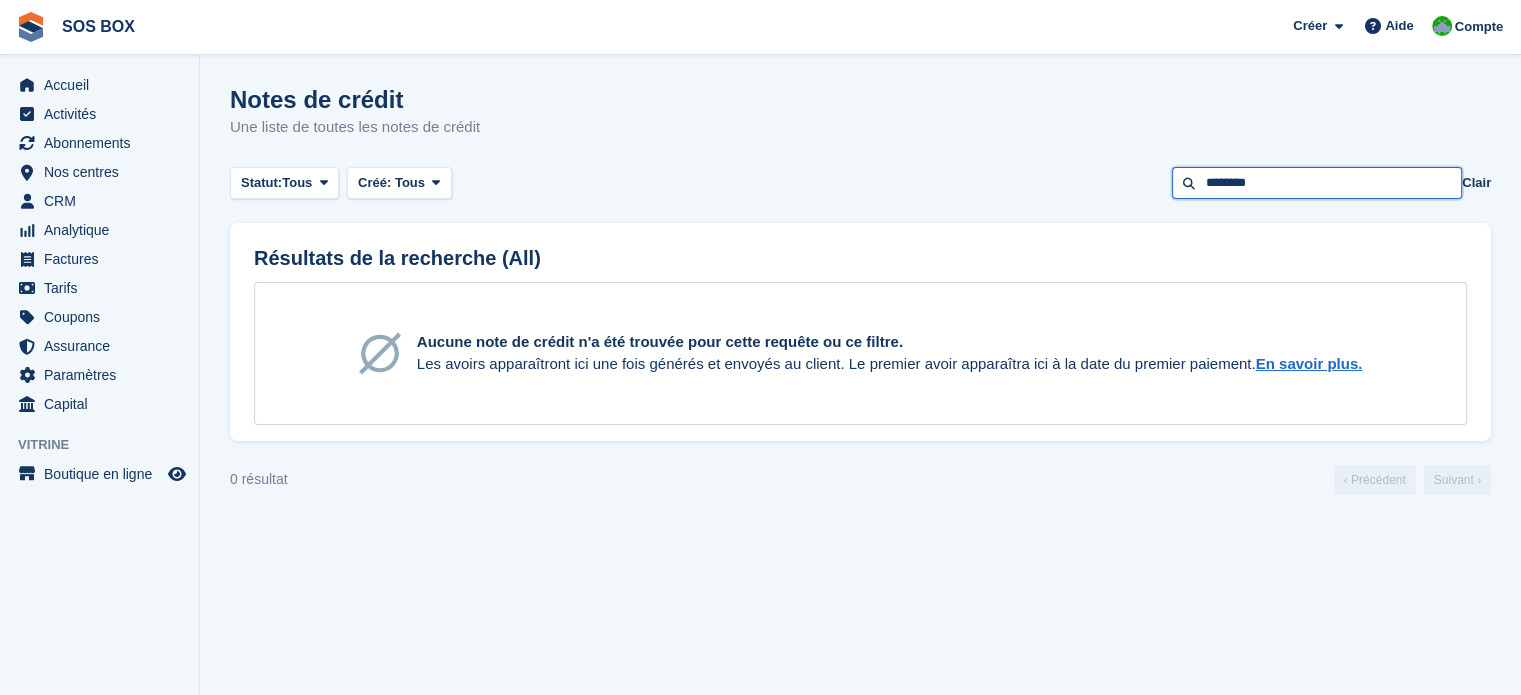 click on "********" at bounding box center (1317, 183) 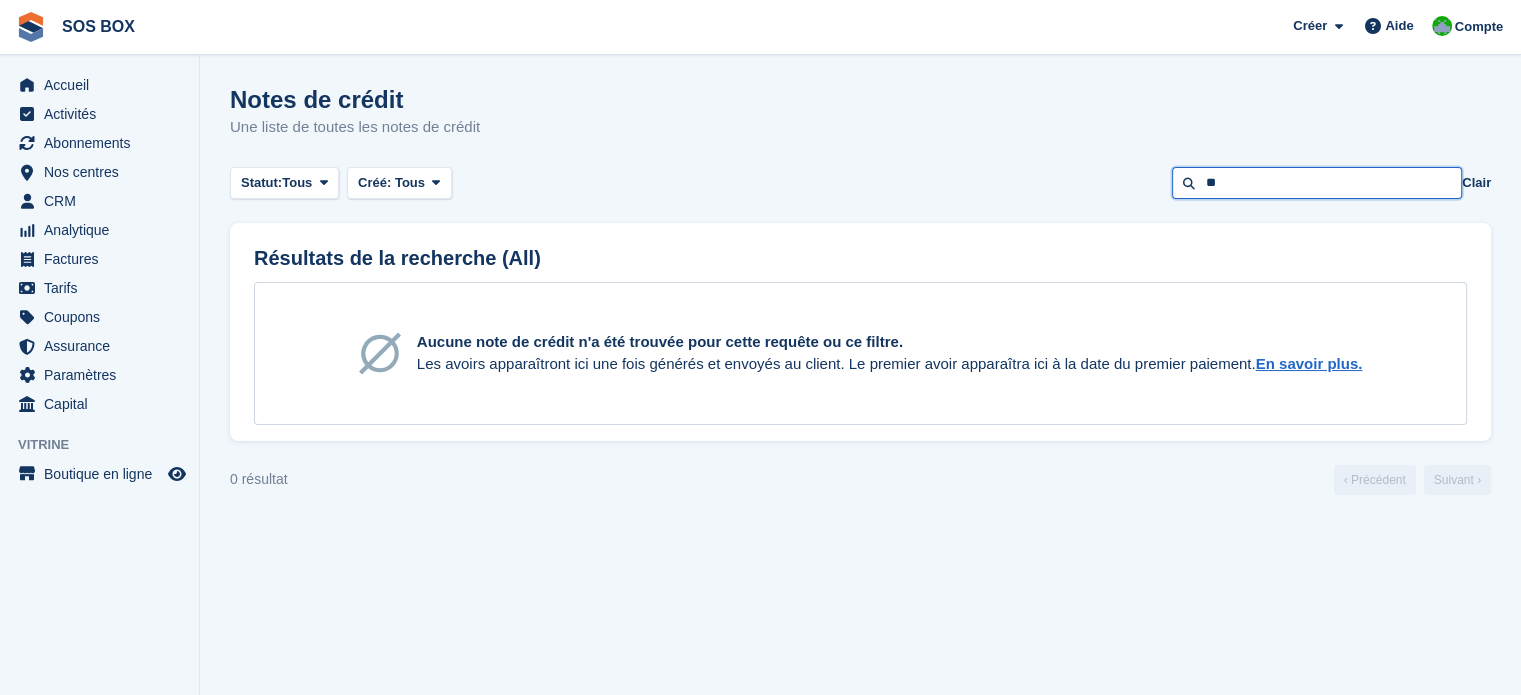 type on "*" 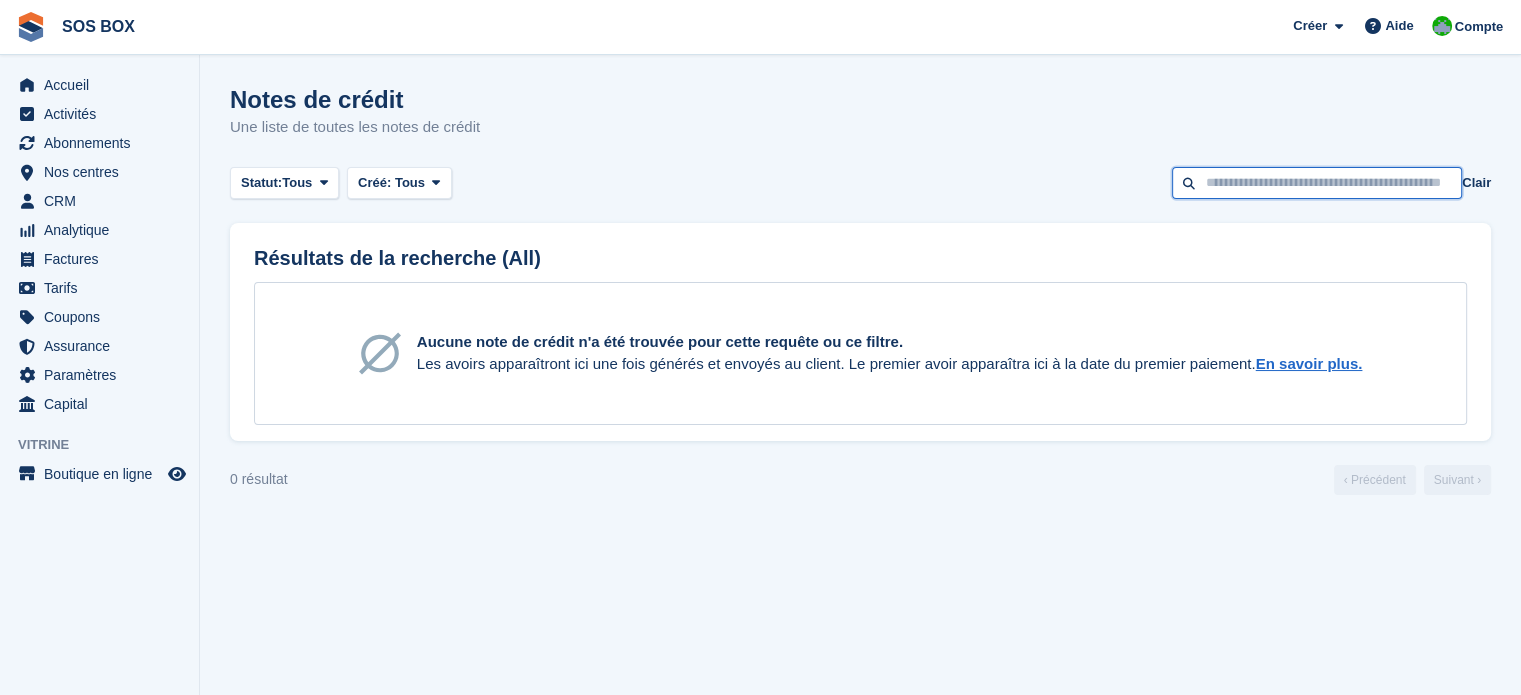 type 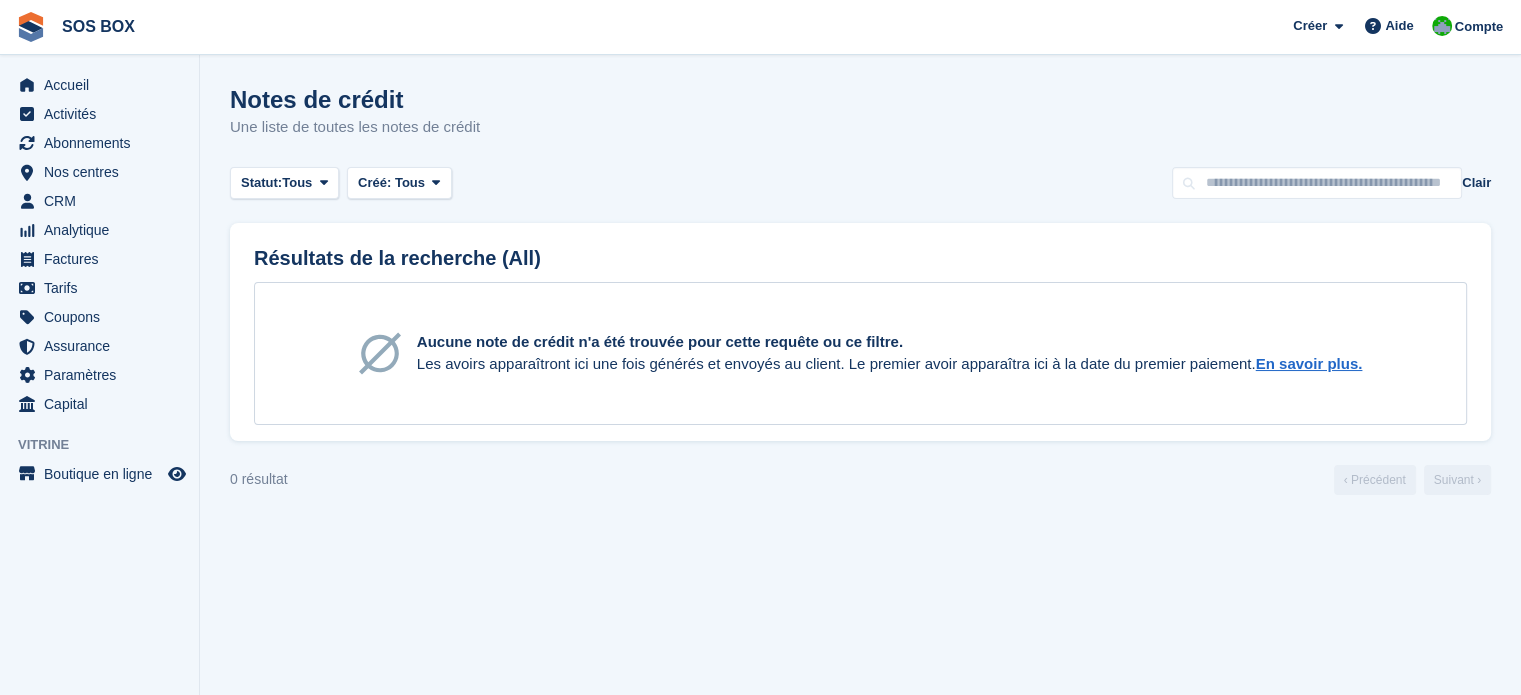 click on "Notes de crédit
Une liste de toutes les notes de crédit" at bounding box center (860, 124) 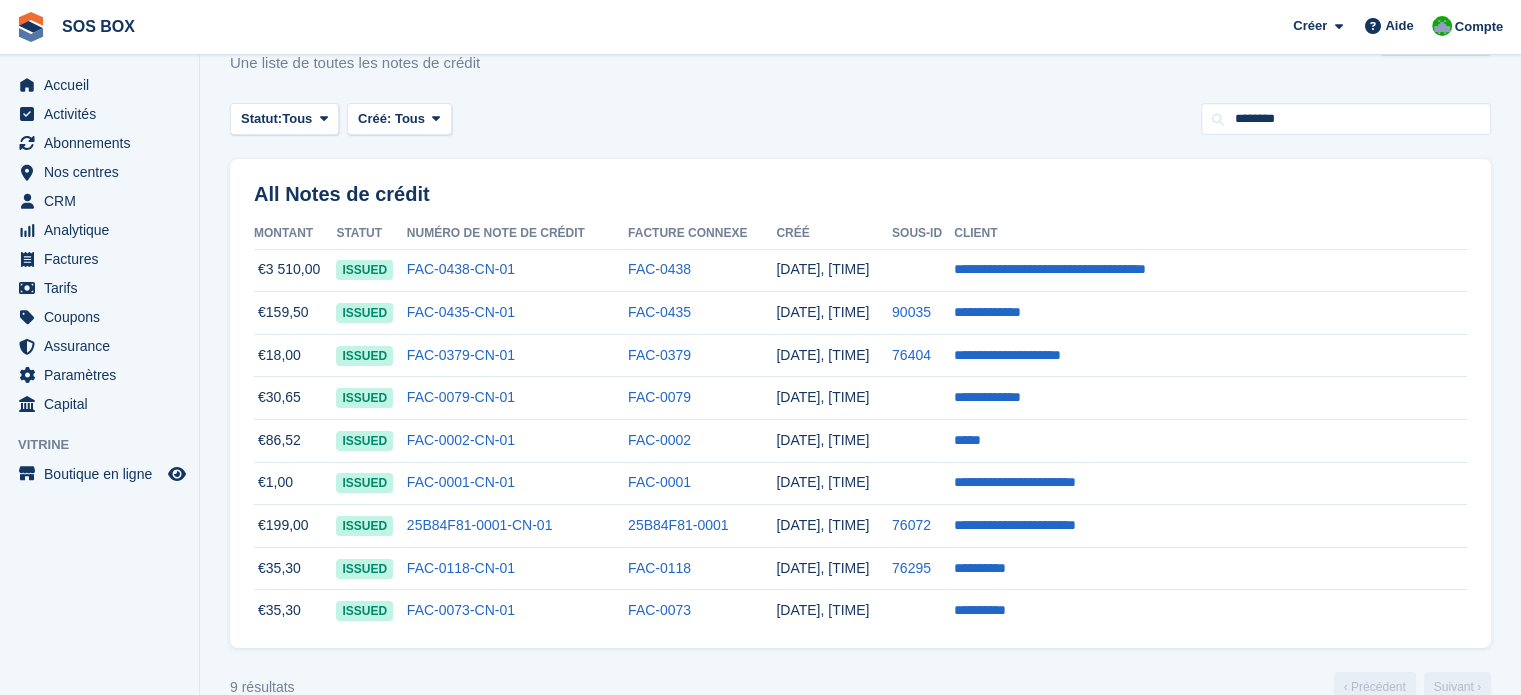 scroll, scrollTop: 102, scrollLeft: 0, axis: vertical 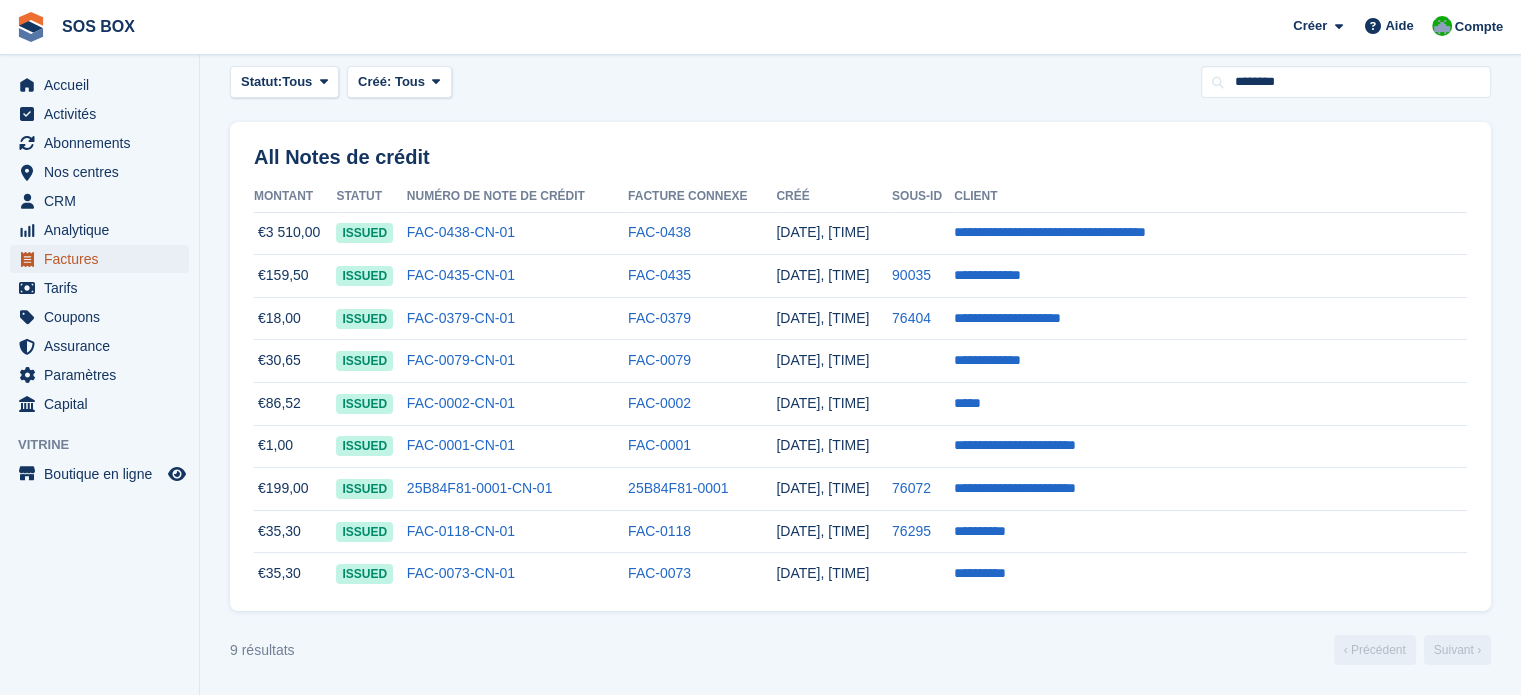 click on "Factures" at bounding box center [104, 259] 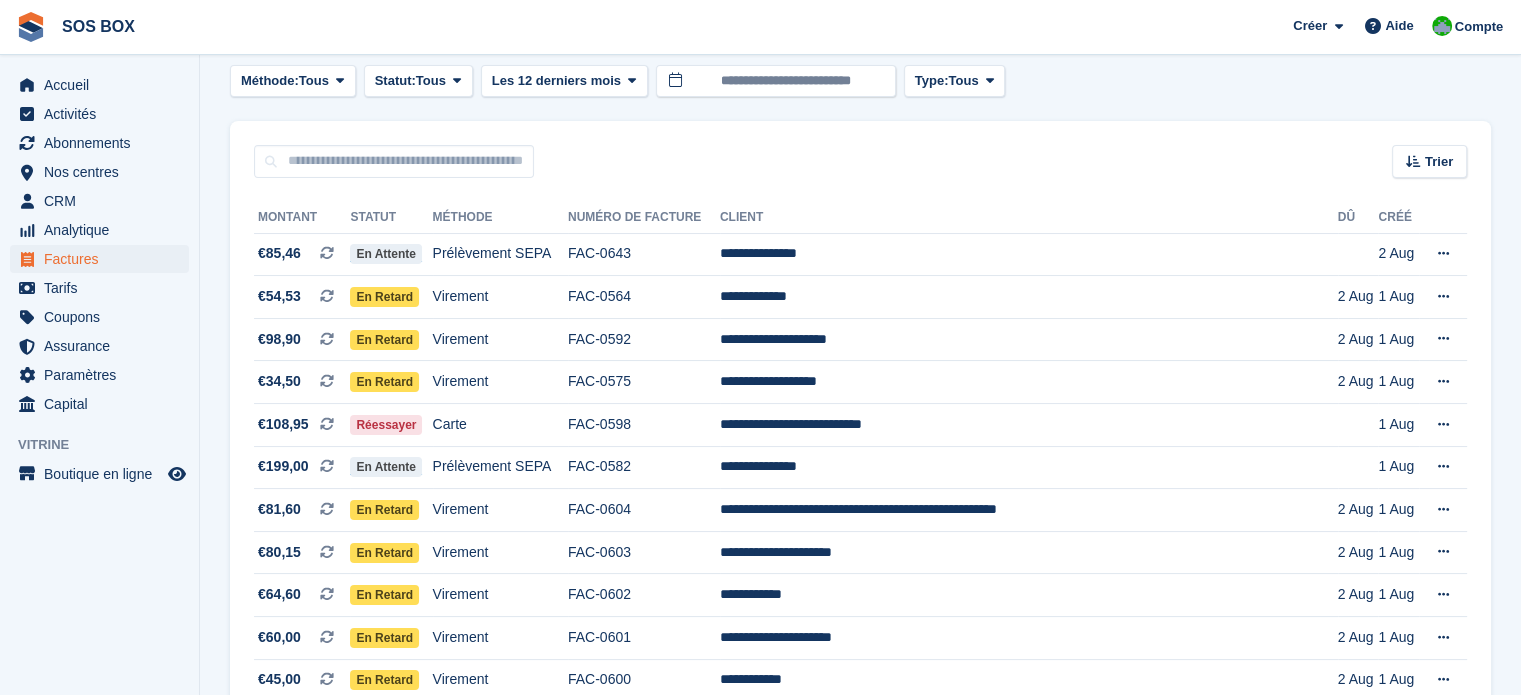 scroll, scrollTop: 0, scrollLeft: 0, axis: both 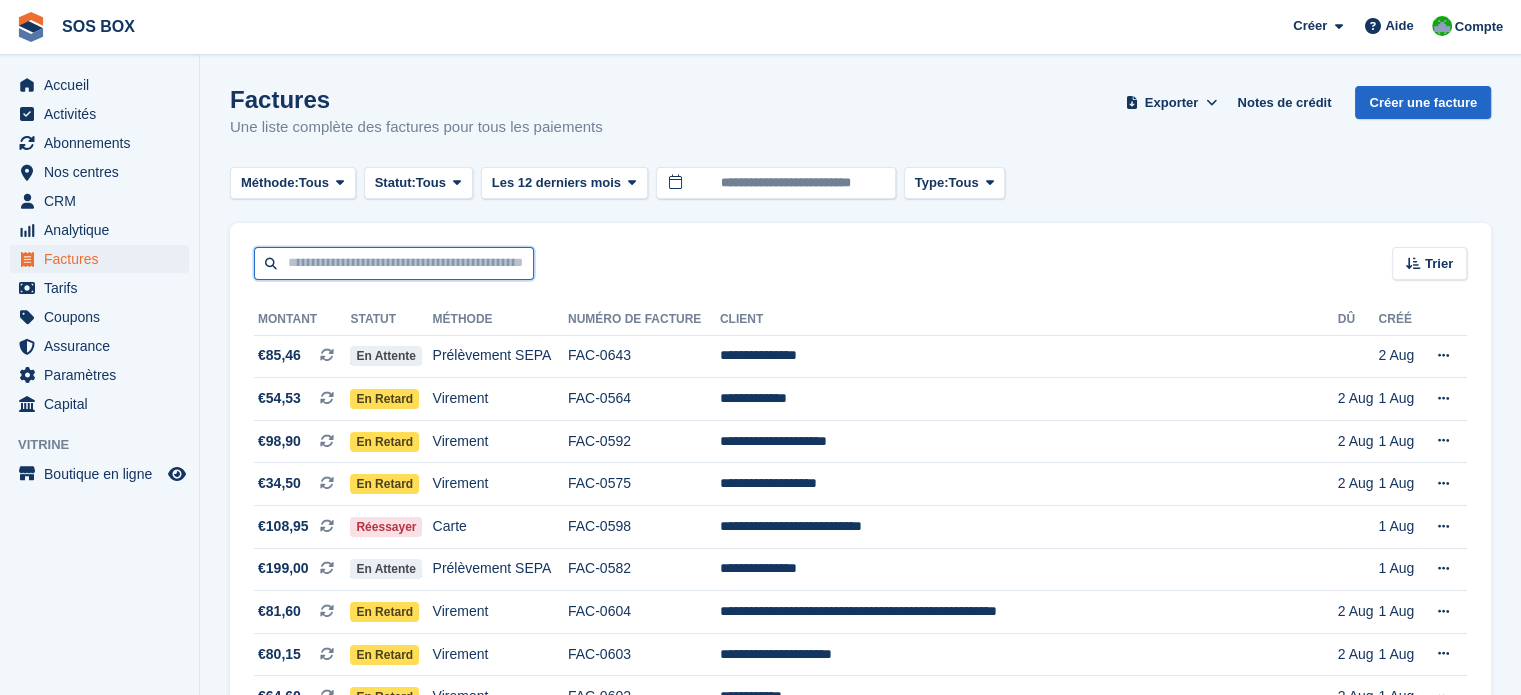 click at bounding box center [394, 263] 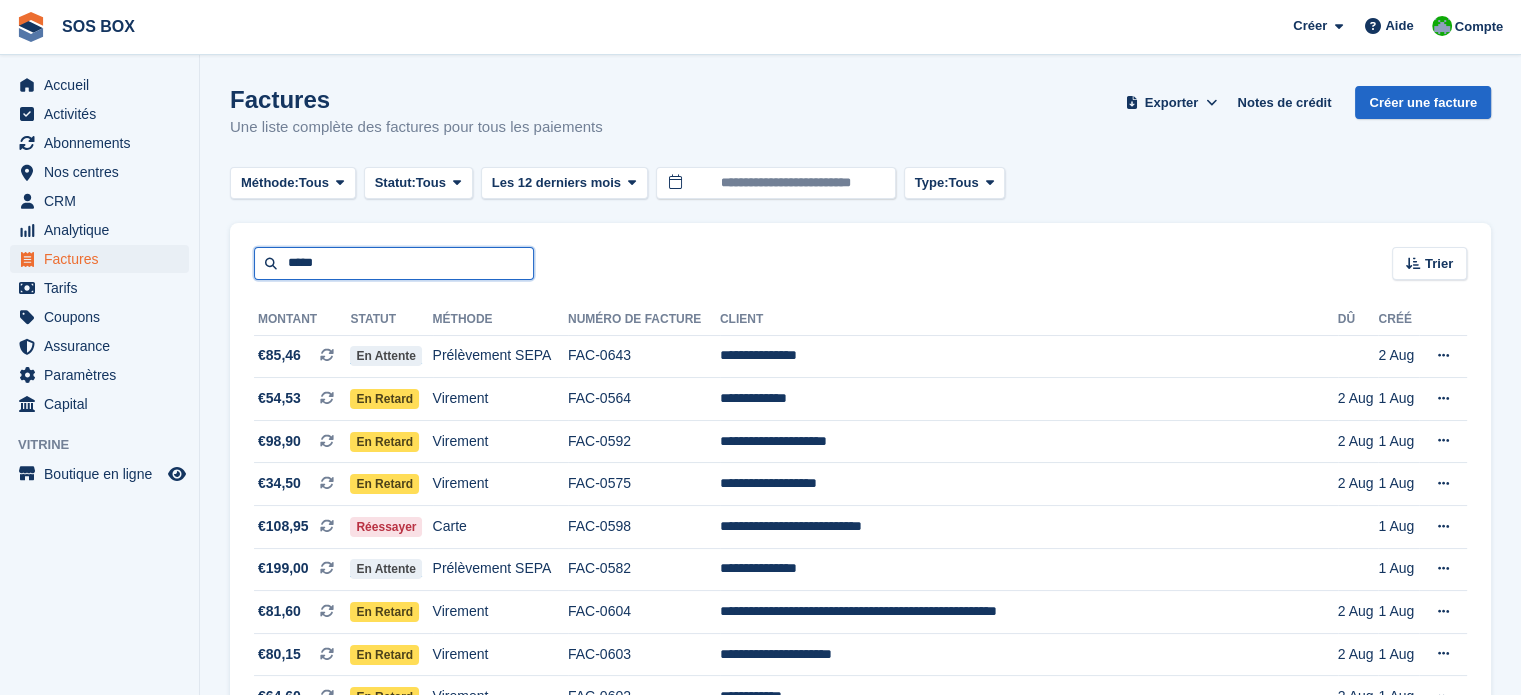 type on "********" 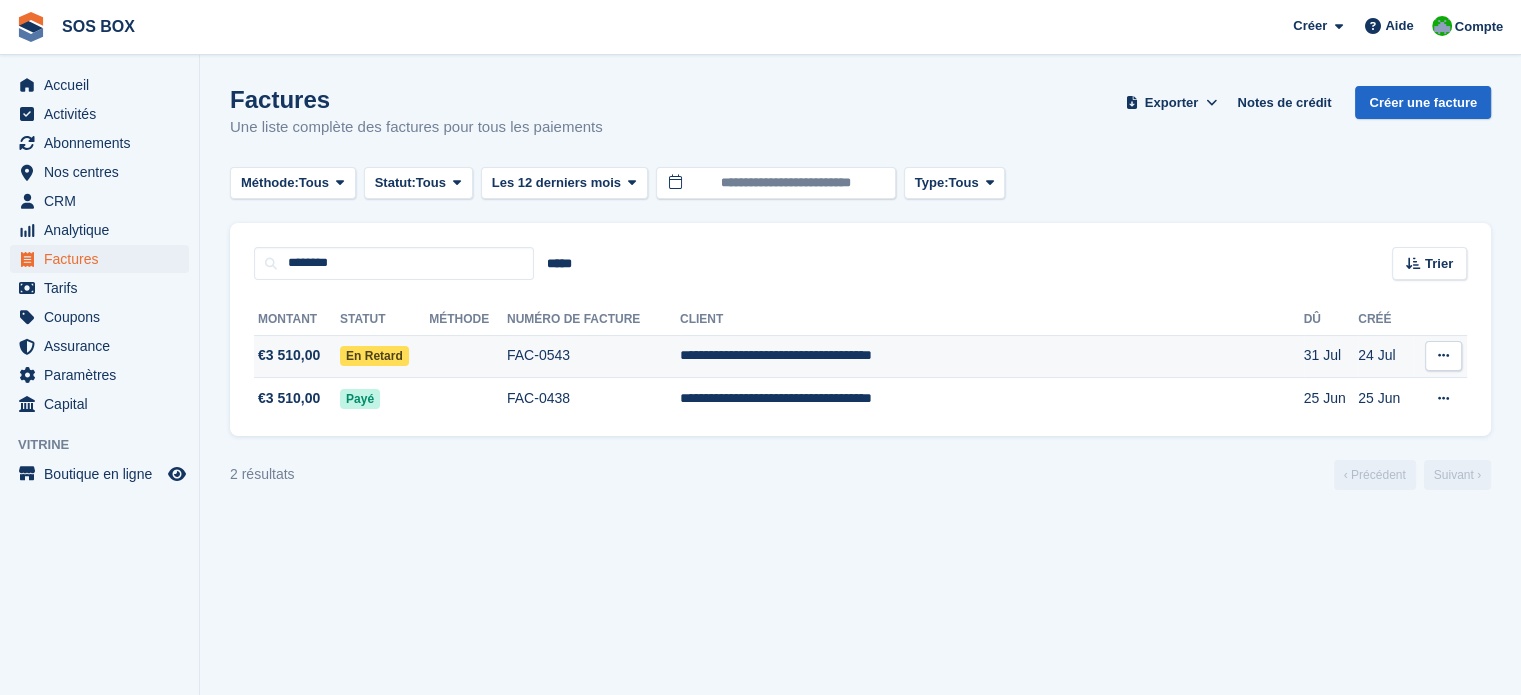 click at bounding box center [1443, 355] 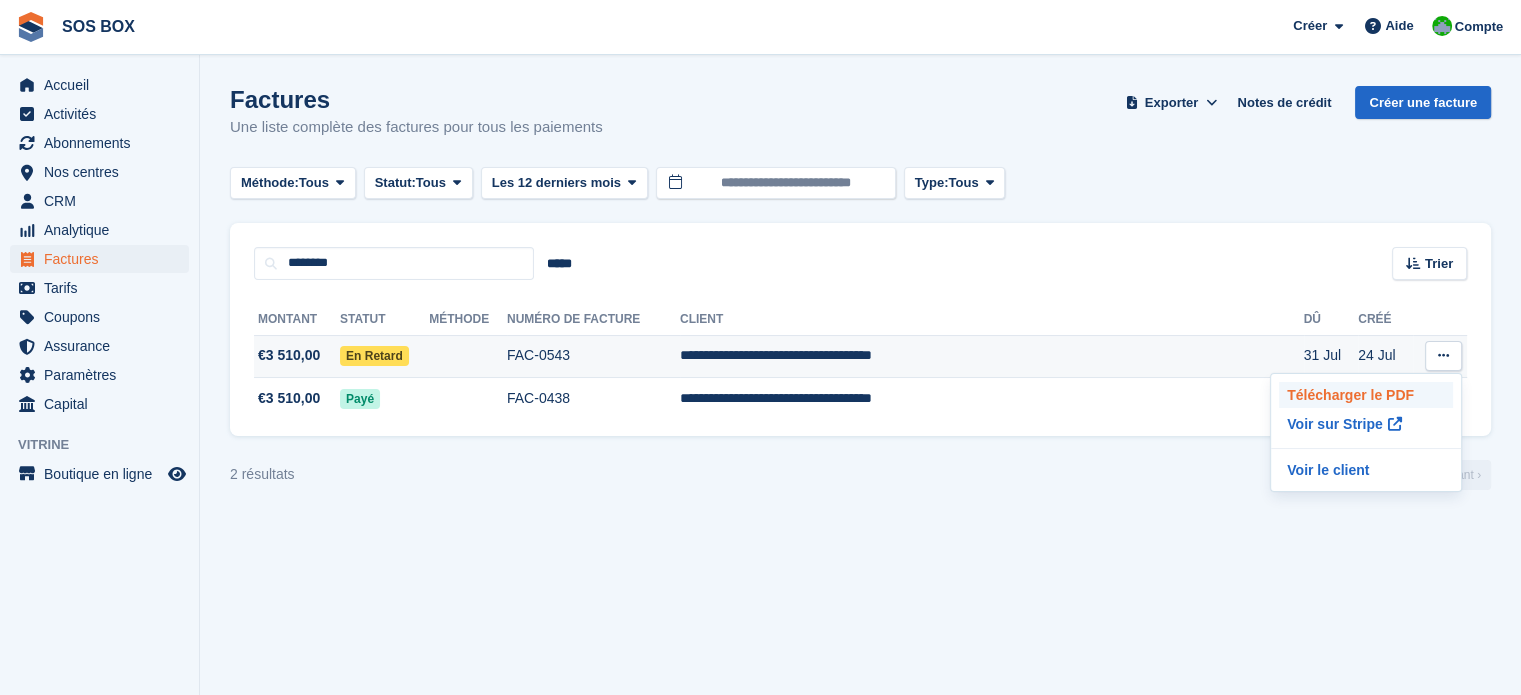 click on "Télécharger le PDF" at bounding box center (1366, 395) 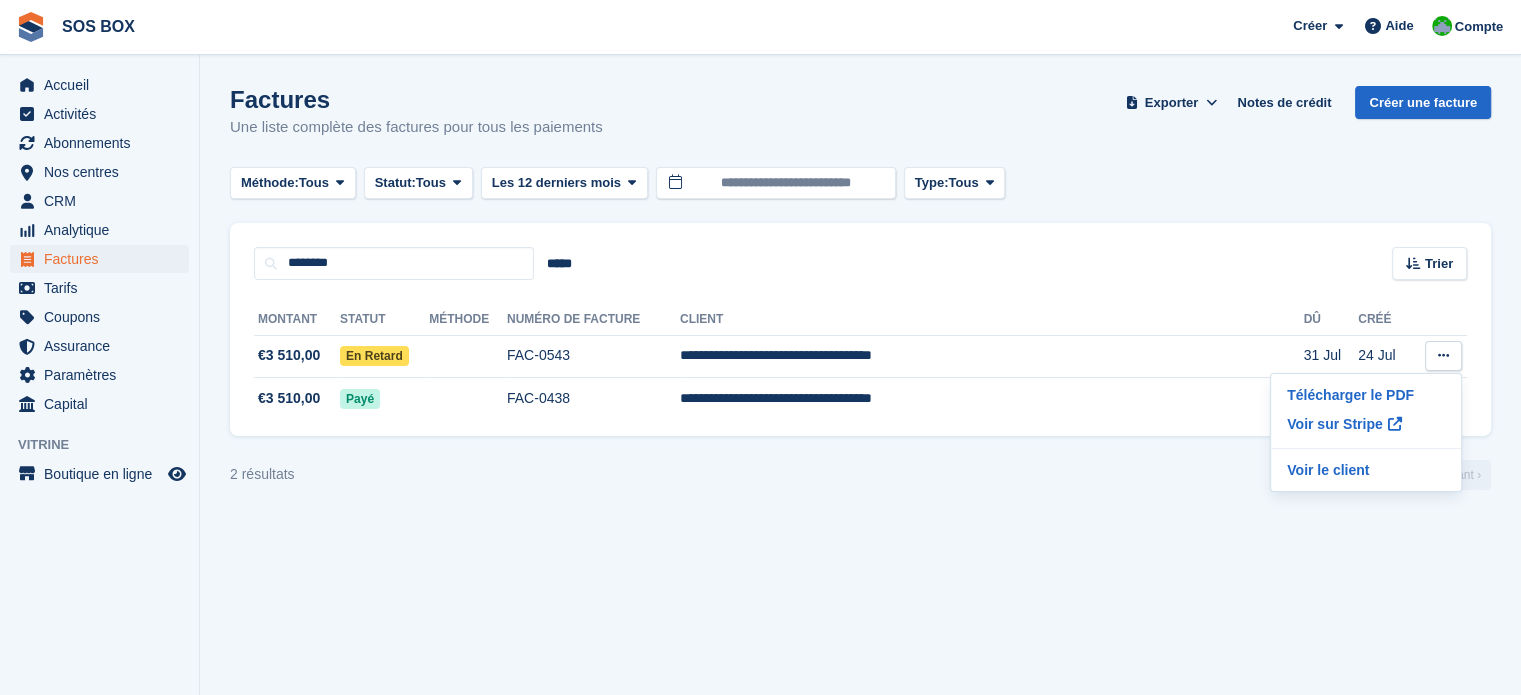 click on "Factures
Une liste complète des factures pour tous les paiements
Exporter
Exporter Factures
Exporter un CSV de tous les Factures qui correspondent aux filtres actuels.
Veuillez prévoir du temps pour les exportations importantes.
Exportation formatée pour Sage 50
Exportation formatée pour Xero
Démarrer l'exportation
Notes de crédit
Créer une facture
Méthode:
Tous
Tous
Virement
En espèces
Chèque
Carte de débit/crédit
prélèvement automatique" at bounding box center [860, 347] 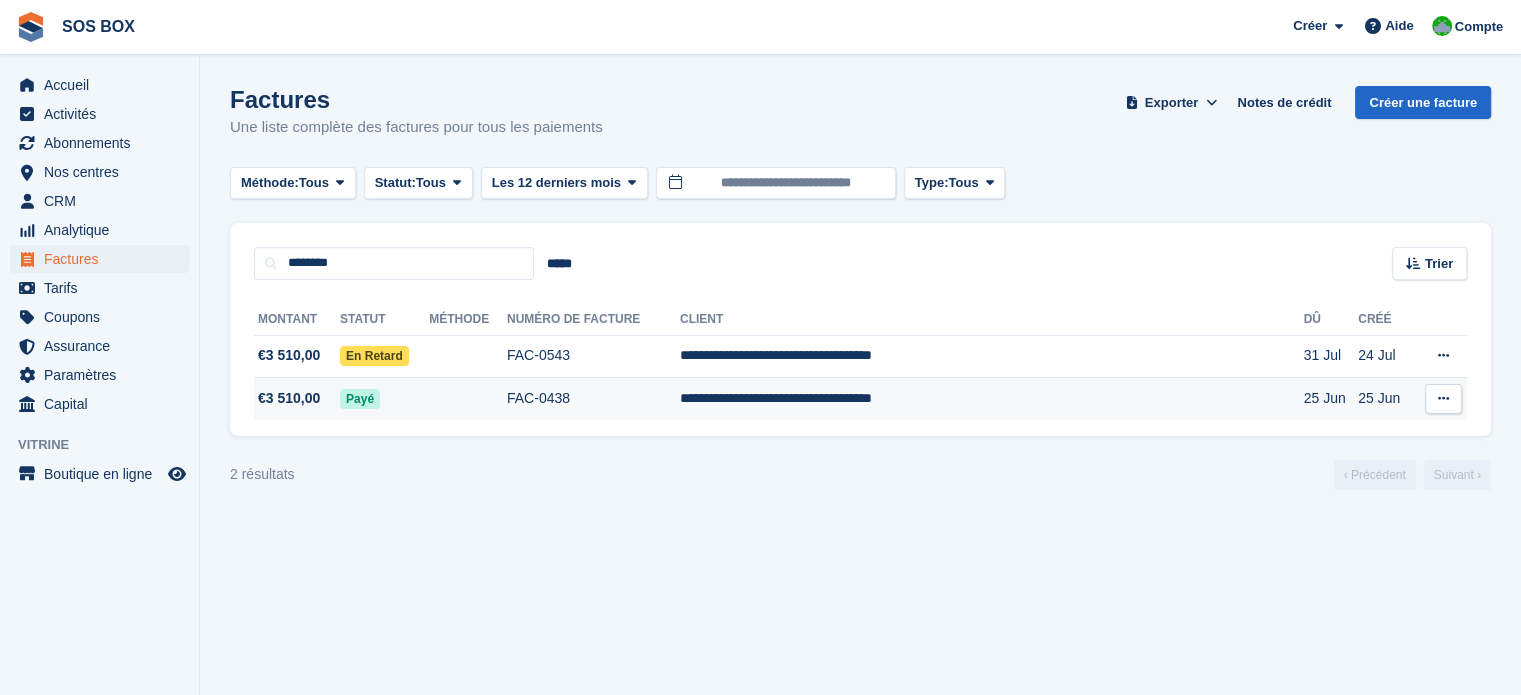 click at bounding box center (1443, 398) 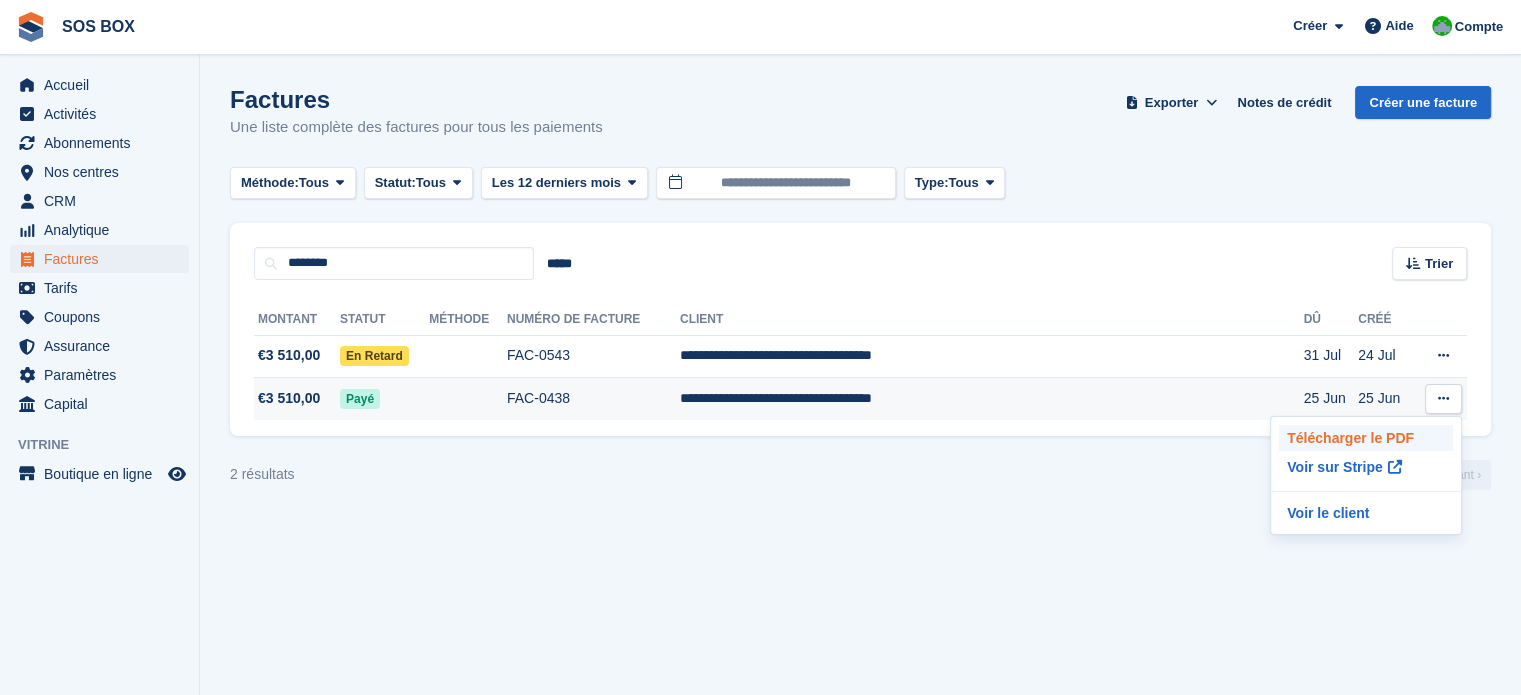 click on "Télécharger le PDF" at bounding box center (1366, 438) 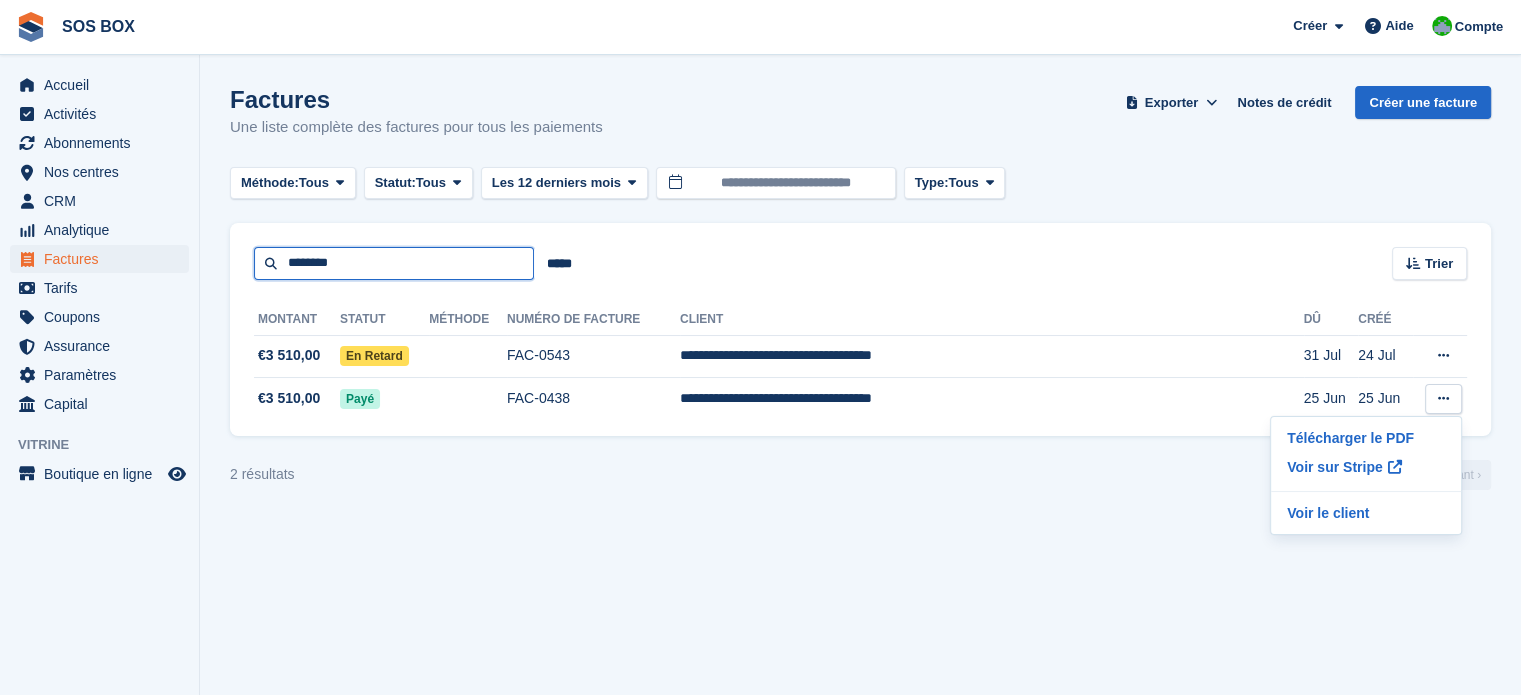 drag, startPoint x: 358, startPoint y: 267, endPoint x: 257, endPoint y: 270, distance: 101.04455 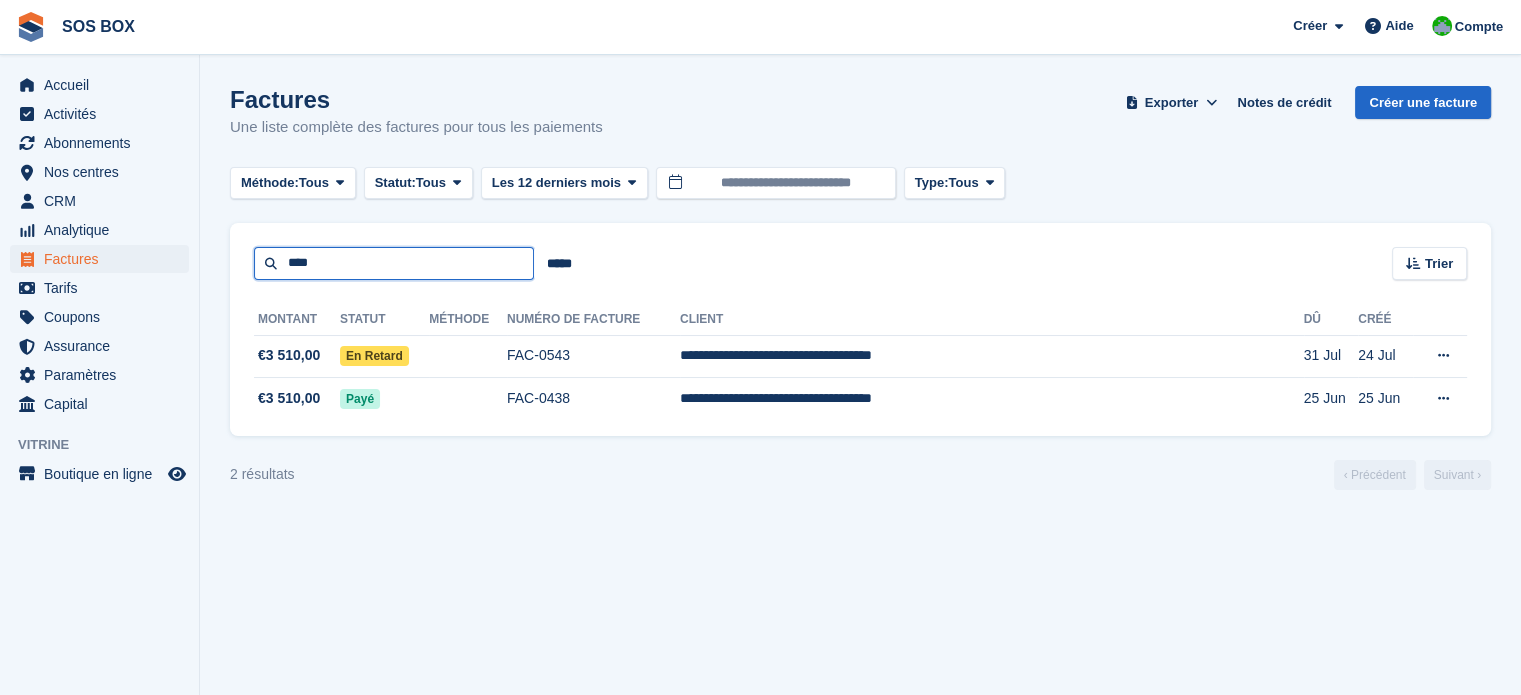 type on "**********" 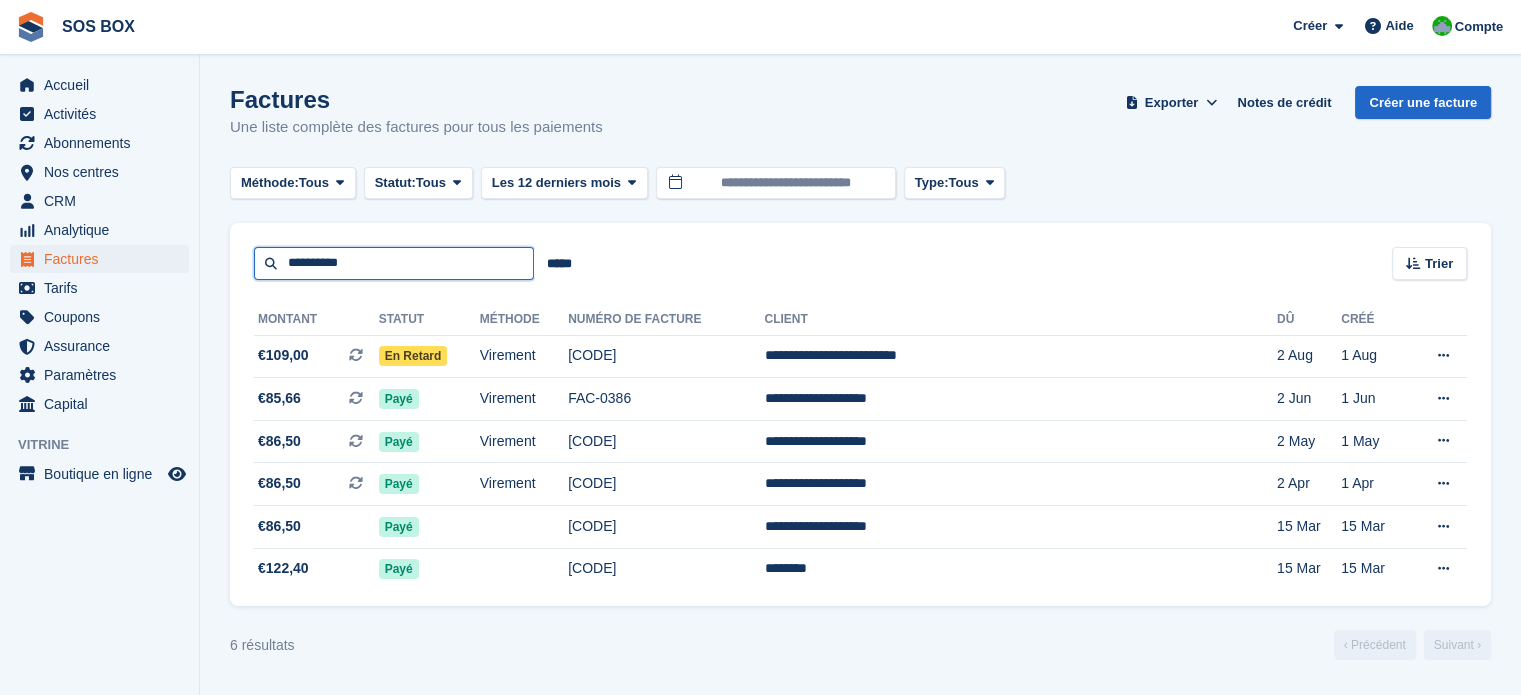 drag, startPoint x: 463, startPoint y: 270, endPoint x: 296, endPoint y: 276, distance: 167.10774 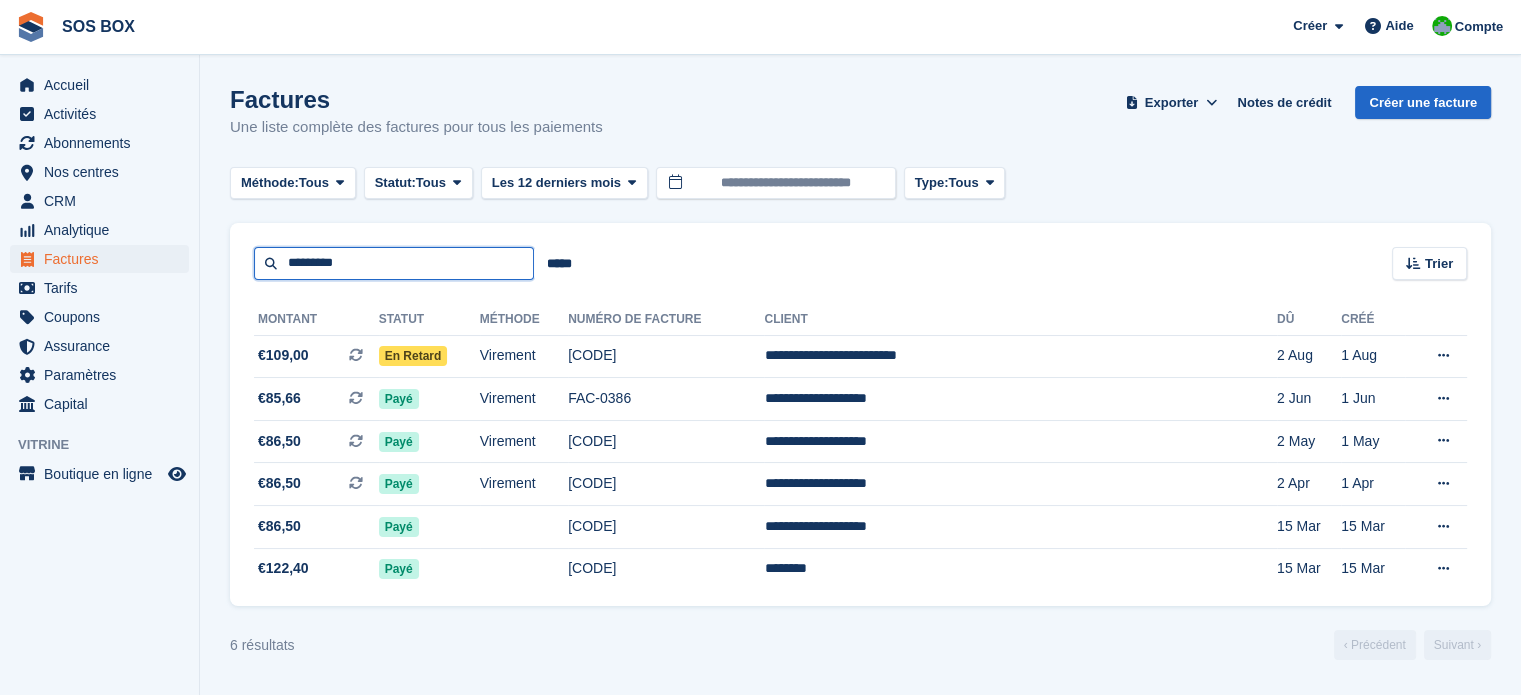 drag, startPoint x: 402, startPoint y: 270, endPoint x: 255, endPoint y: 270, distance: 147 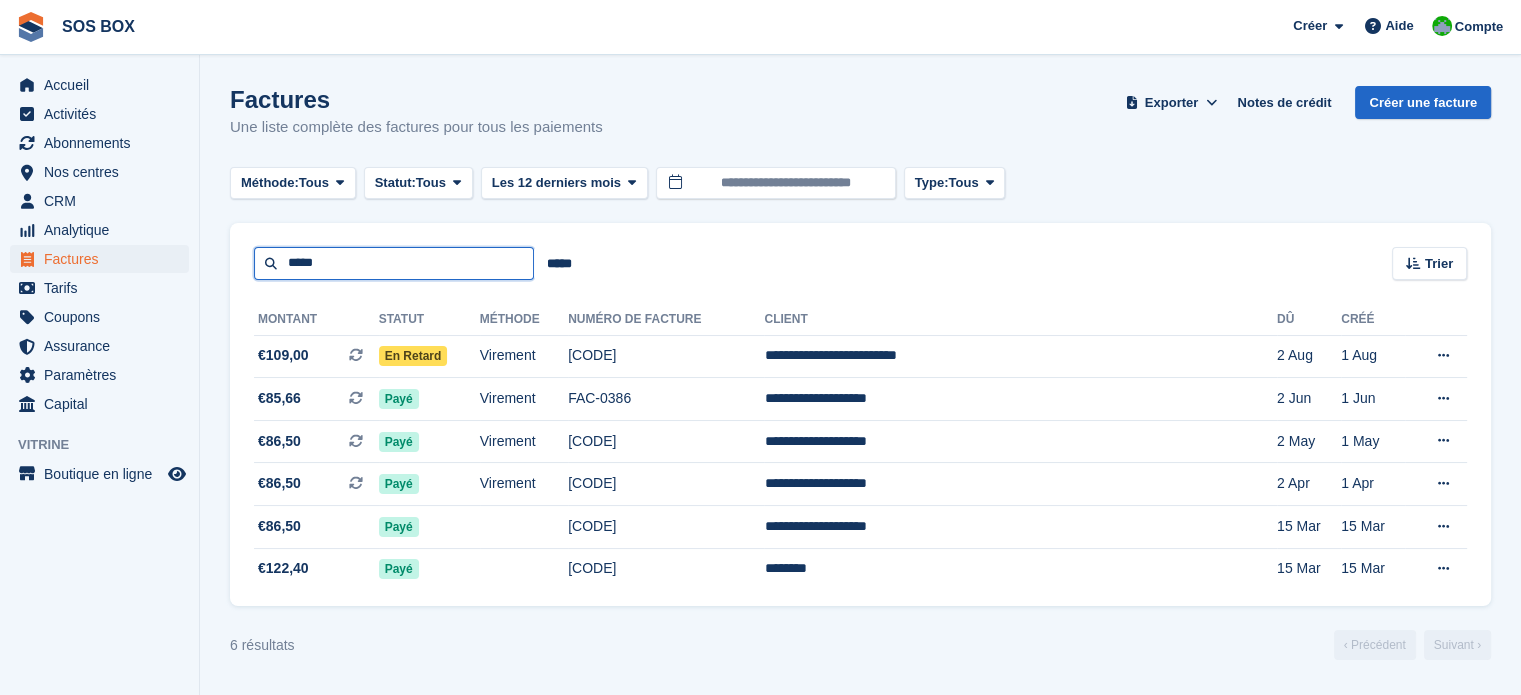 type on "********" 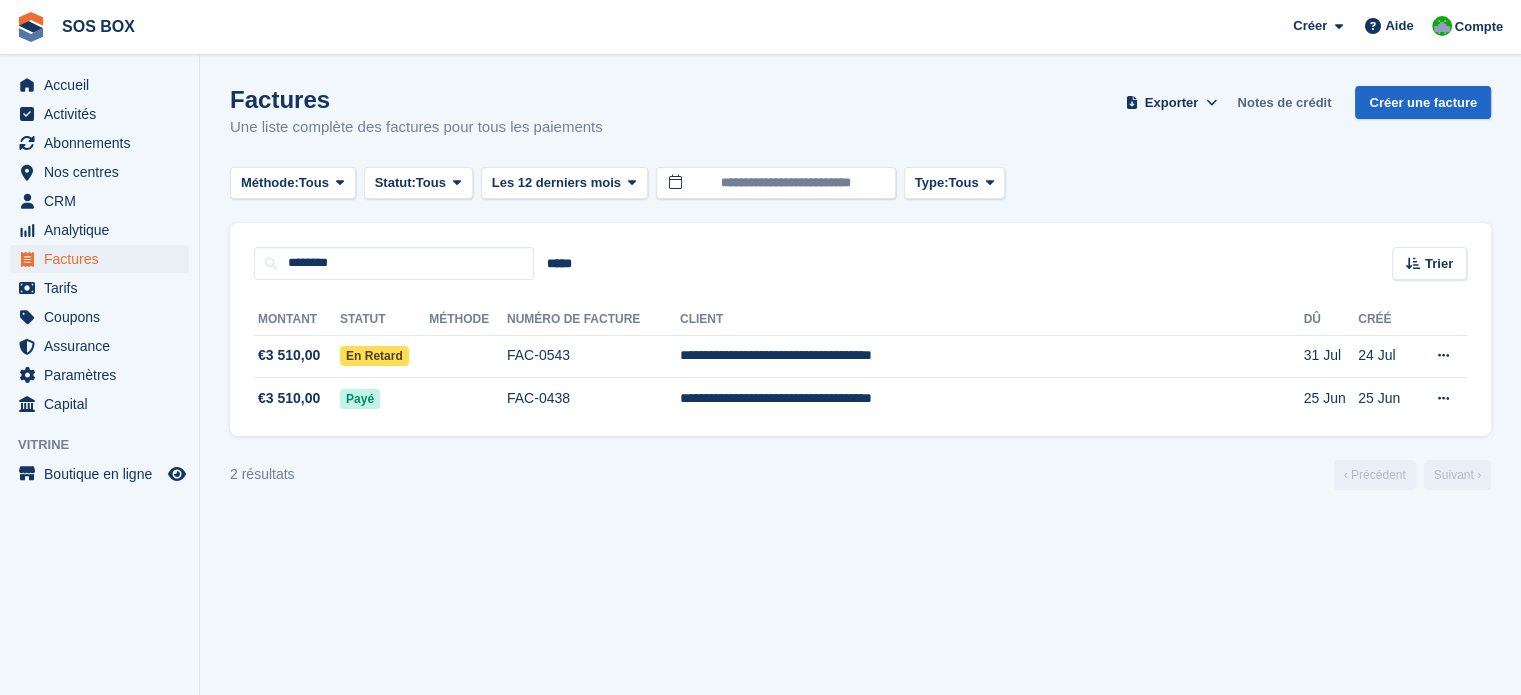 click on "Notes de crédit" at bounding box center (1284, 102) 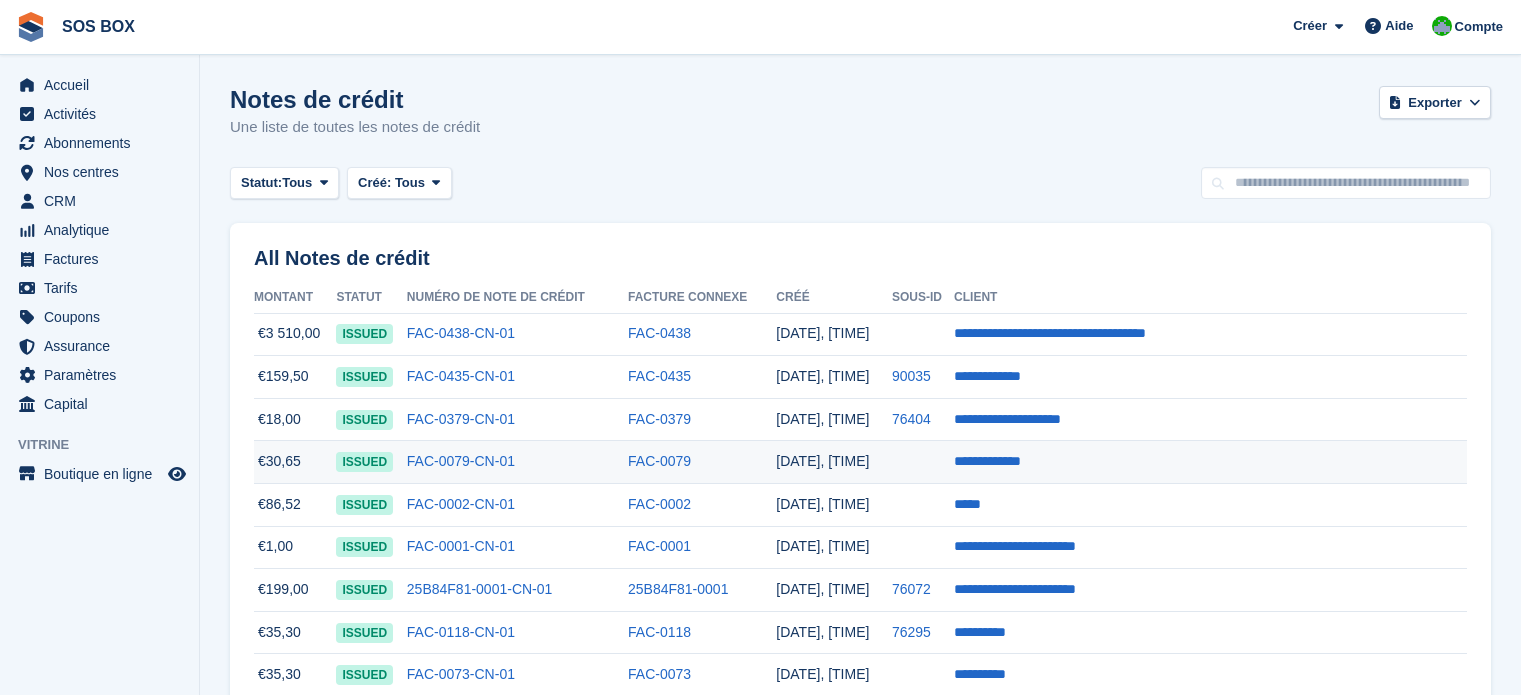 scroll, scrollTop: 0, scrollLeft: 0, axis: both 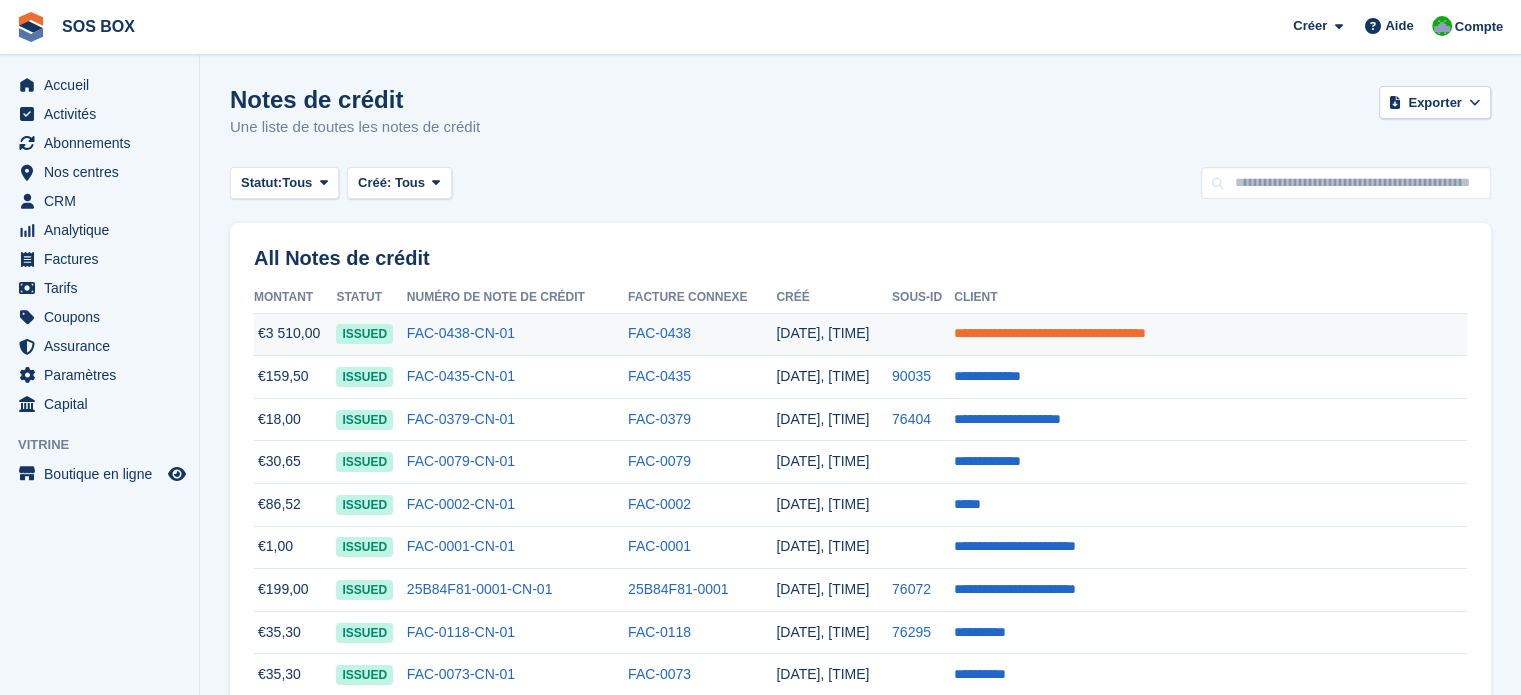click on "**********" at bounding box center [1050, 333] 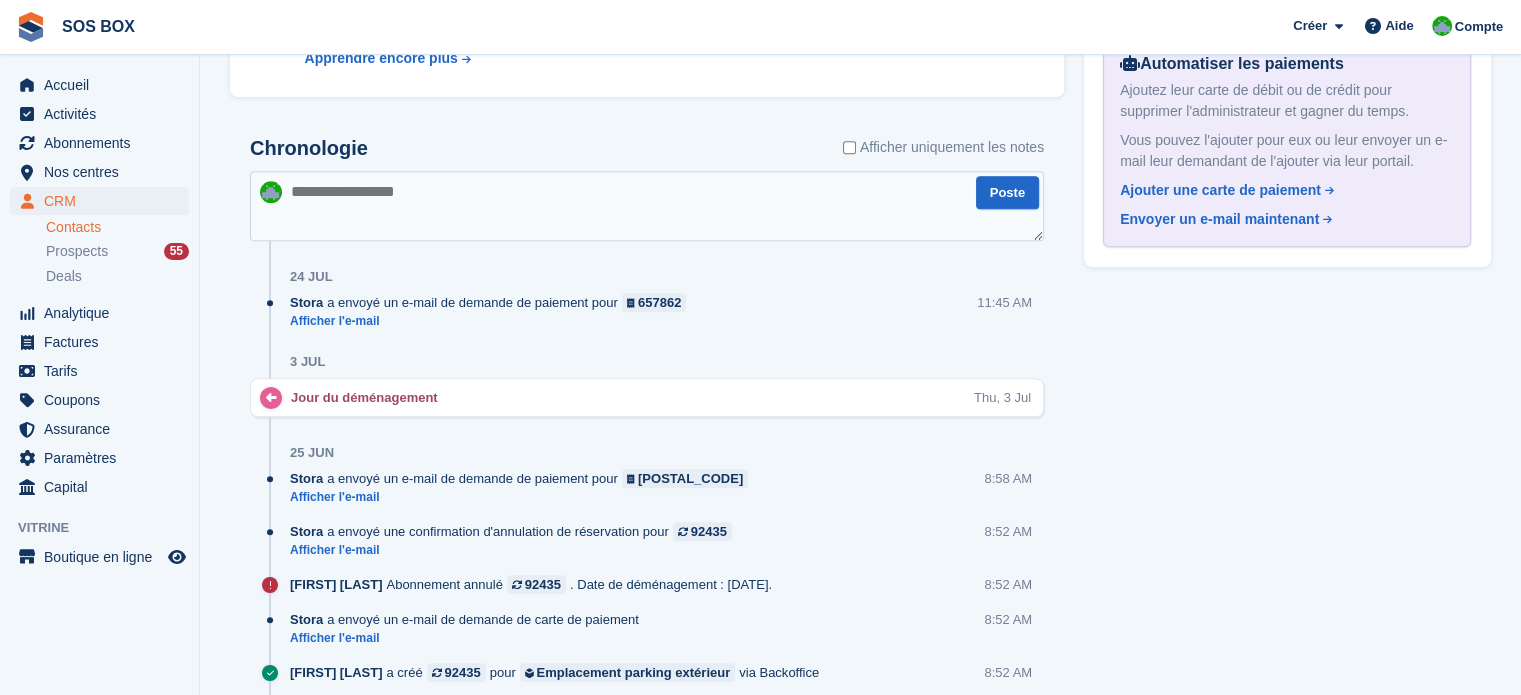 scroll, scrollTop: 892, scrollLeft: 0, axis: vertical 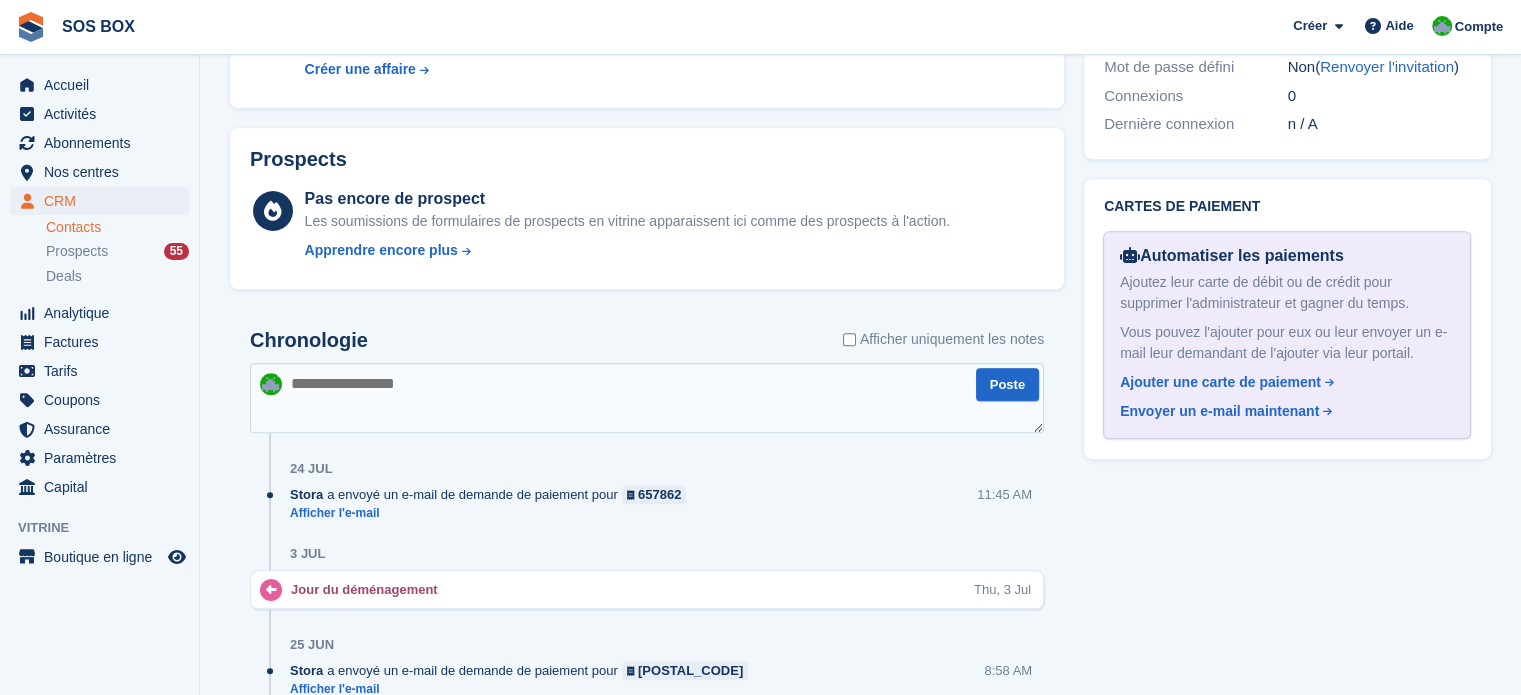 click on "Contacts" at bounding box center (117, 227) 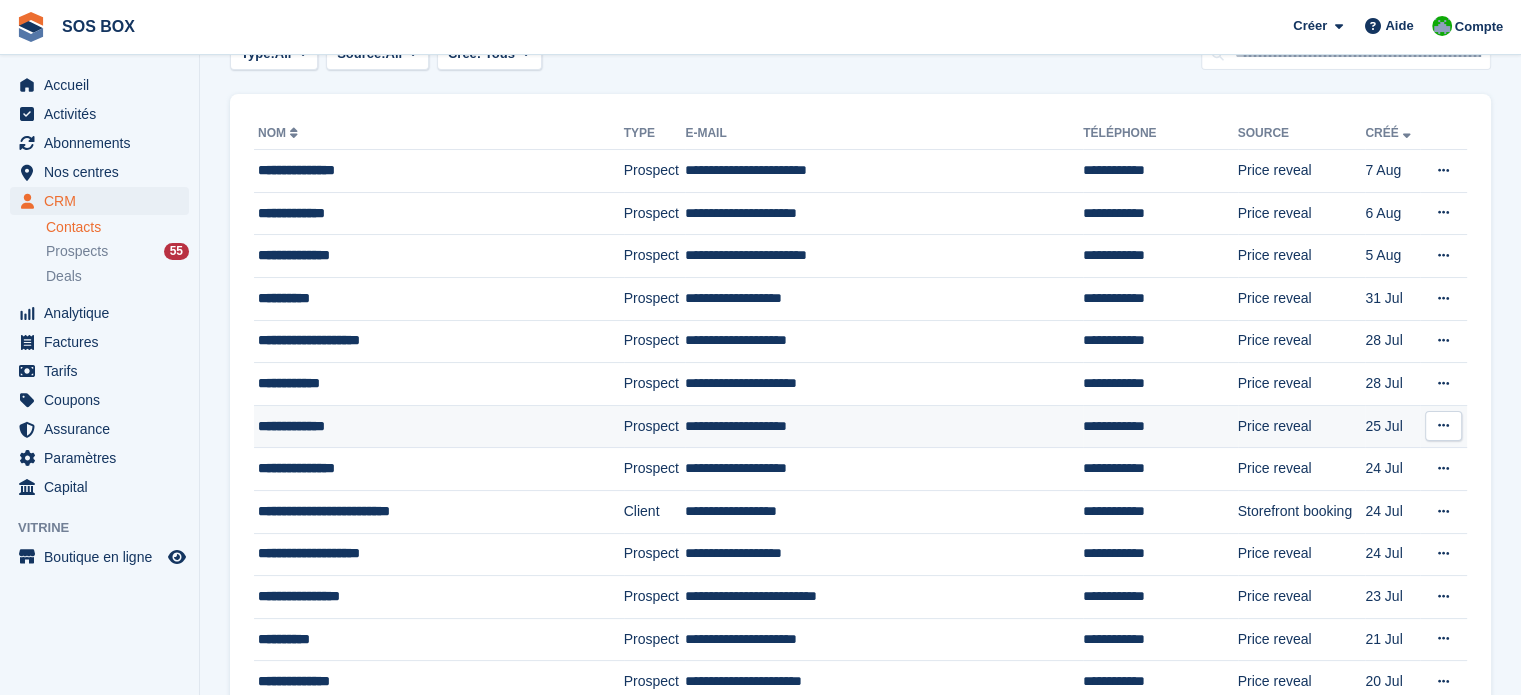 scroll, scrollTop: 0, scrollLeft: 0, axis: both 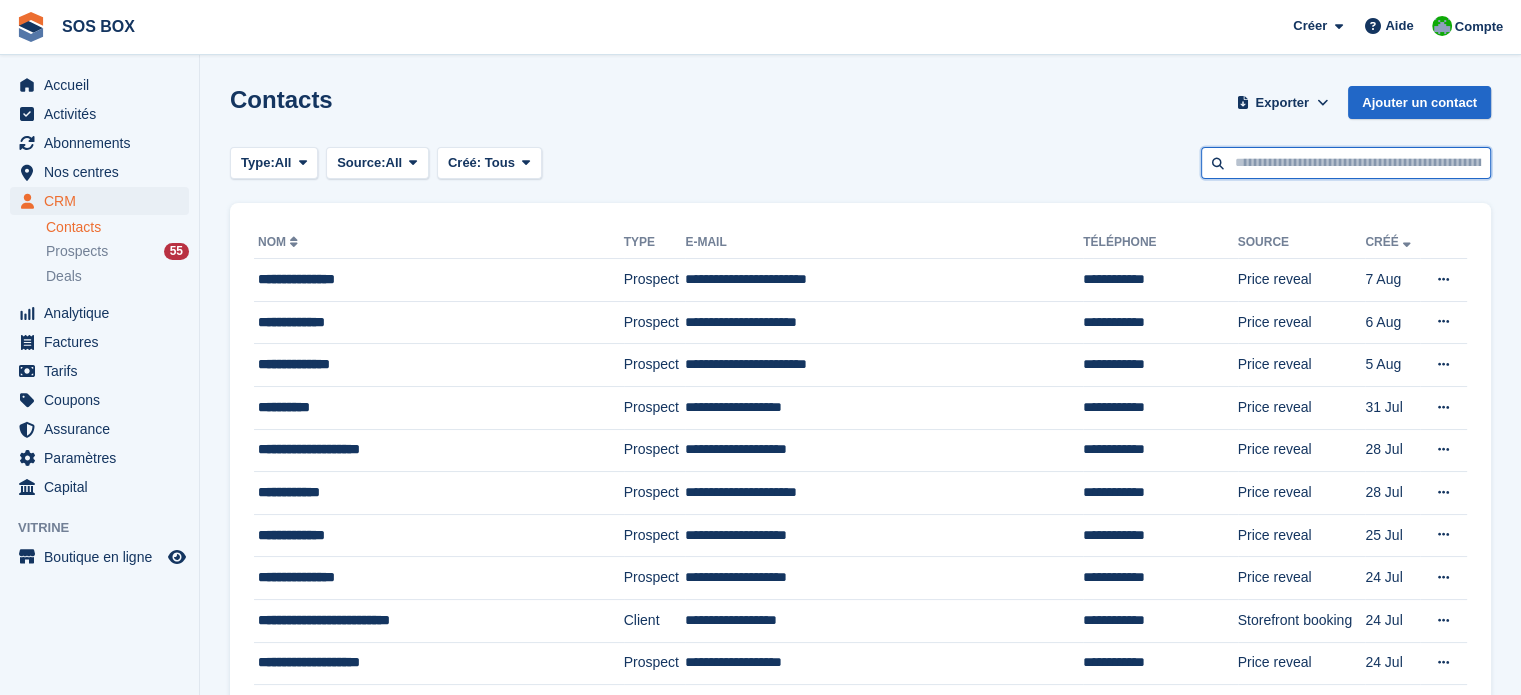 click at bounding box center [1346, 163] 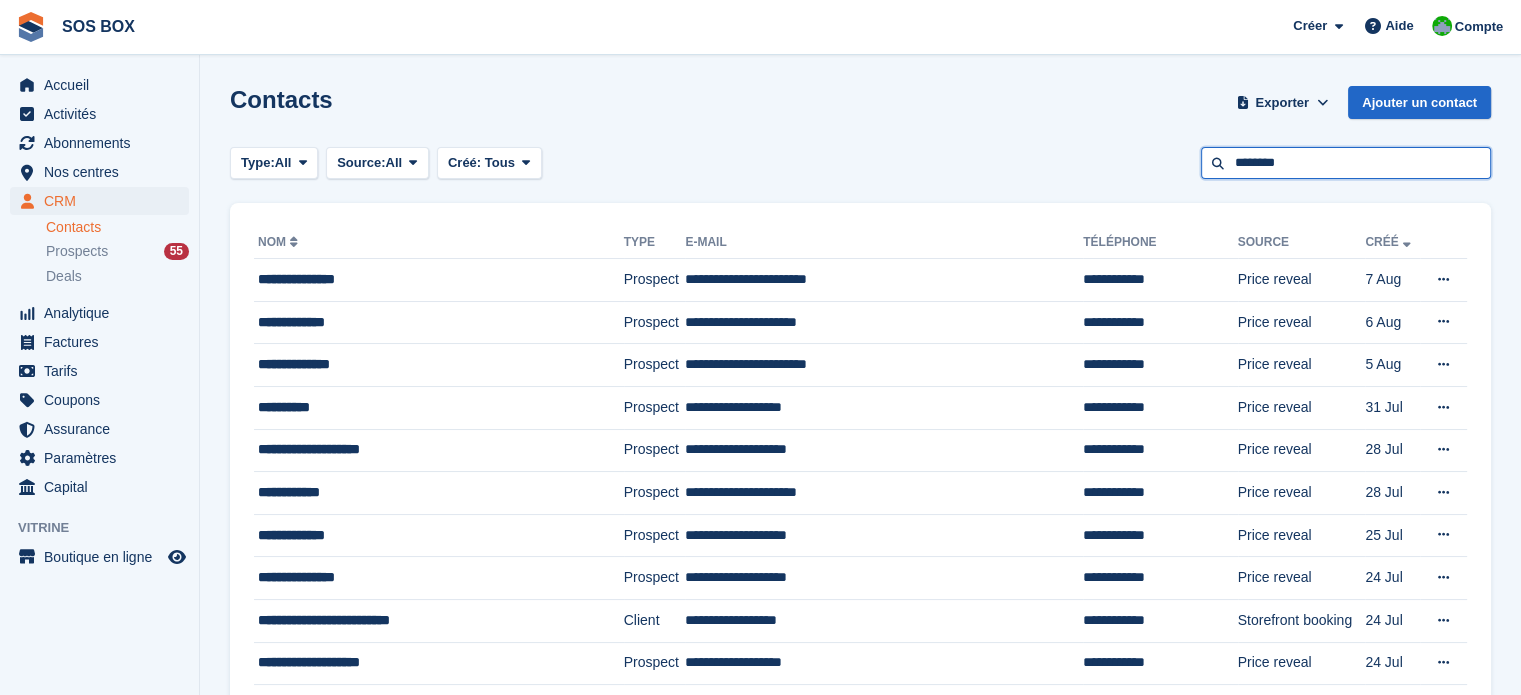type on "********" 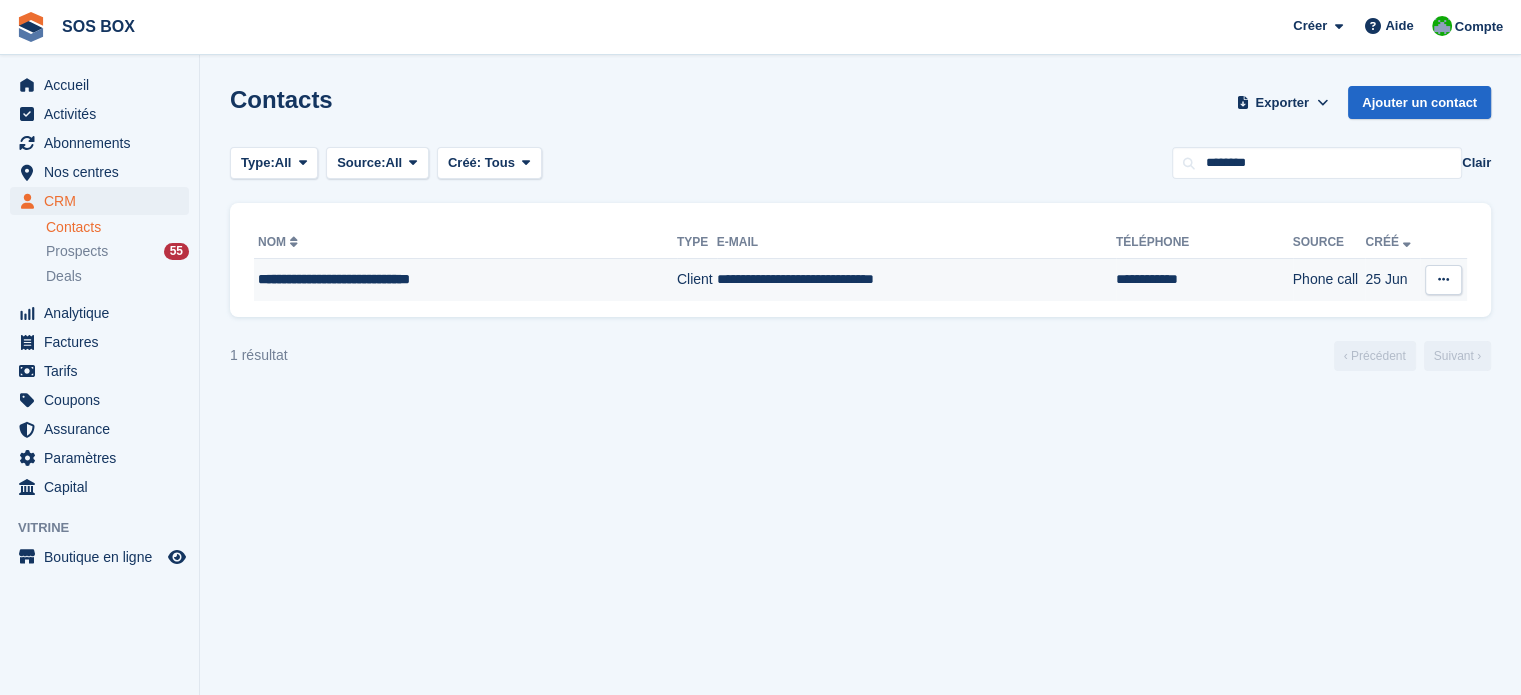 click on "**********" at bounding box center [916, 280] 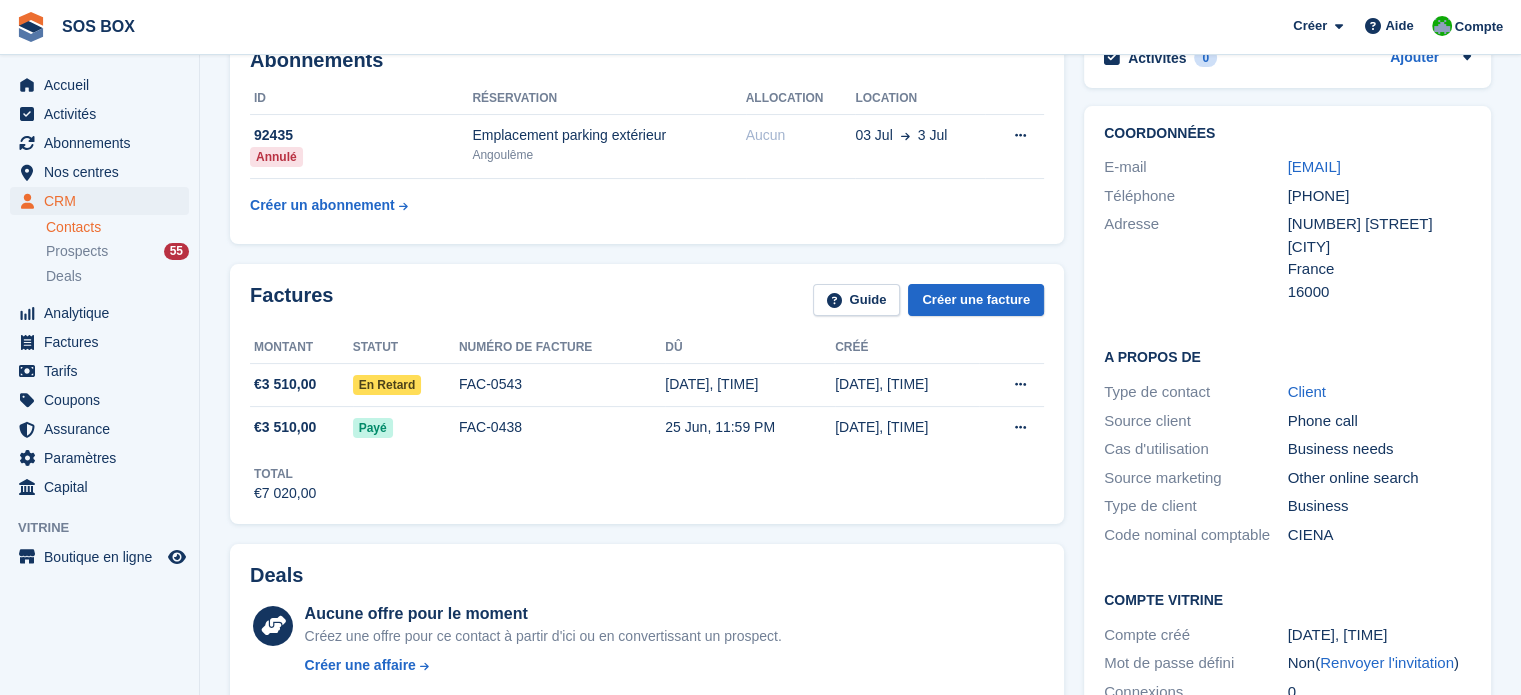scroll, scrollTop: 400, scrollLeft: 0, axis: vertical 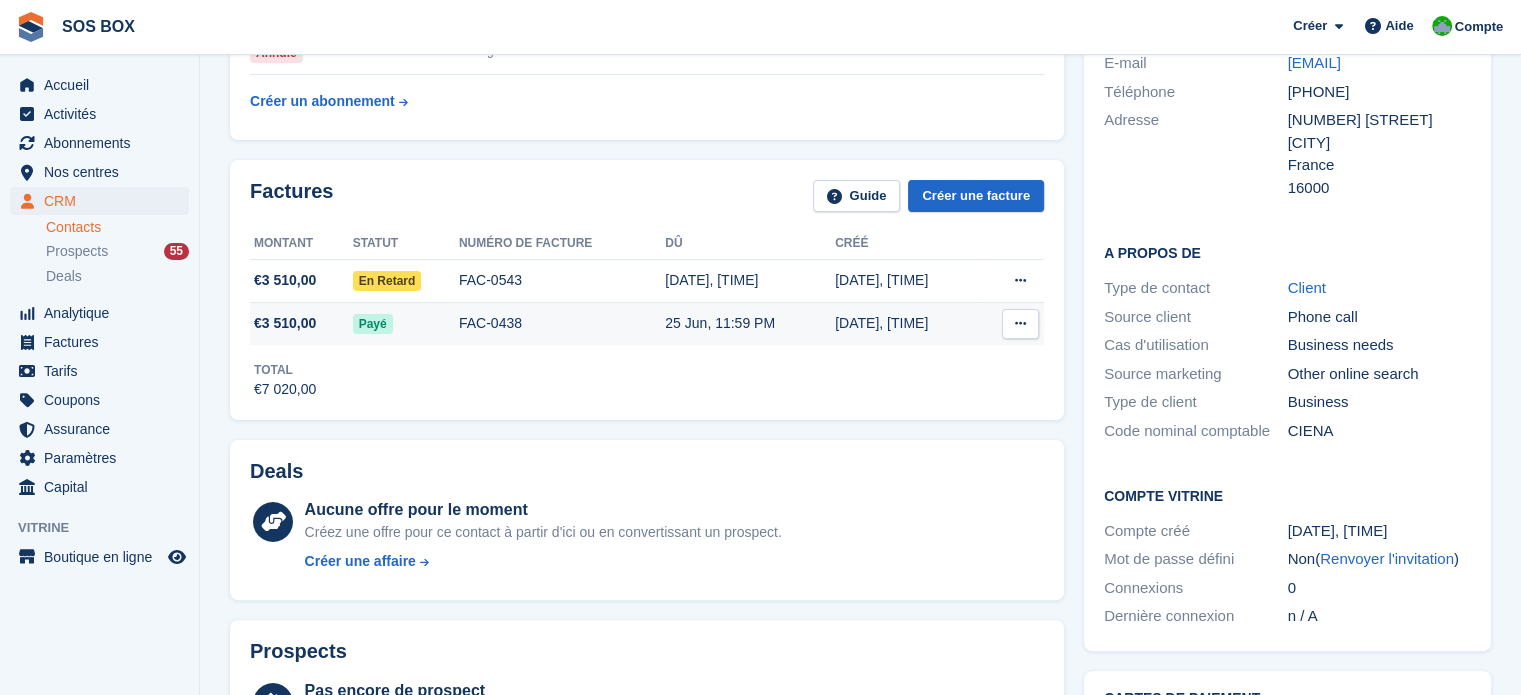 click at bounding box center [1020, 323] 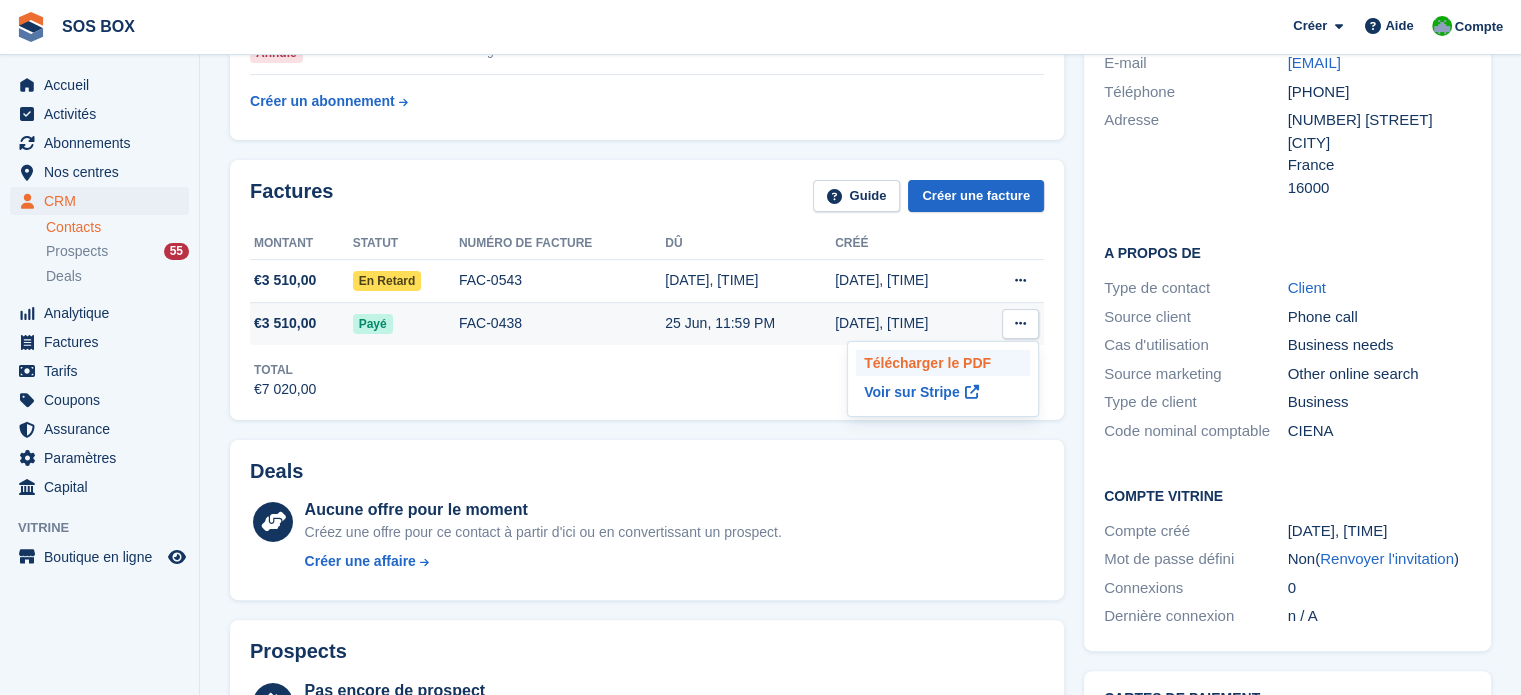 click on "Télécharger le PDF" at bounding box center [943, 363] 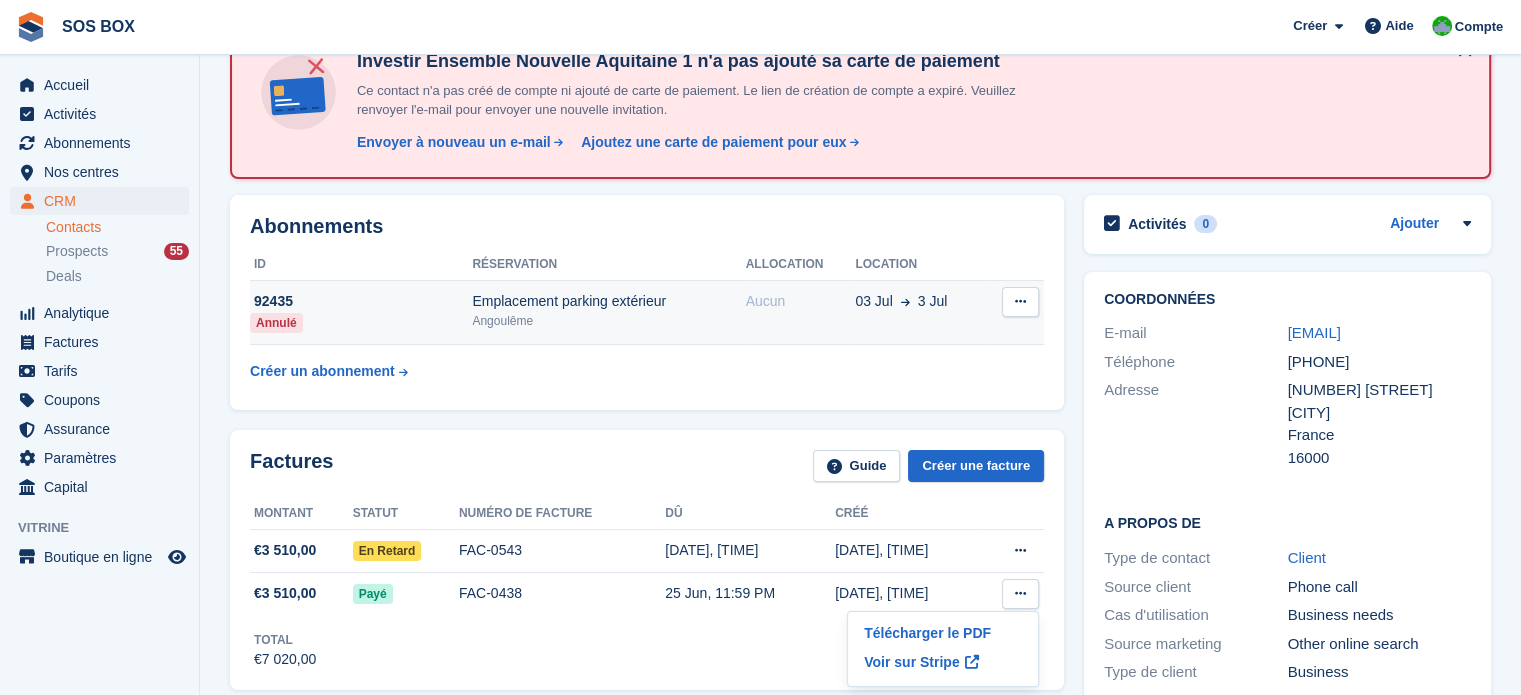 scroll, scrollTop: 0, scrollLeft: 0, axis: both 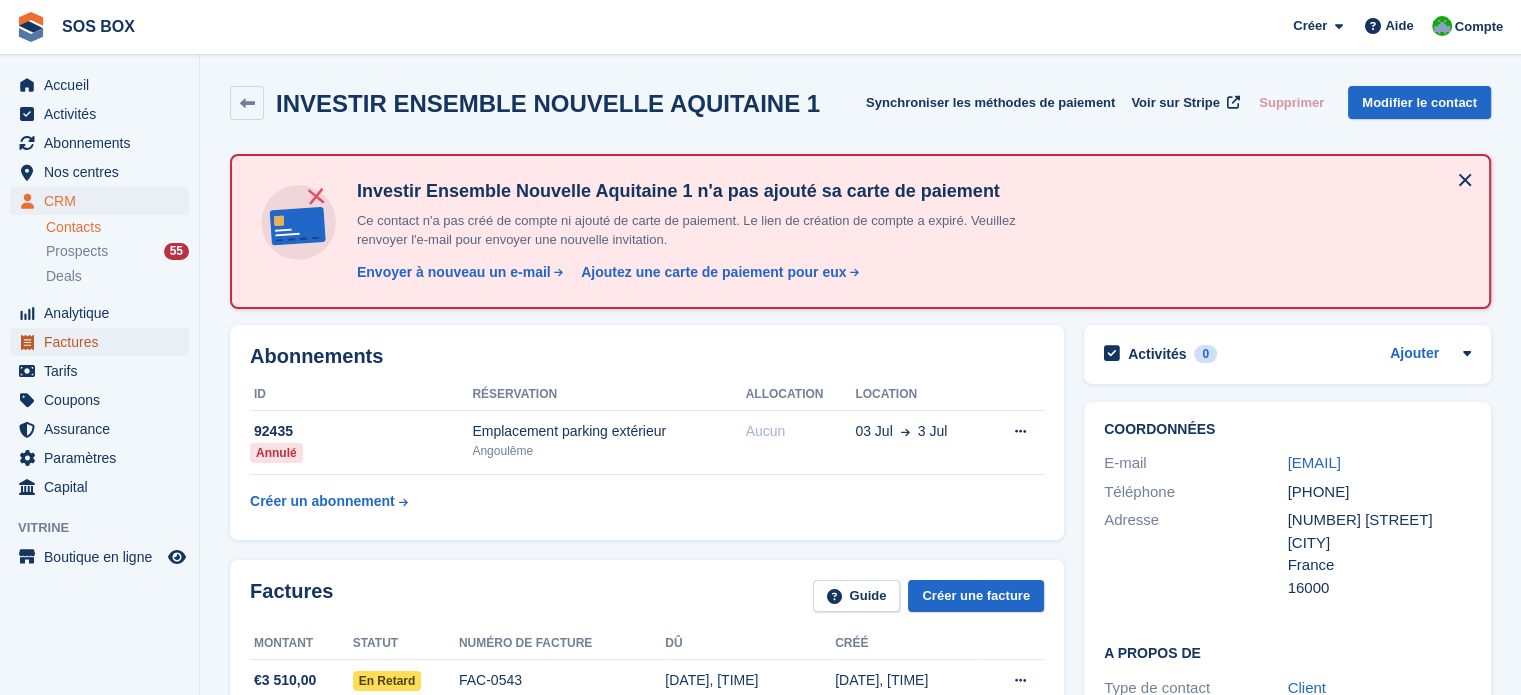 click on "Factures" at bounding box center [104, 342] 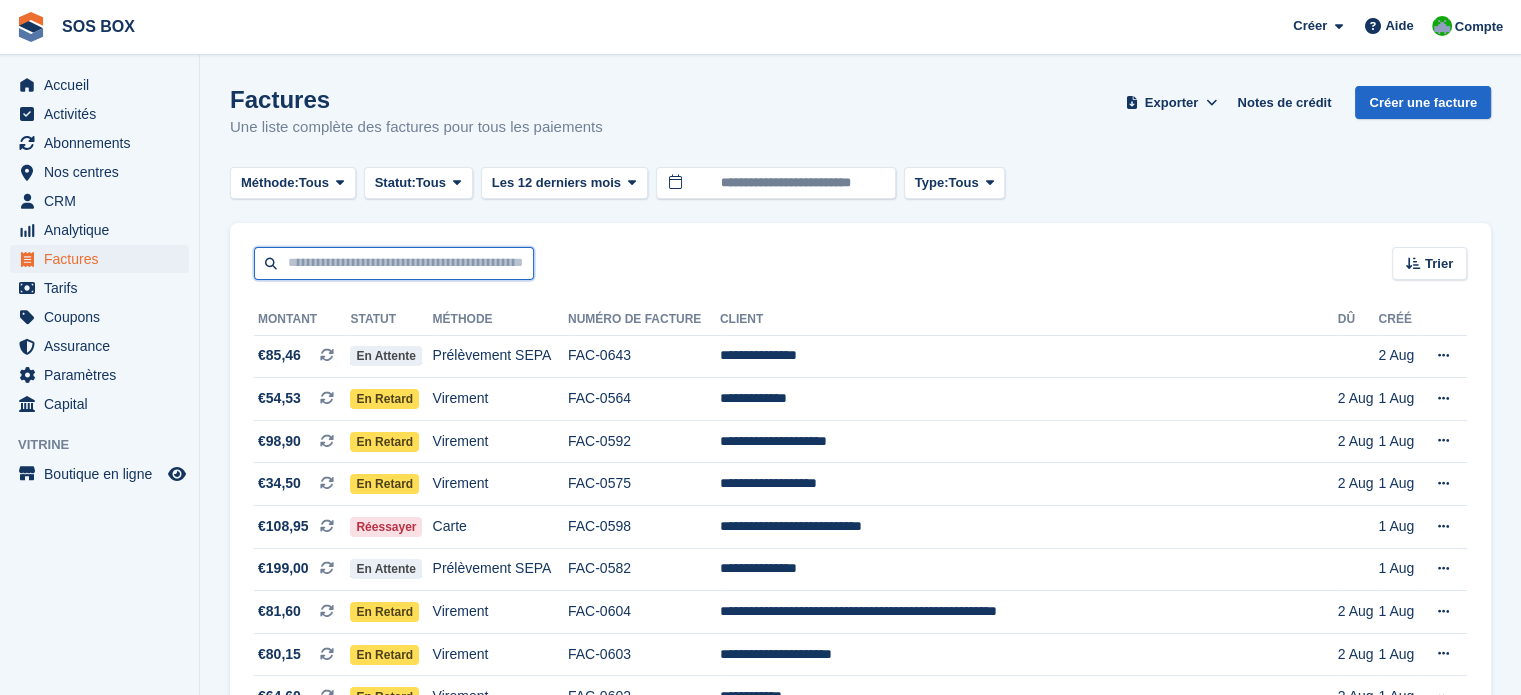 click at bounding box center [394, 263] 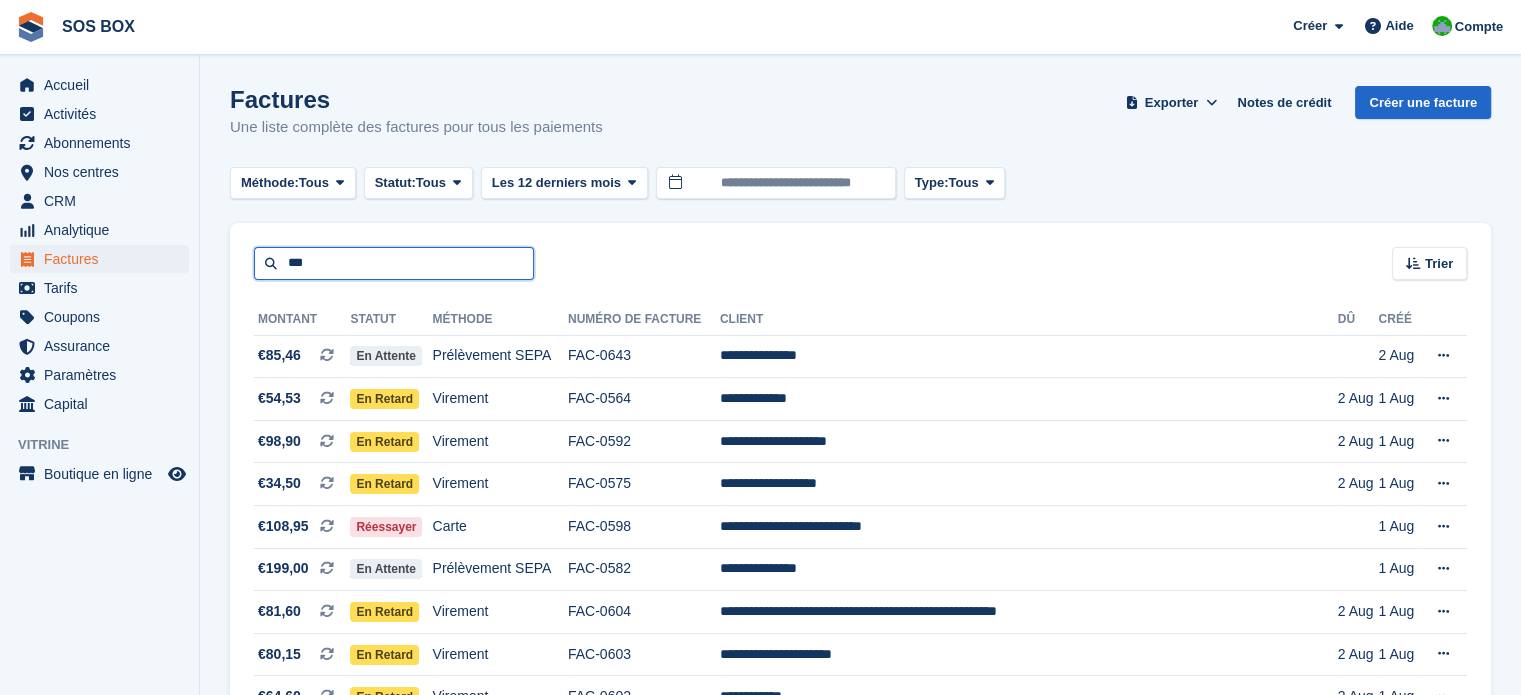 type on "***" 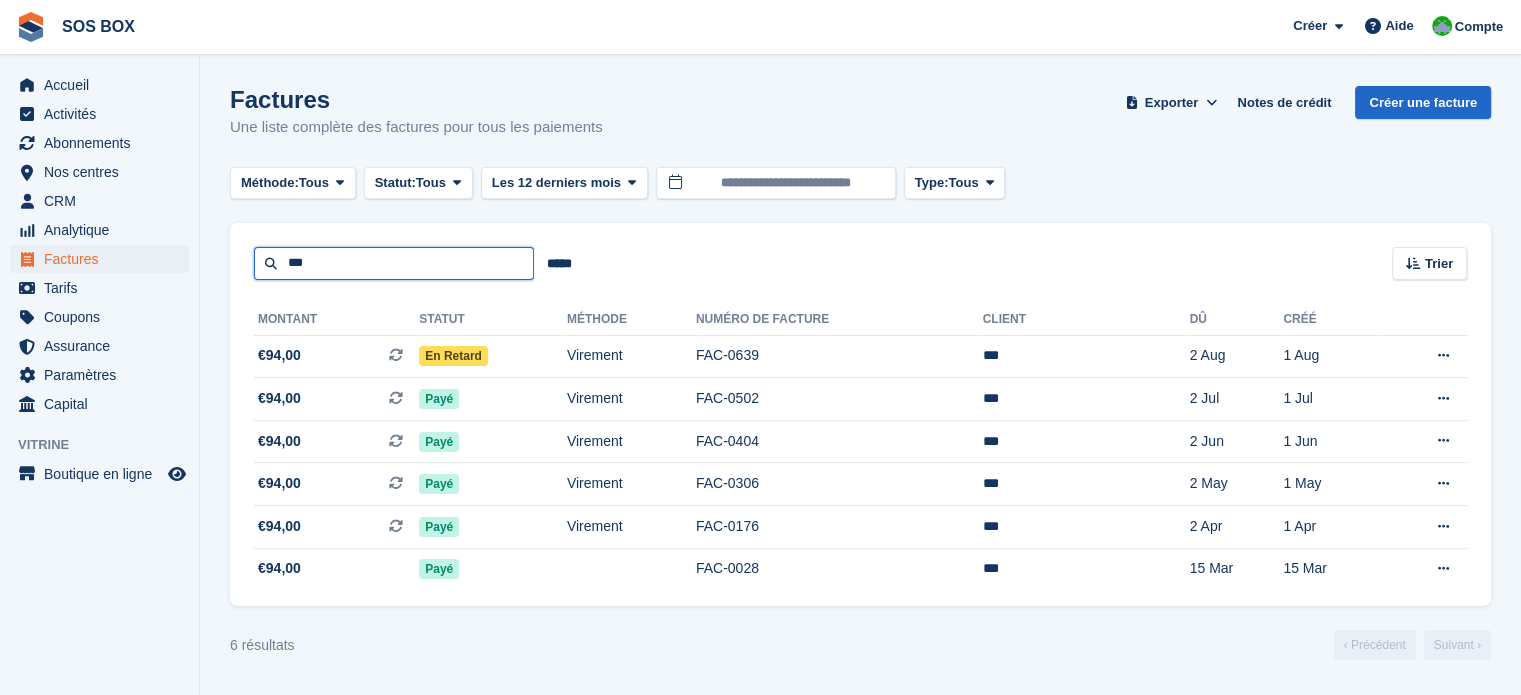 drag, startPoint x: 319, startPoint y: 261, endPoint x: 274, endPoint y: 263, distance: 45.044422 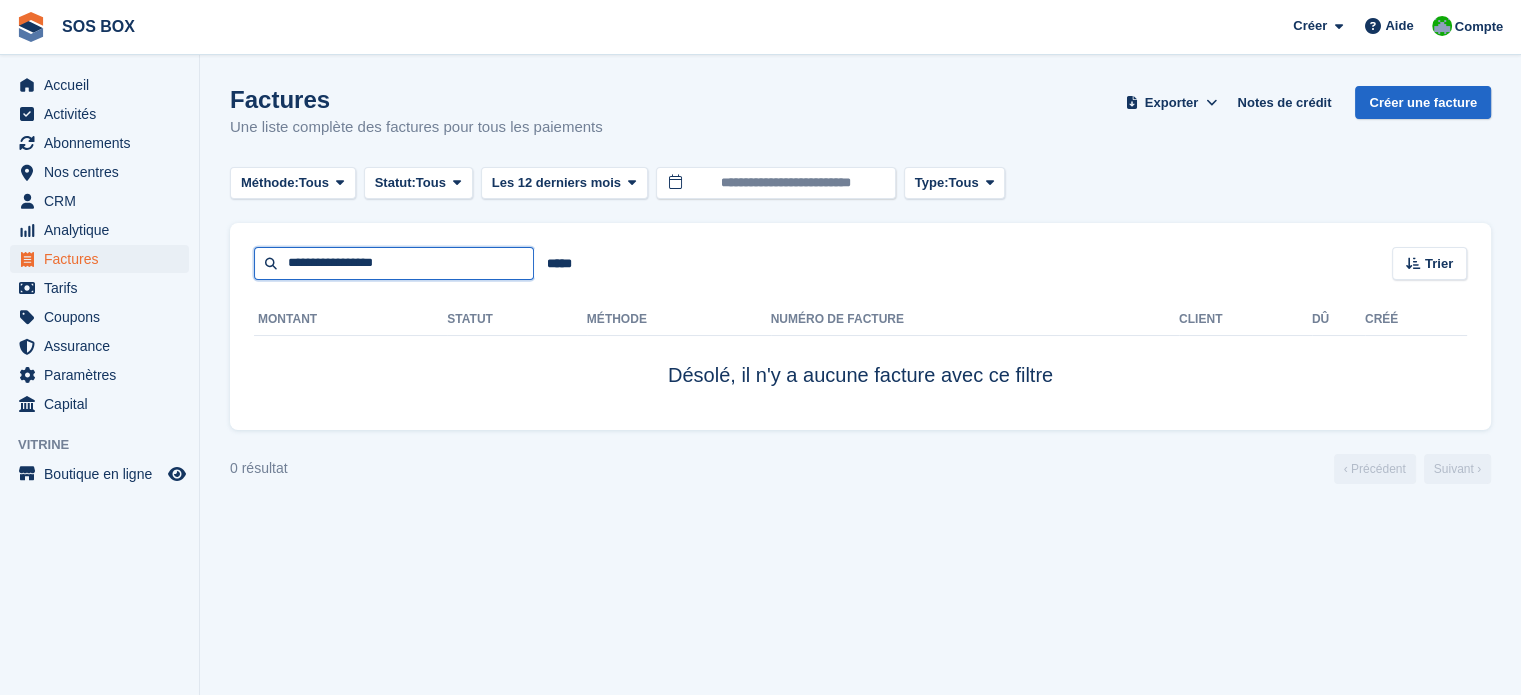 click on "**********" at bounding box center [394, 263] 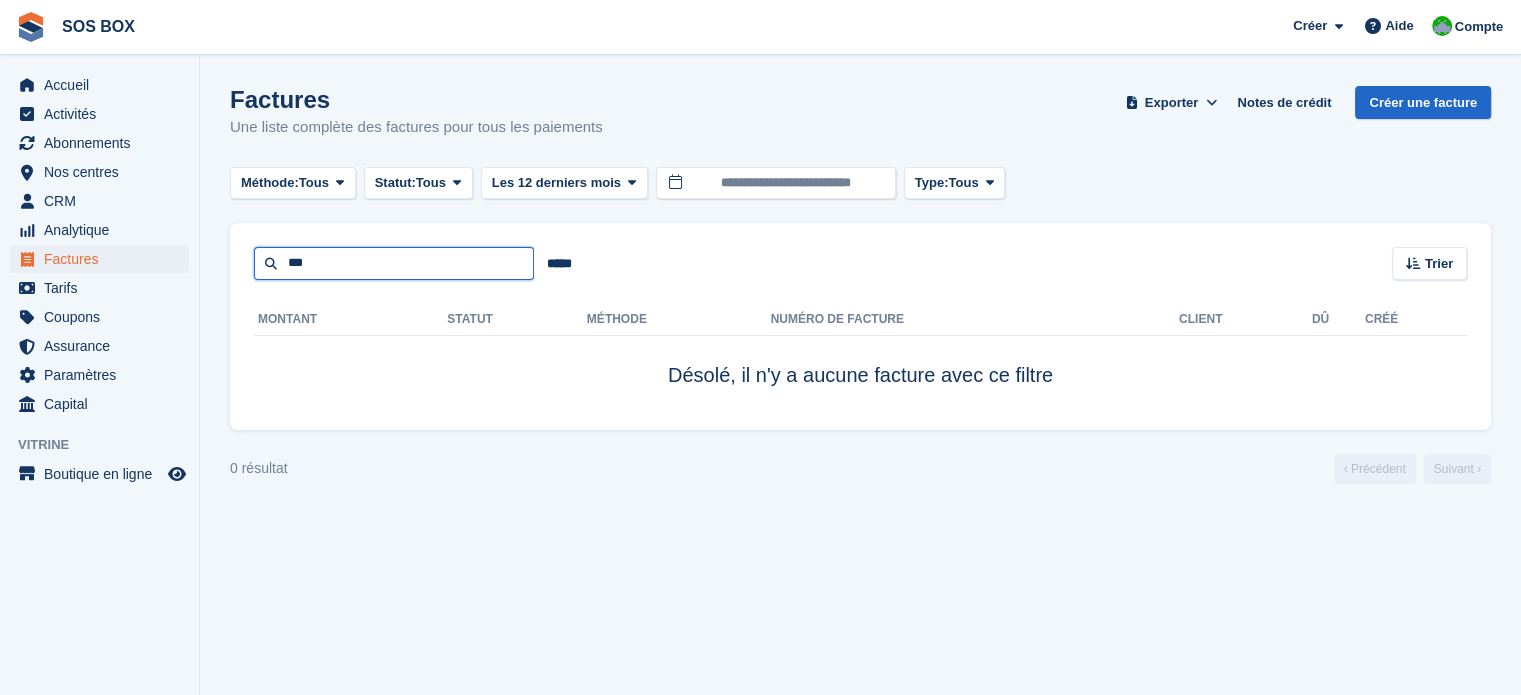 type on "***" 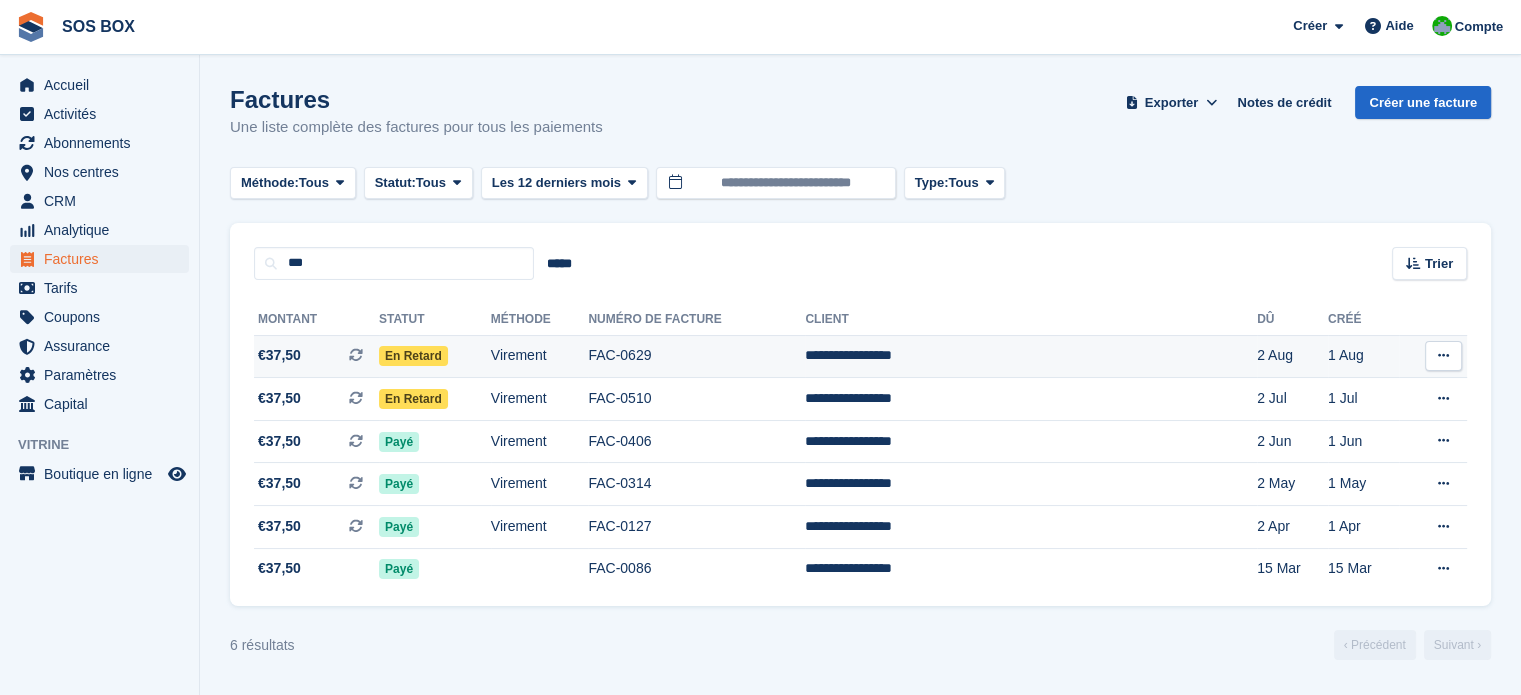 click on "**********" at bounding box center [1031, 356] 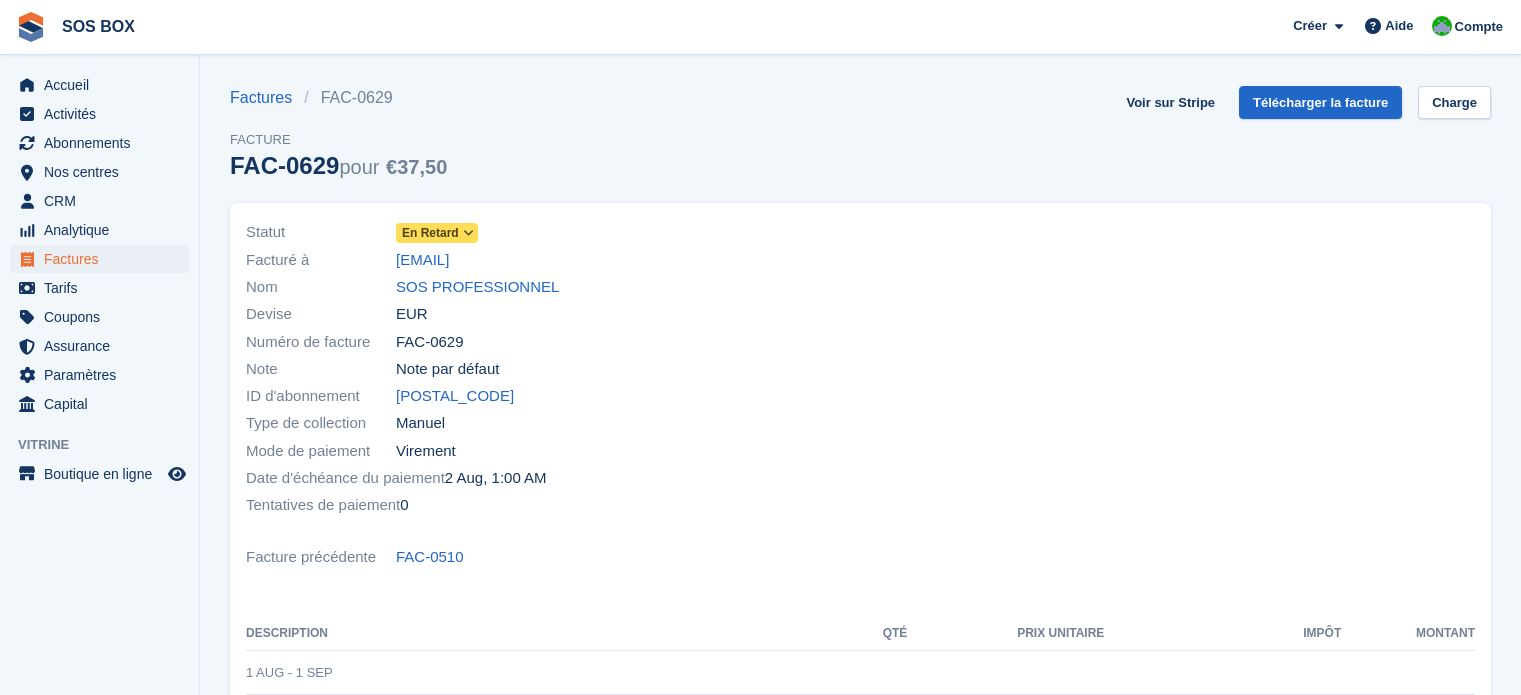 scroll, scrollTop: 0, scrollLeft: 0, axis: both 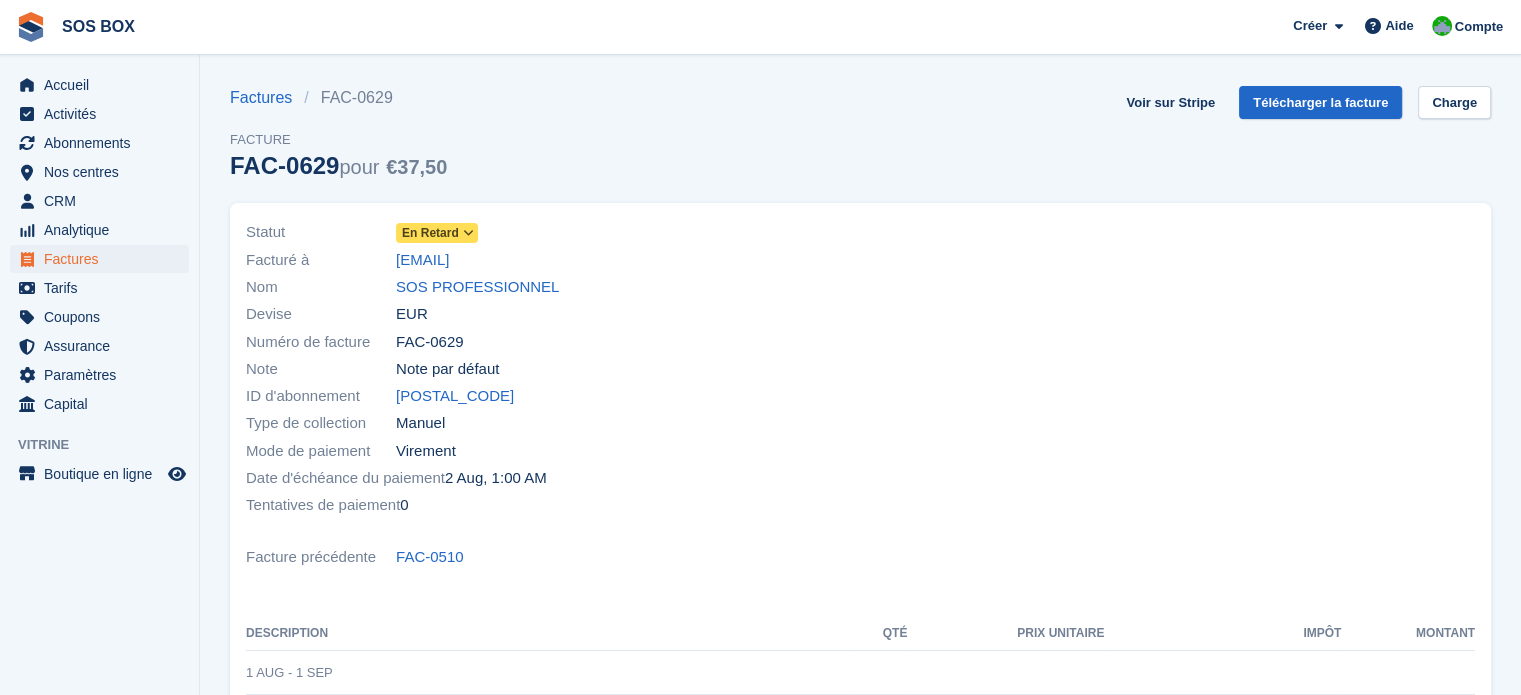 drag, startPoint x: 614, startPoint y: 266, endPoint x: 394, endPoint y: 267, distance: 220.00227 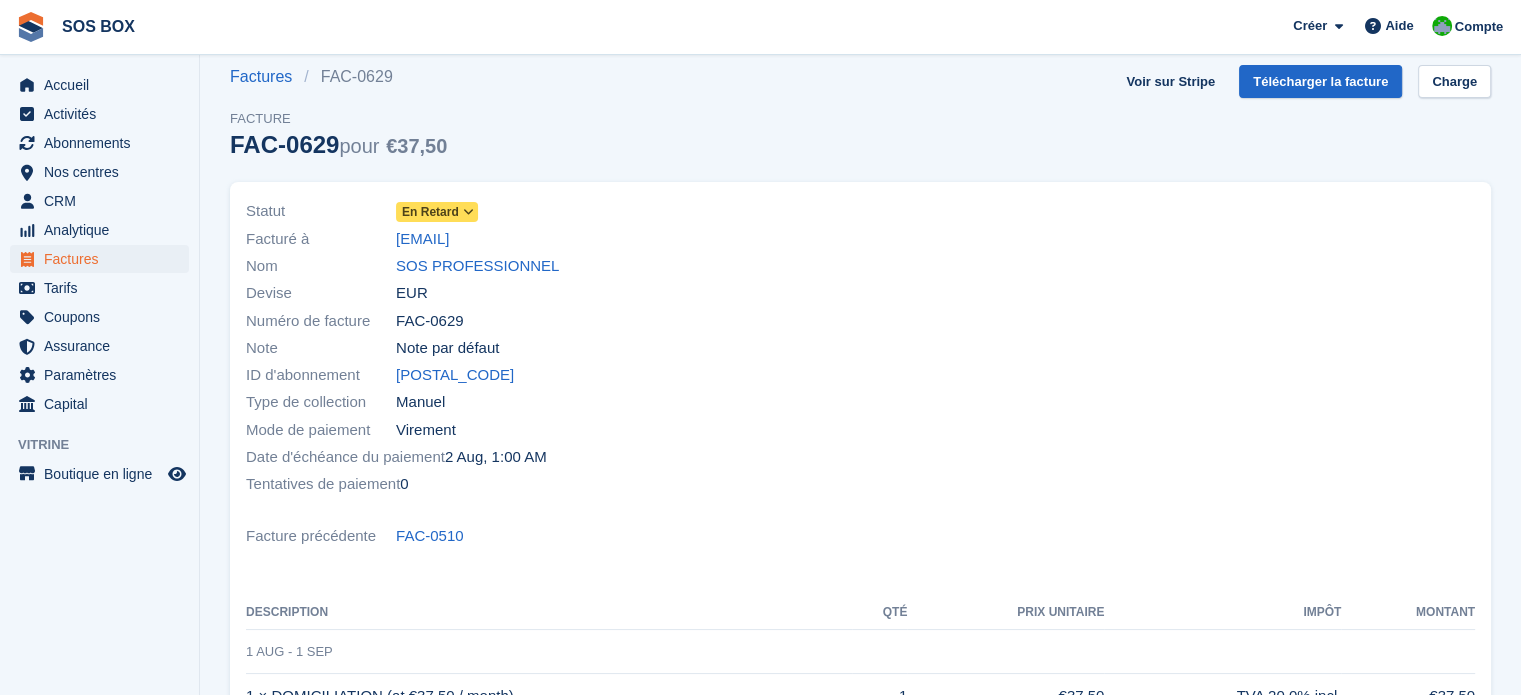 scroll, scrollTop: 0, scrollLeft: 0, axis: both 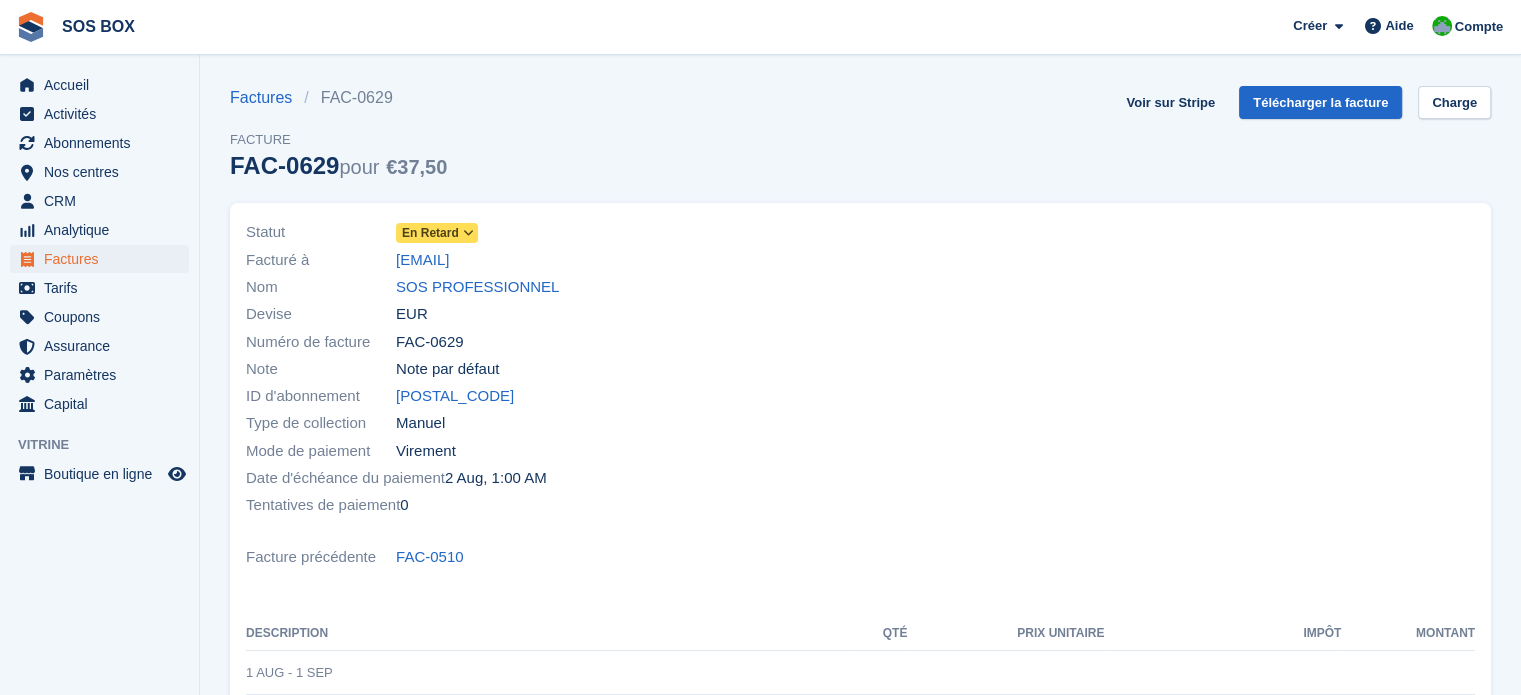 click on "Facturé à
[EMAIL]" at bounding box center [547, 259] 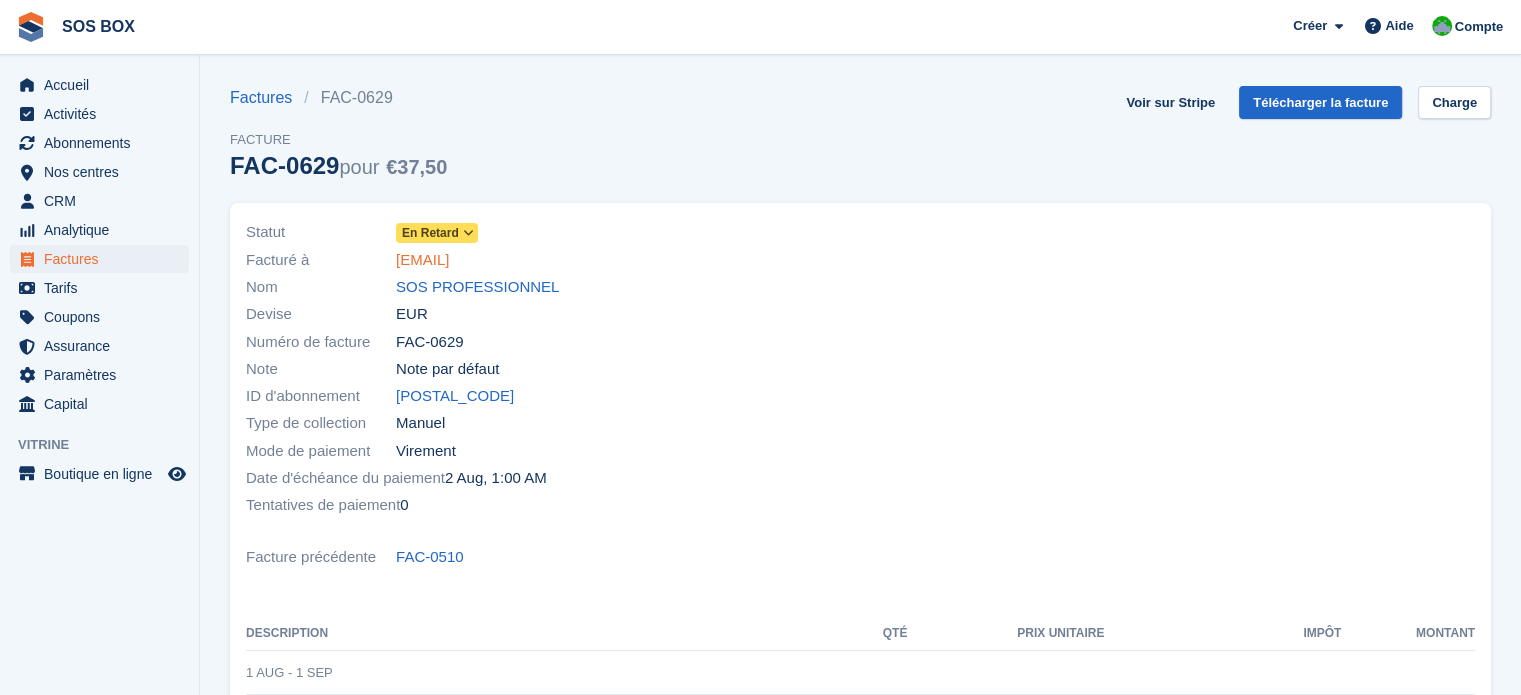 drag, startPoint x: 617, startPoint y: 265, endPoint x: 398, endPoint y: 265, distance: 219 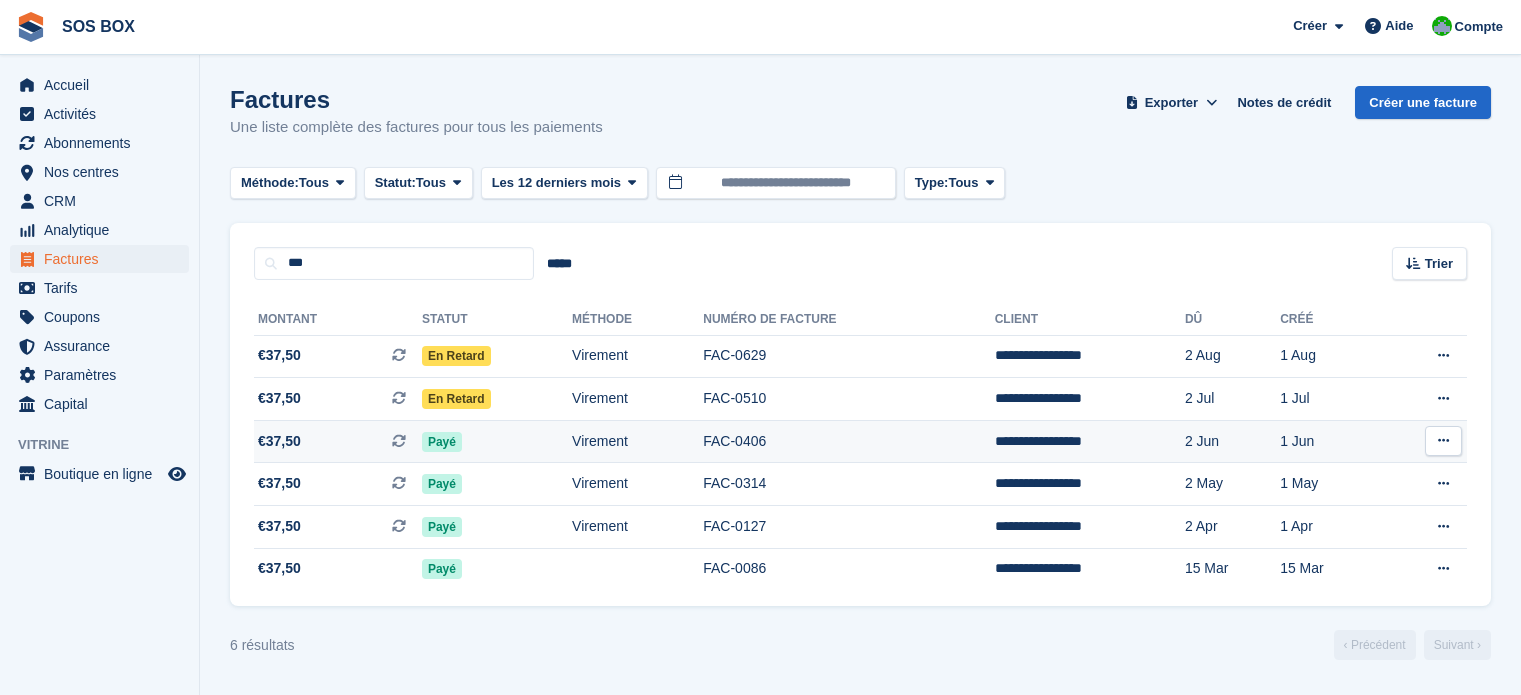 scroll, scrollTop: 0, scrollLeft: 0, axis: both 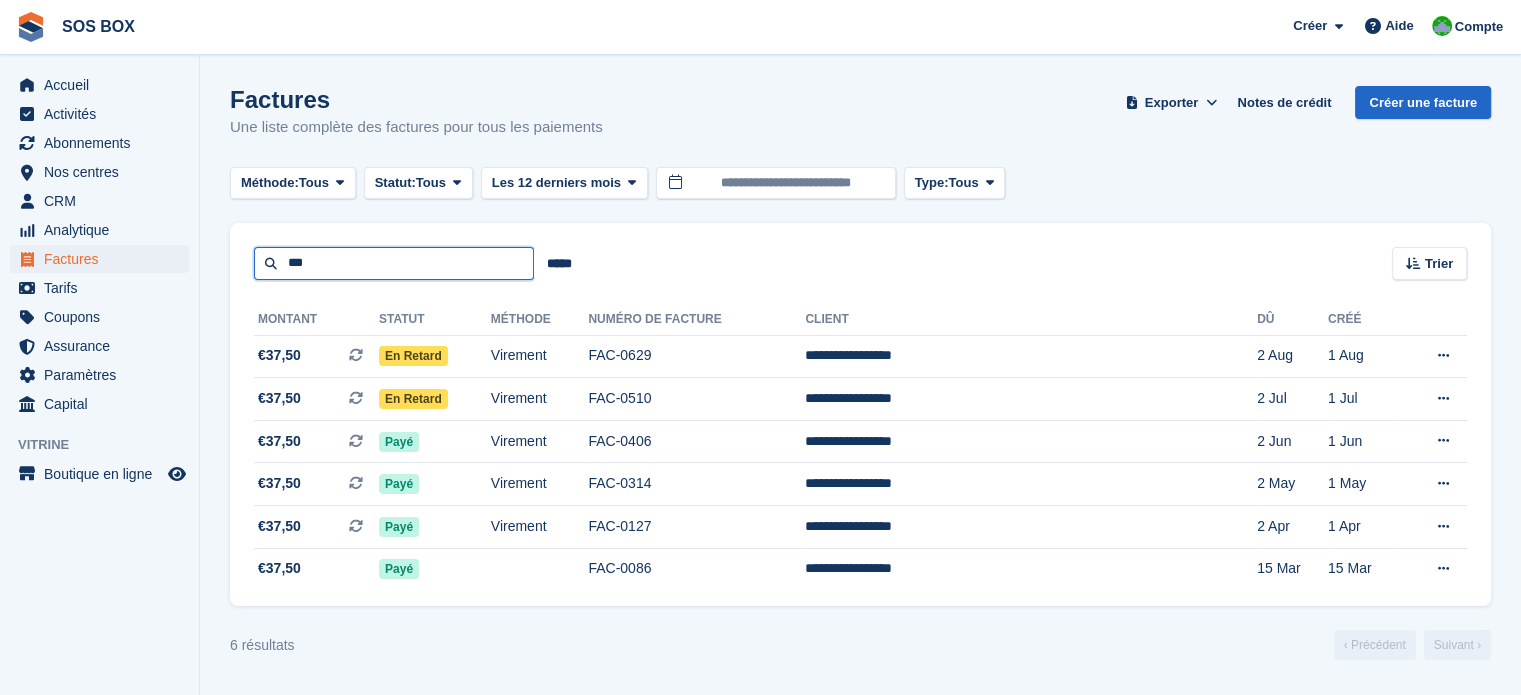 drag, startPoint x: 382, startPoint y: 254, endPoint x: 284, endPoint y: 255, distance: 98.005104 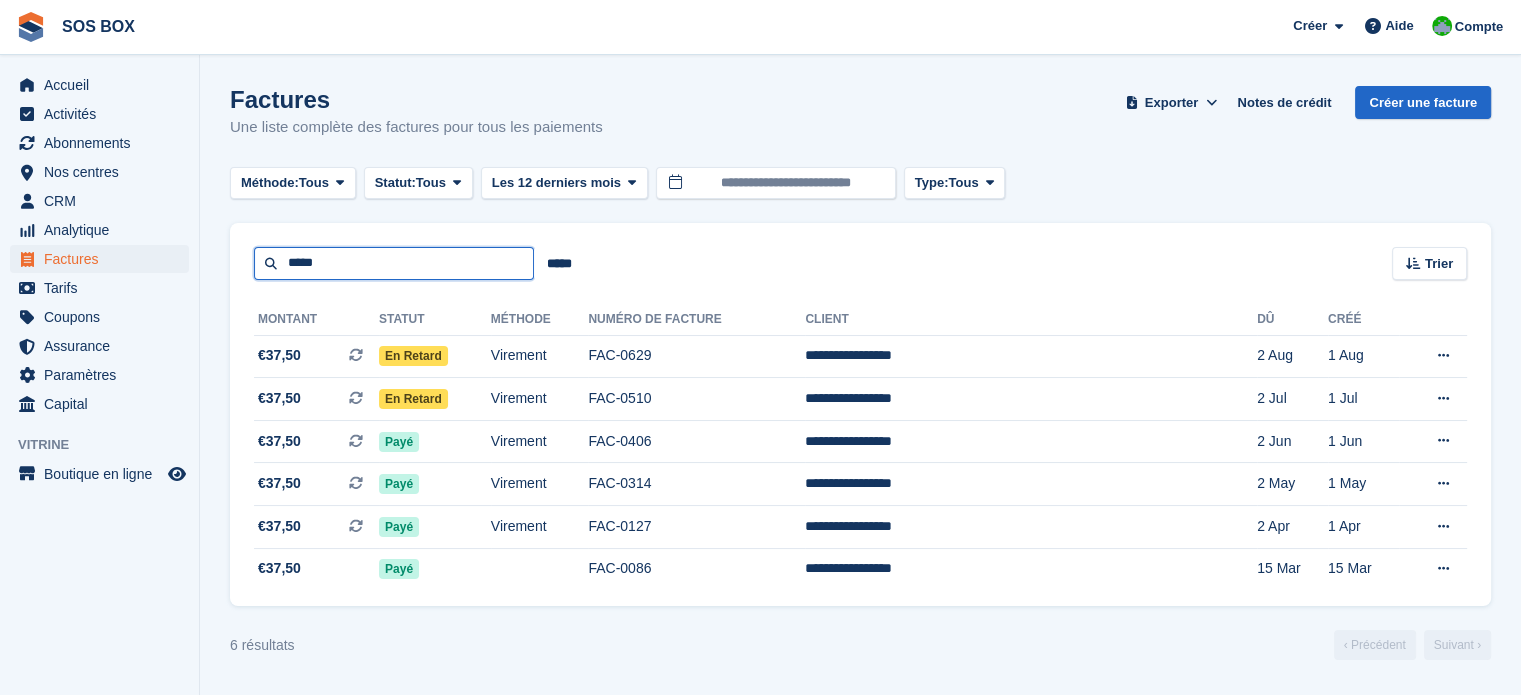 type on "*****" 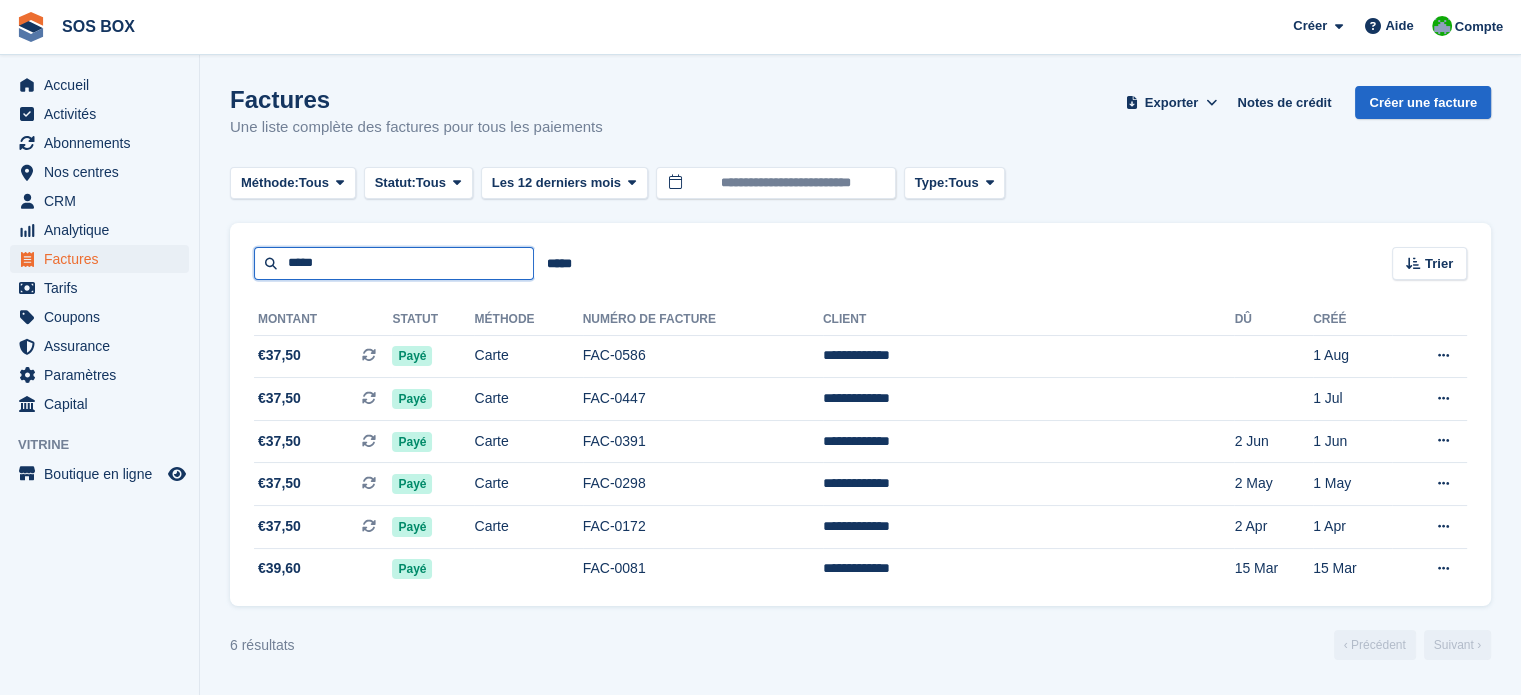 drag, startPoint x: 320, startPoint y: 259, endPoint x: 284, endPoint y: 261, distance: 36.05551 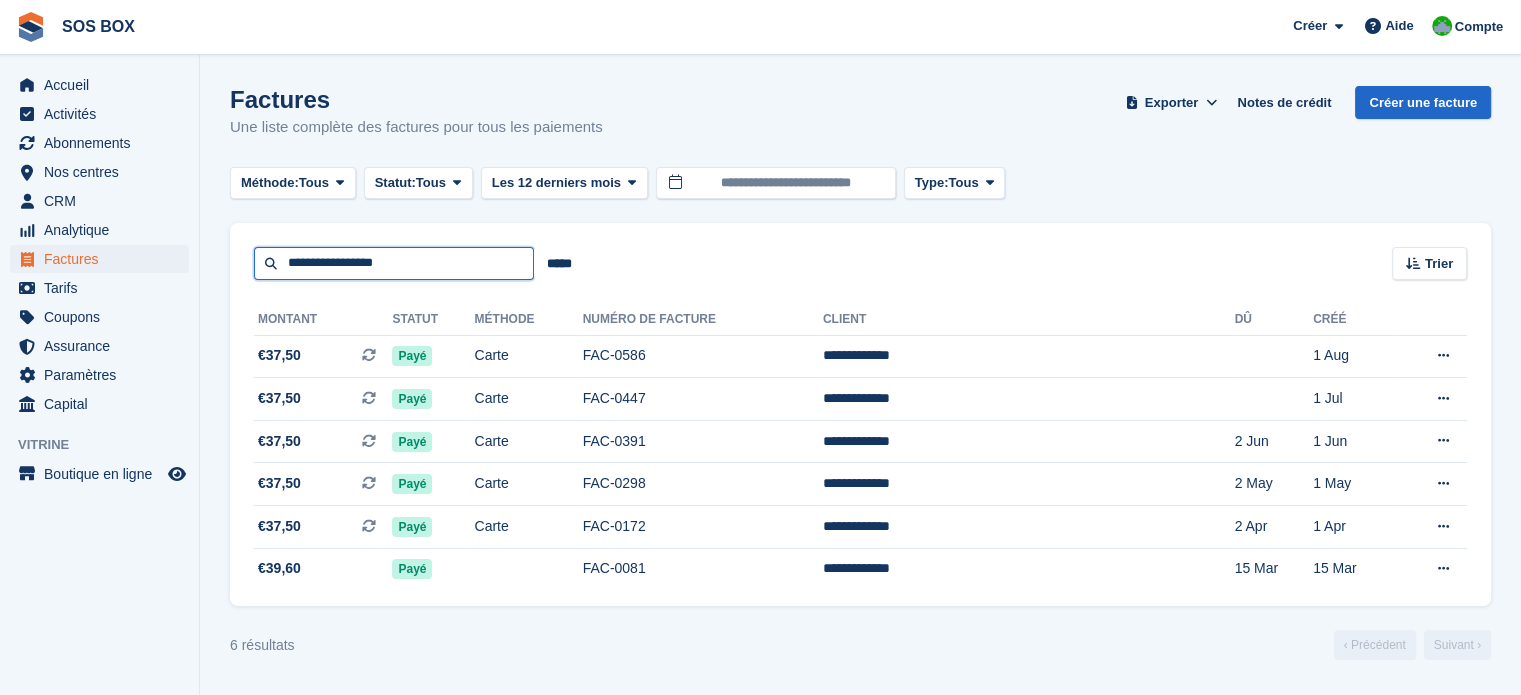 type on "**********" 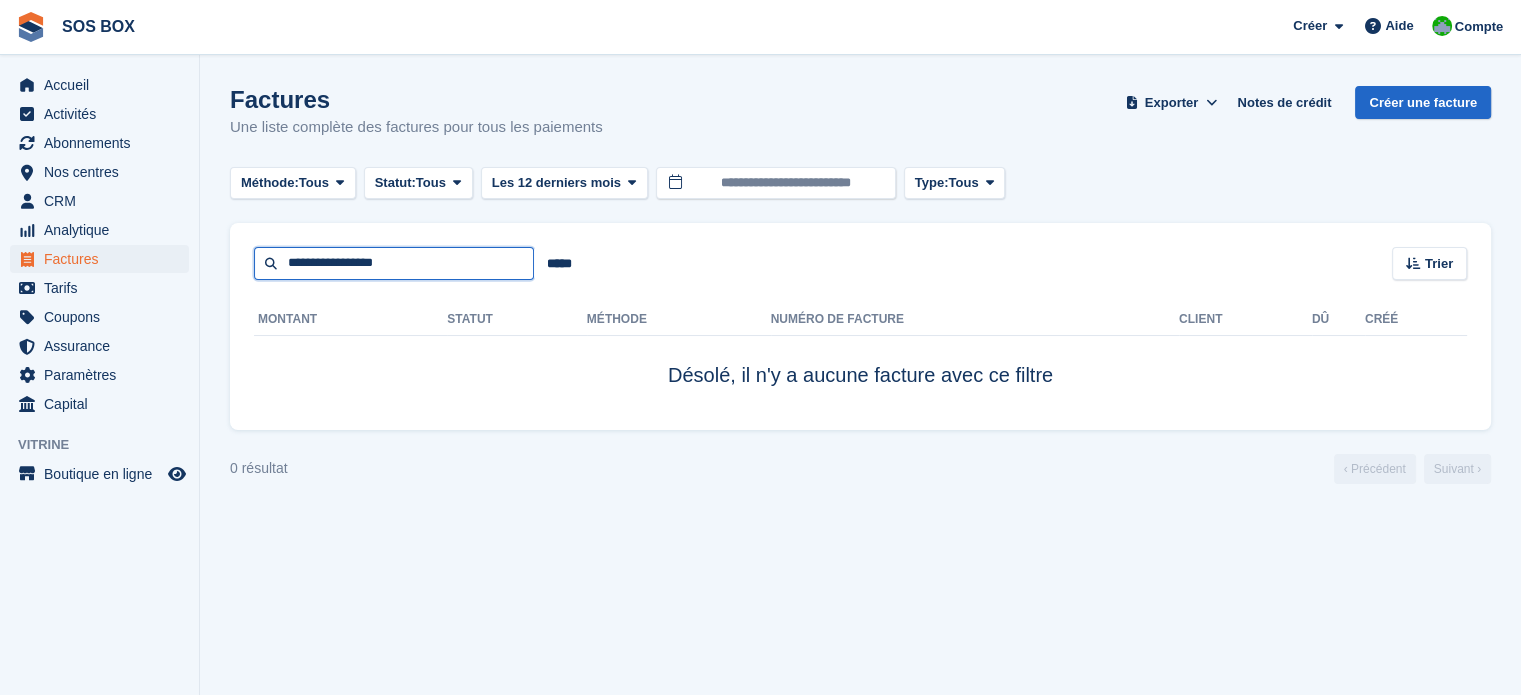 drag, startPoint x: 410, startPoint y: 260, endPoint x: 306, endPoint y: 267, distance: 104.23531 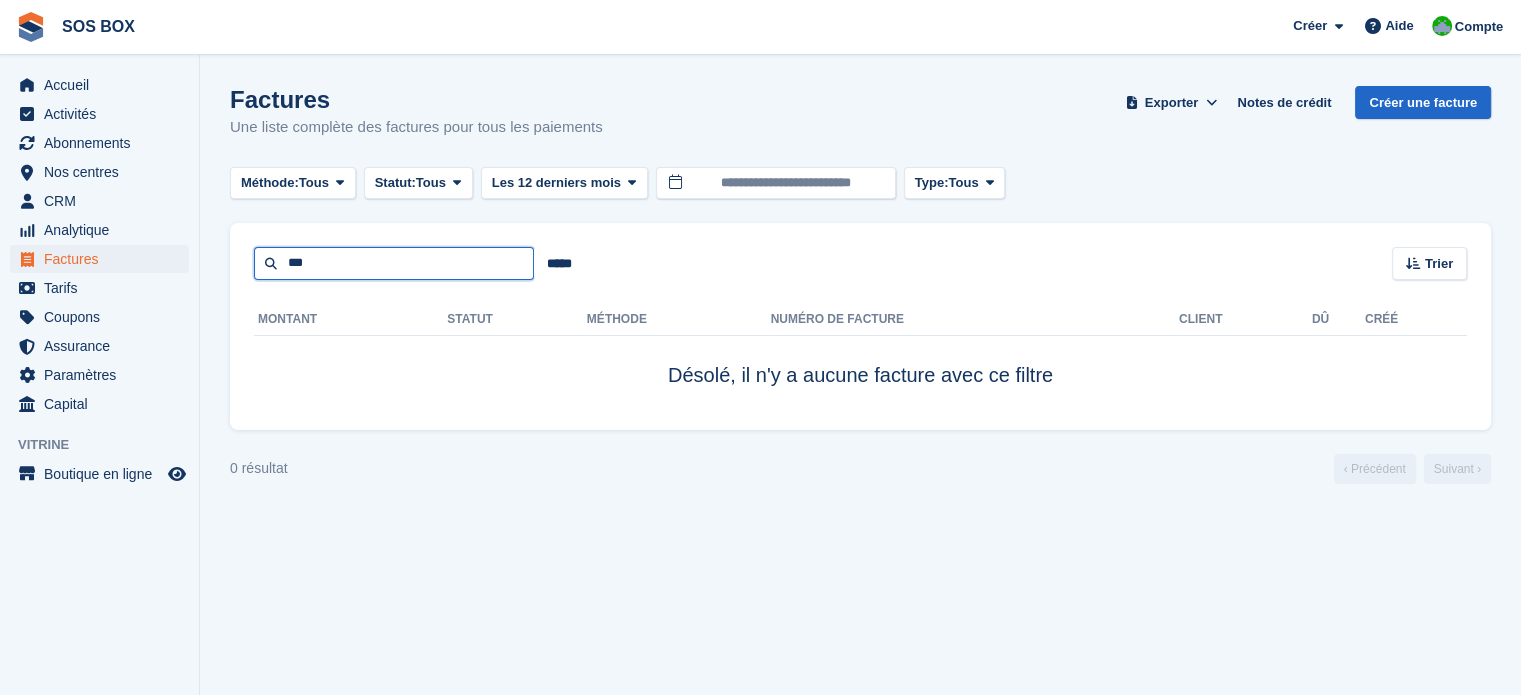 type on "***" 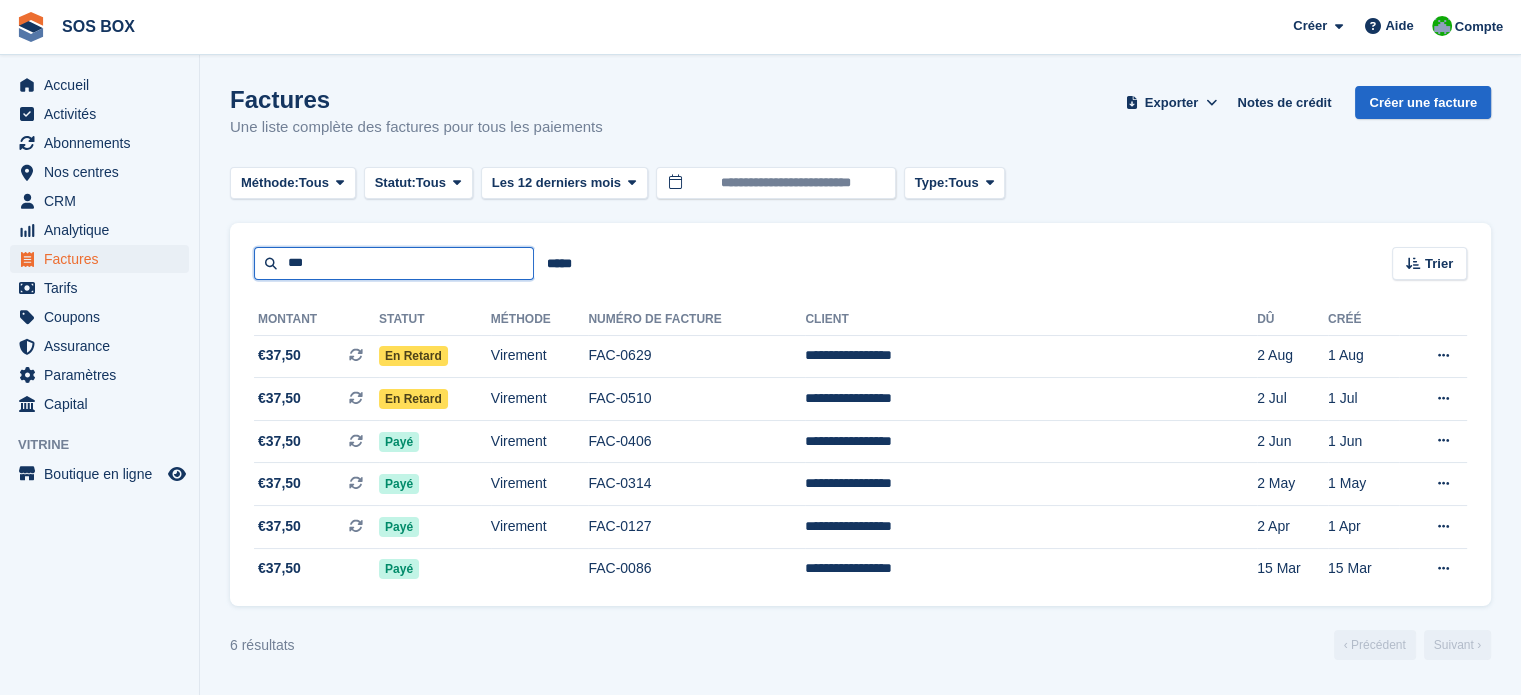 drag, startPoint x: 326, startPoint y: 266, endPoint x: 274, endPoint y: 267, distance: 52.009613 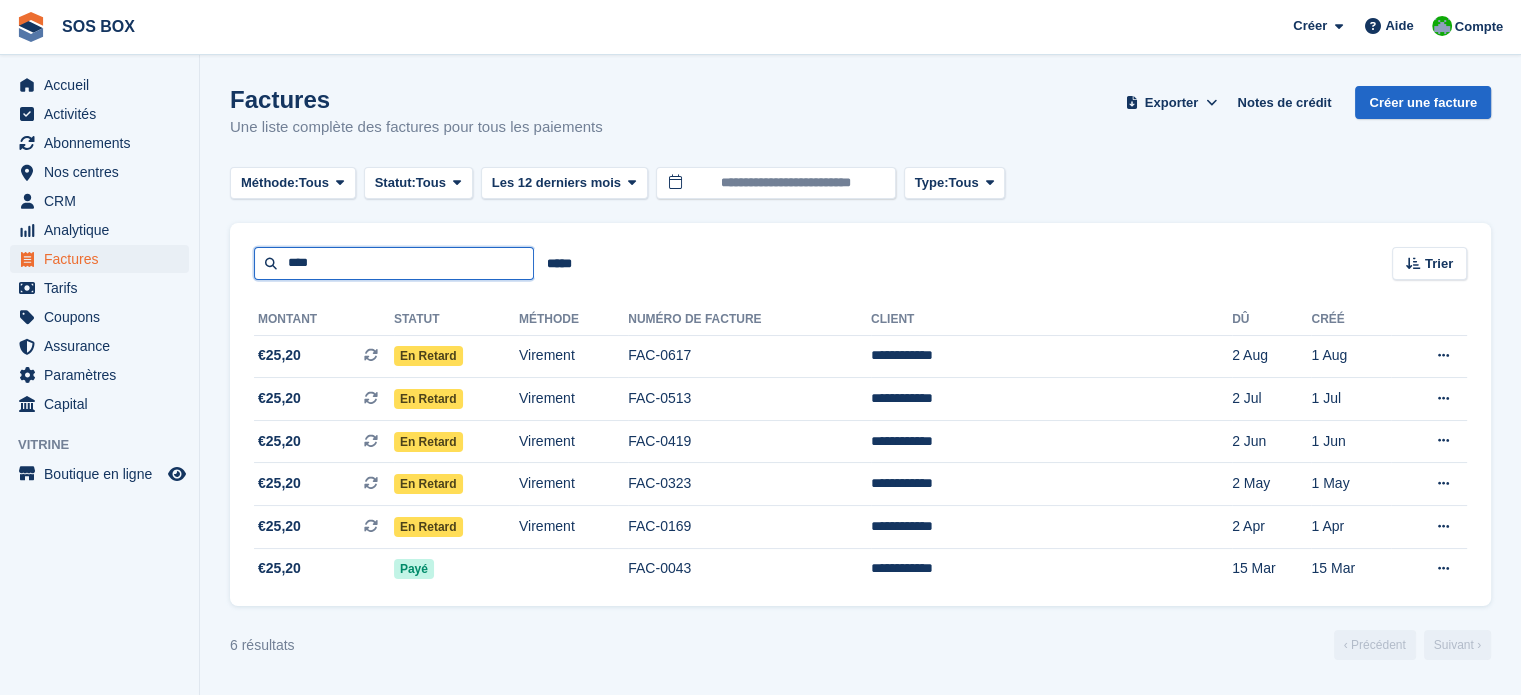 drag, startPoint x: 387, startPoint y: 268, endPoint x: 282, endPoint y: 268, distance: 105 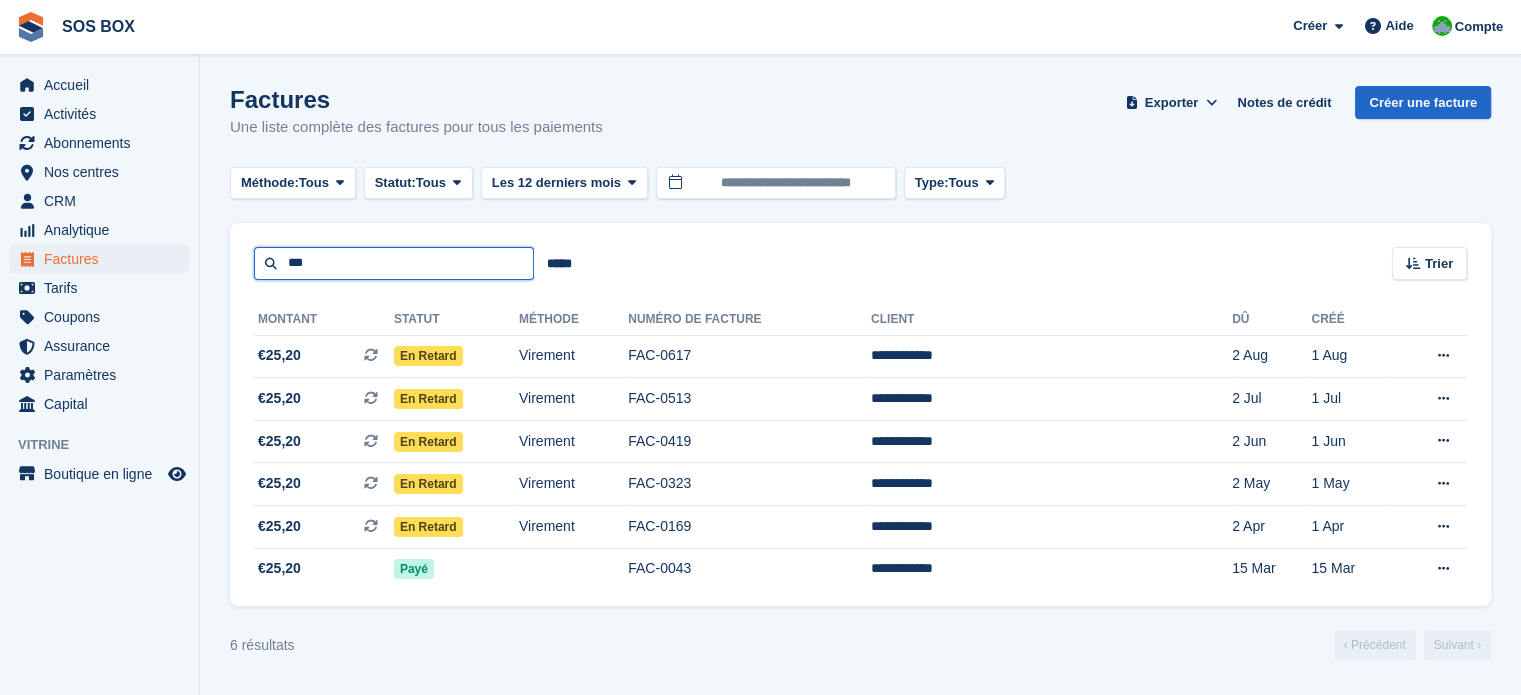 type on "***" 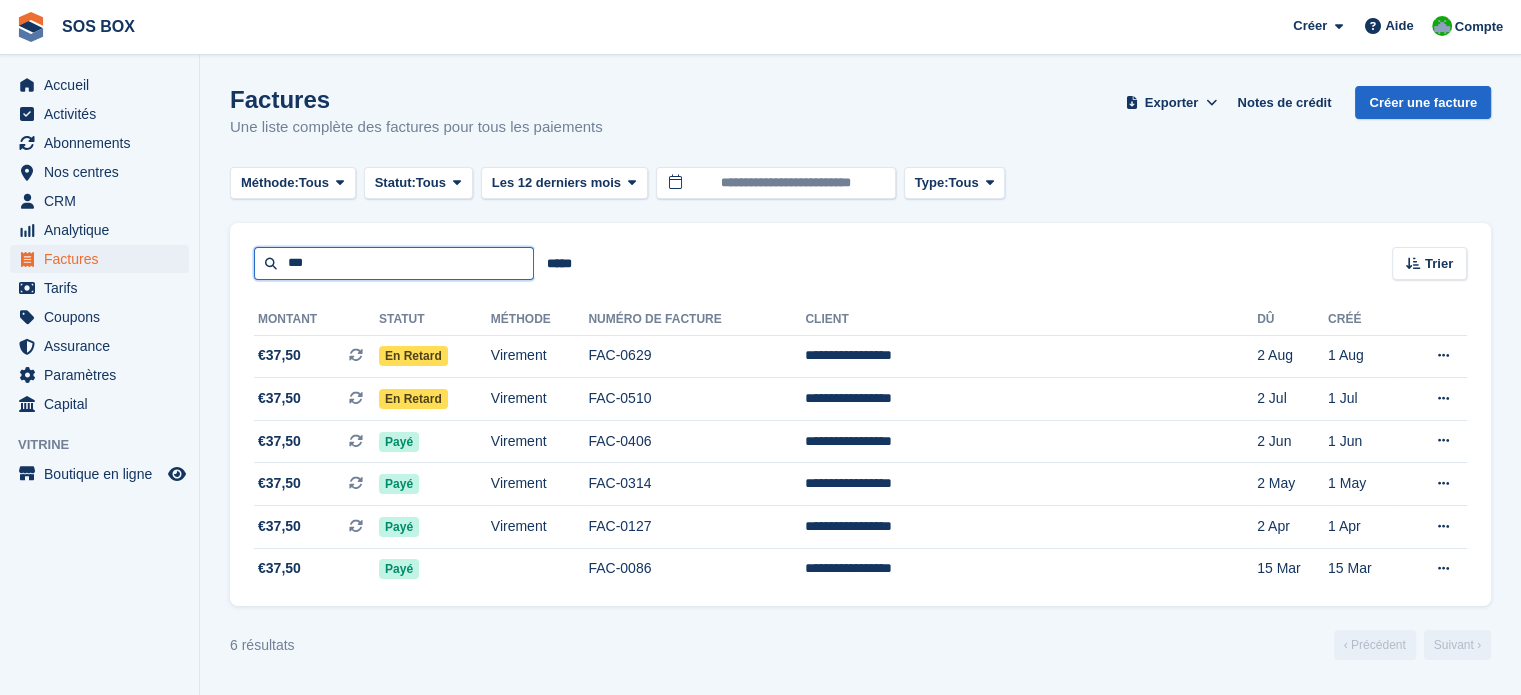 drag, startPoint x: 390, startPoint y: 253, endPoint x: 261, endPoint y: 254, distance: 129.00388 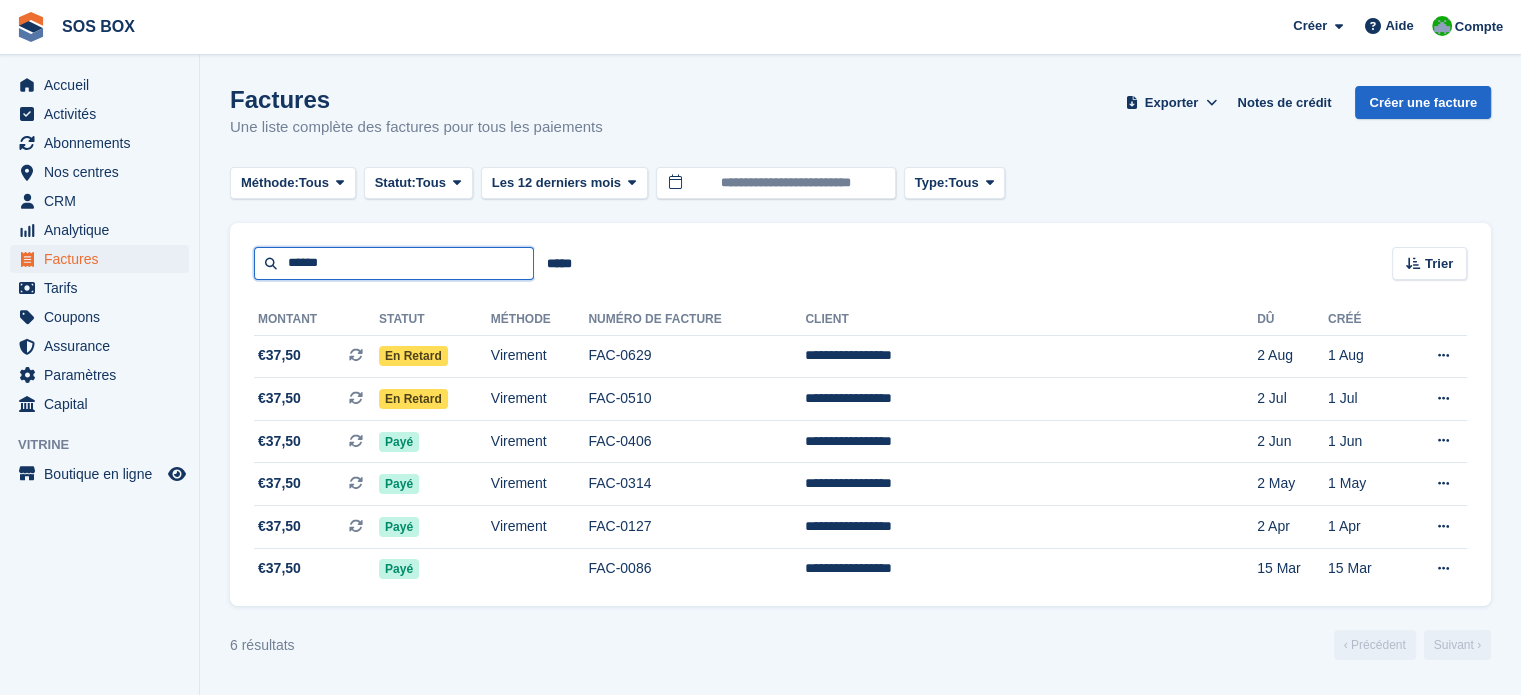 type on "******" 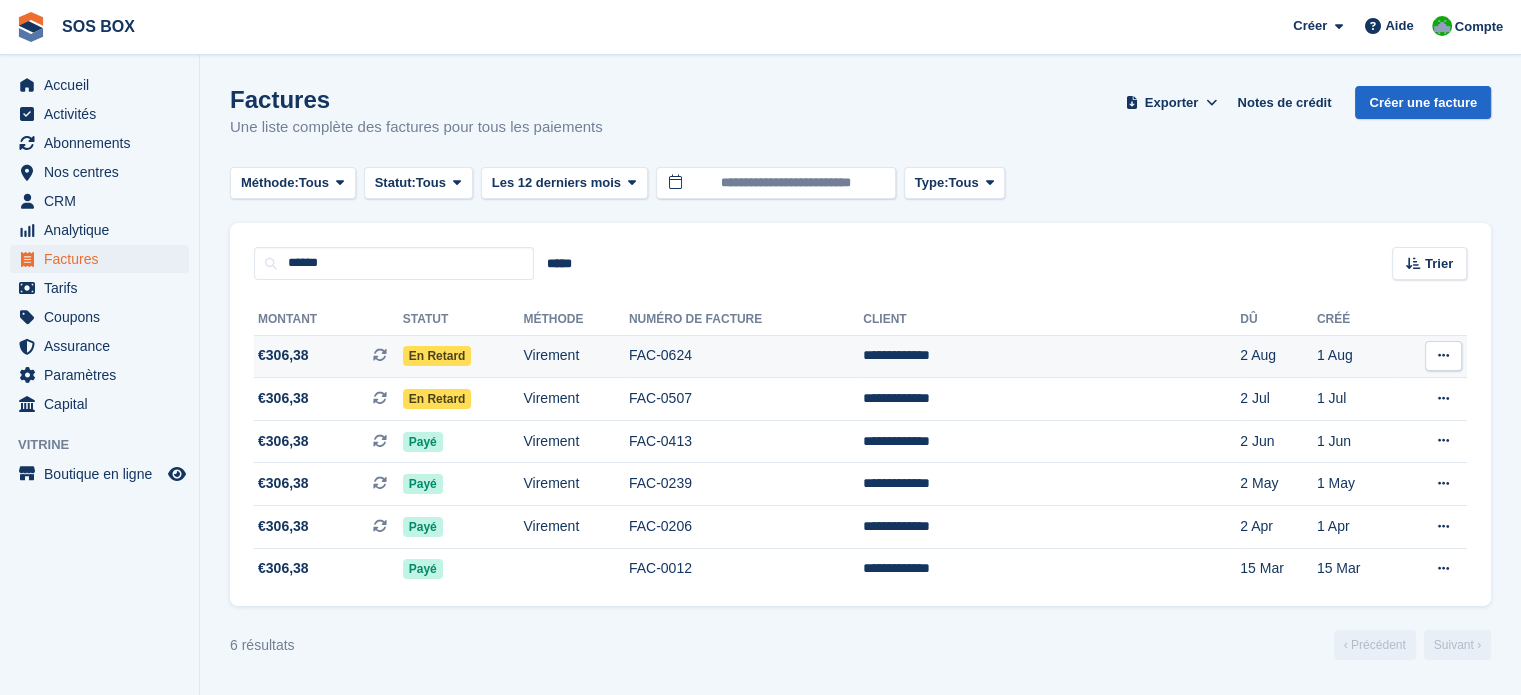 click on "**********" at bounding box center (1051, 356) 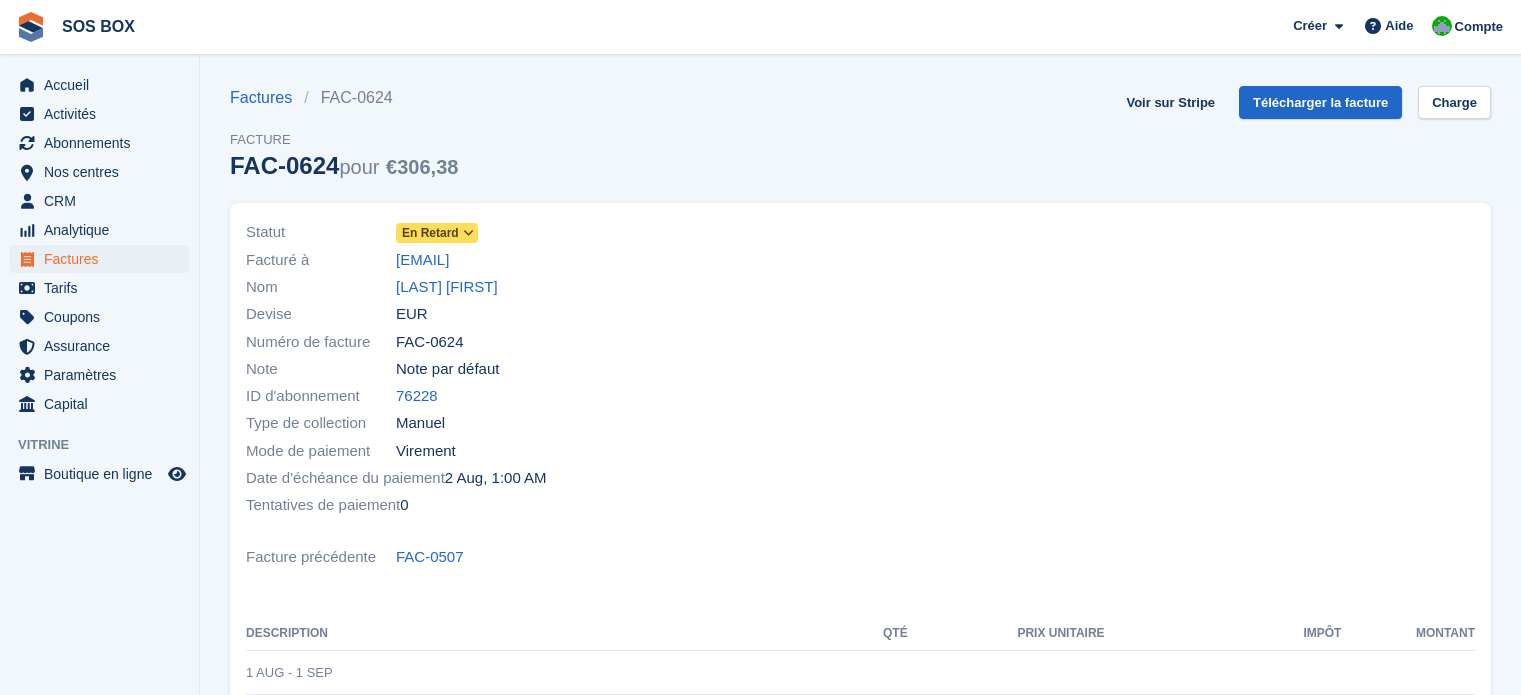 scroll, scrollTop: 0, scrollLeft: 0, axis: both 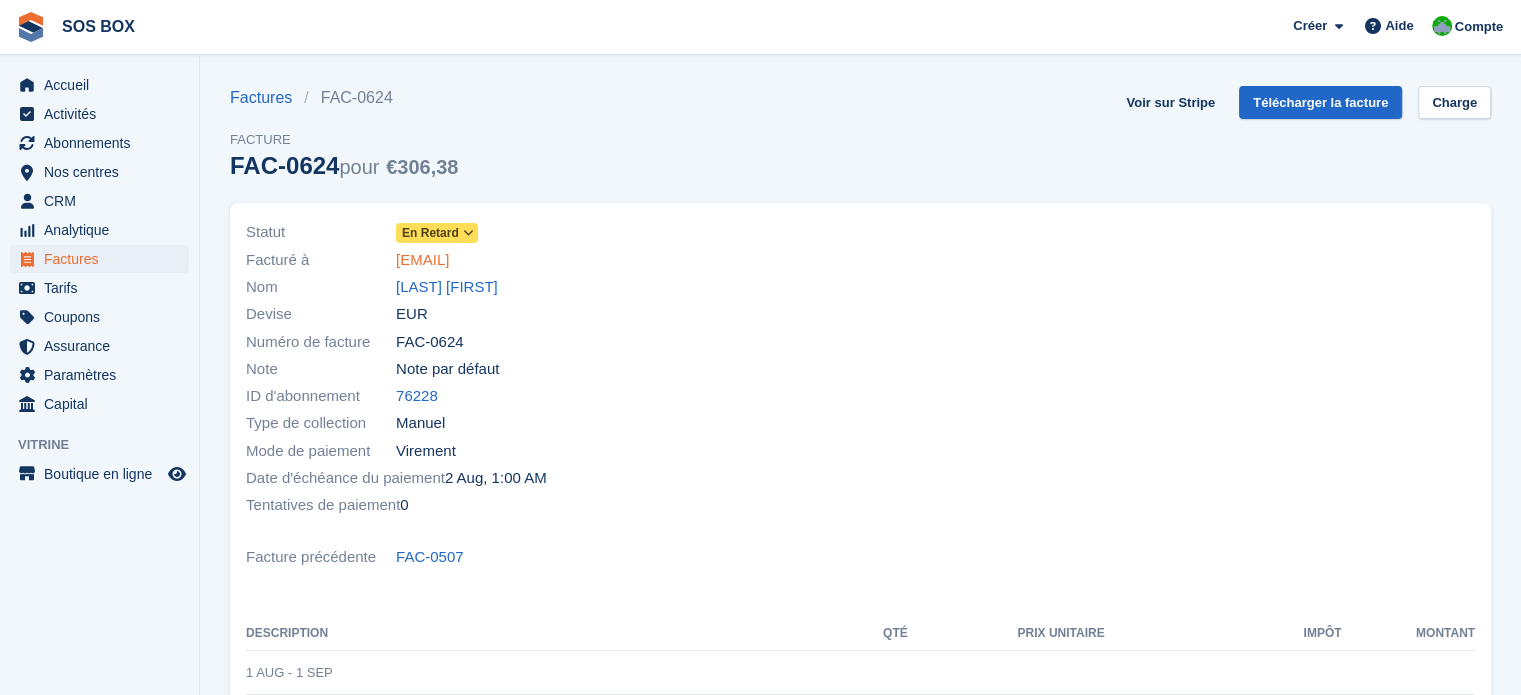 drag, startPoint x: 572, startPoint y: 271, endPoint x: 398, endPoint y: 266, distance: 174.07182 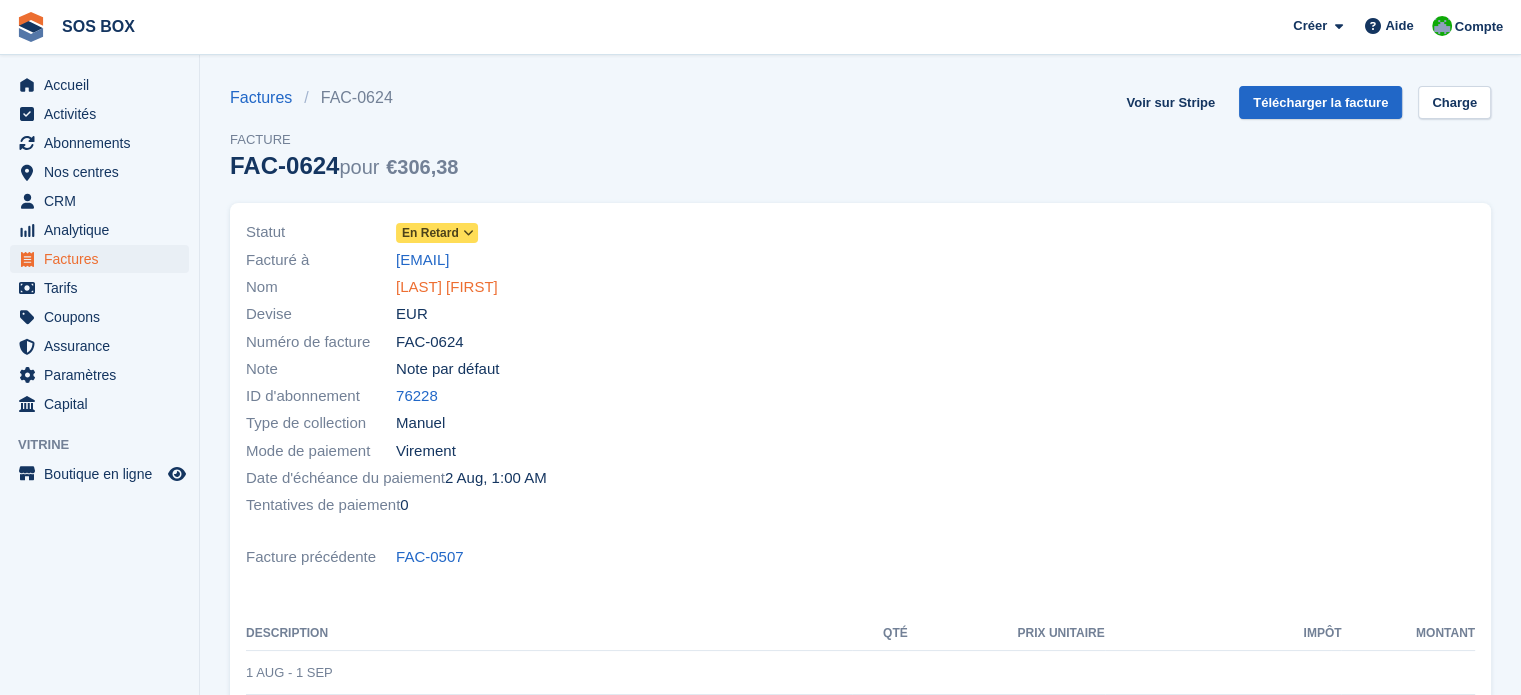 click on "BAUDRY Sophie" at bounding box center (447, 287) 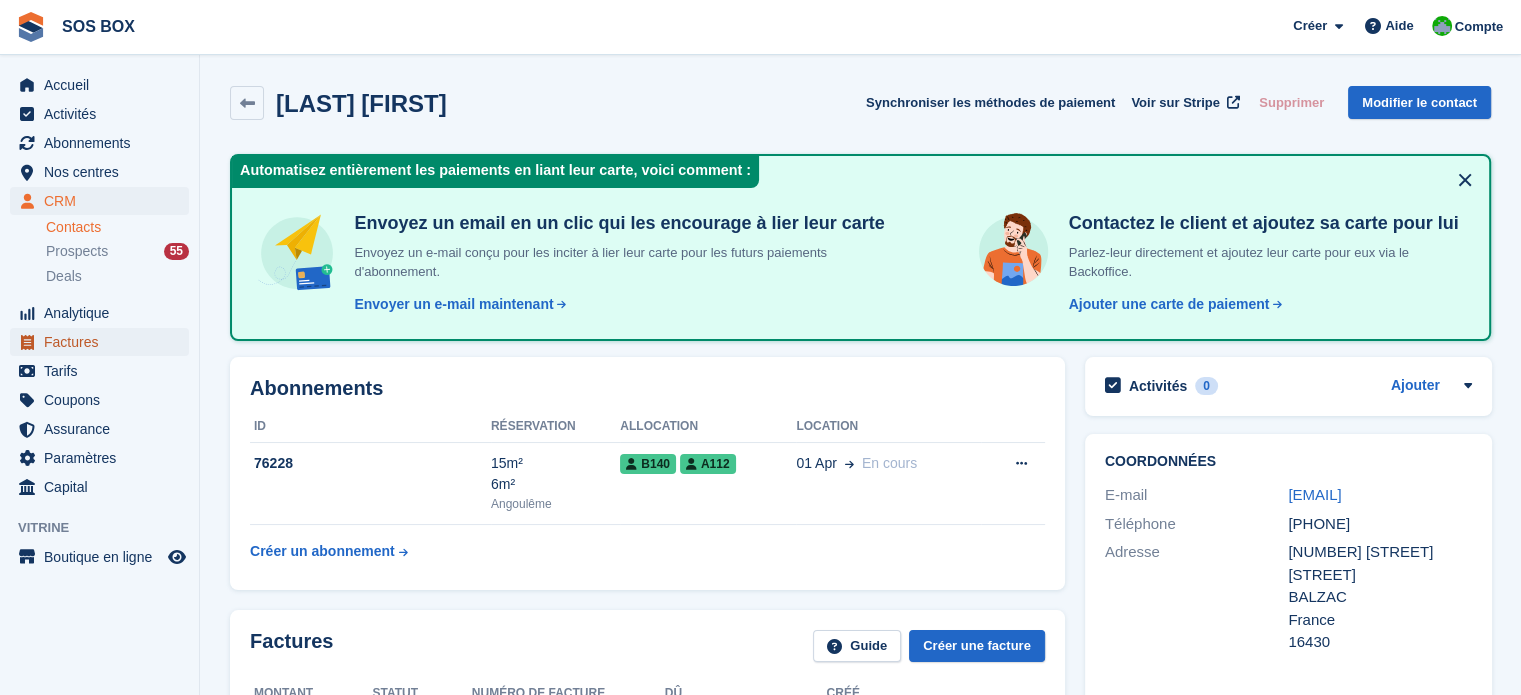 click on "Factures" at bounding box center (104, 342) 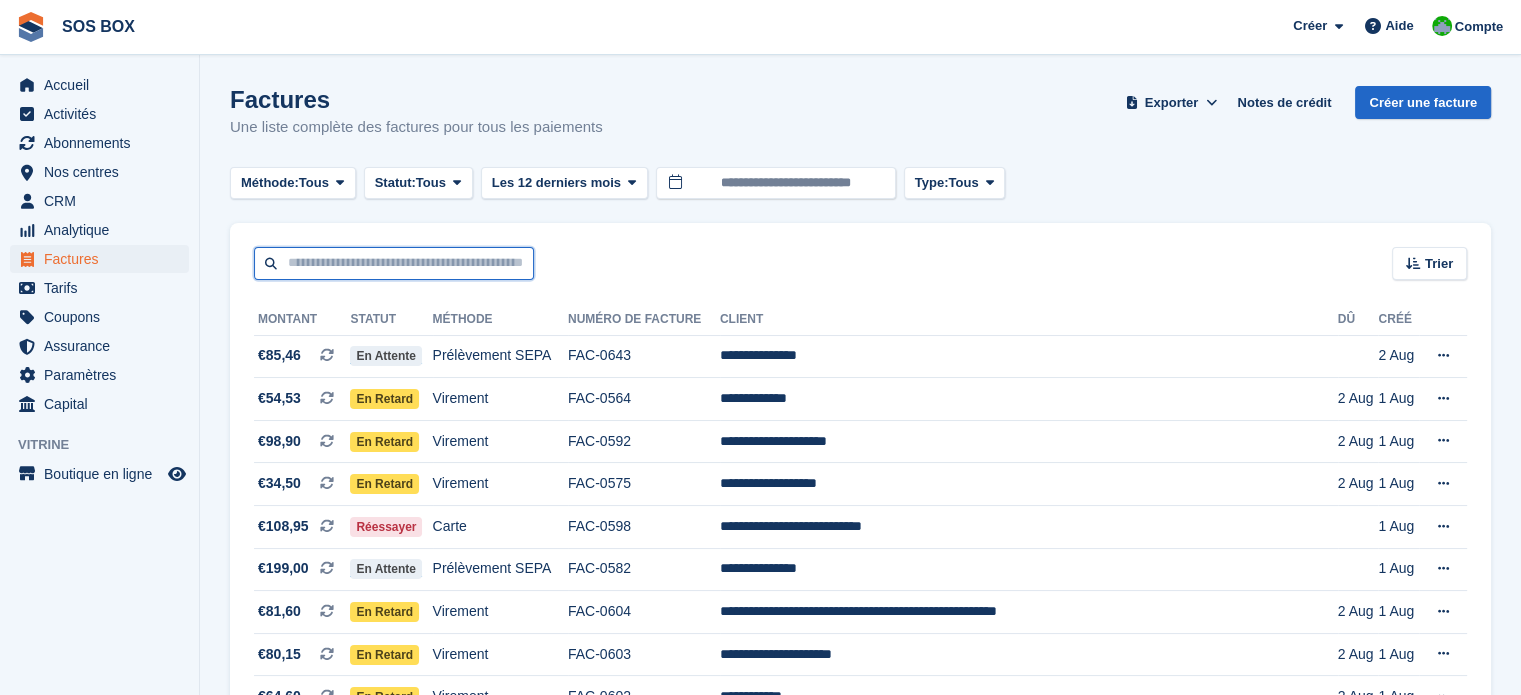 click at bounding box center (394, 263) 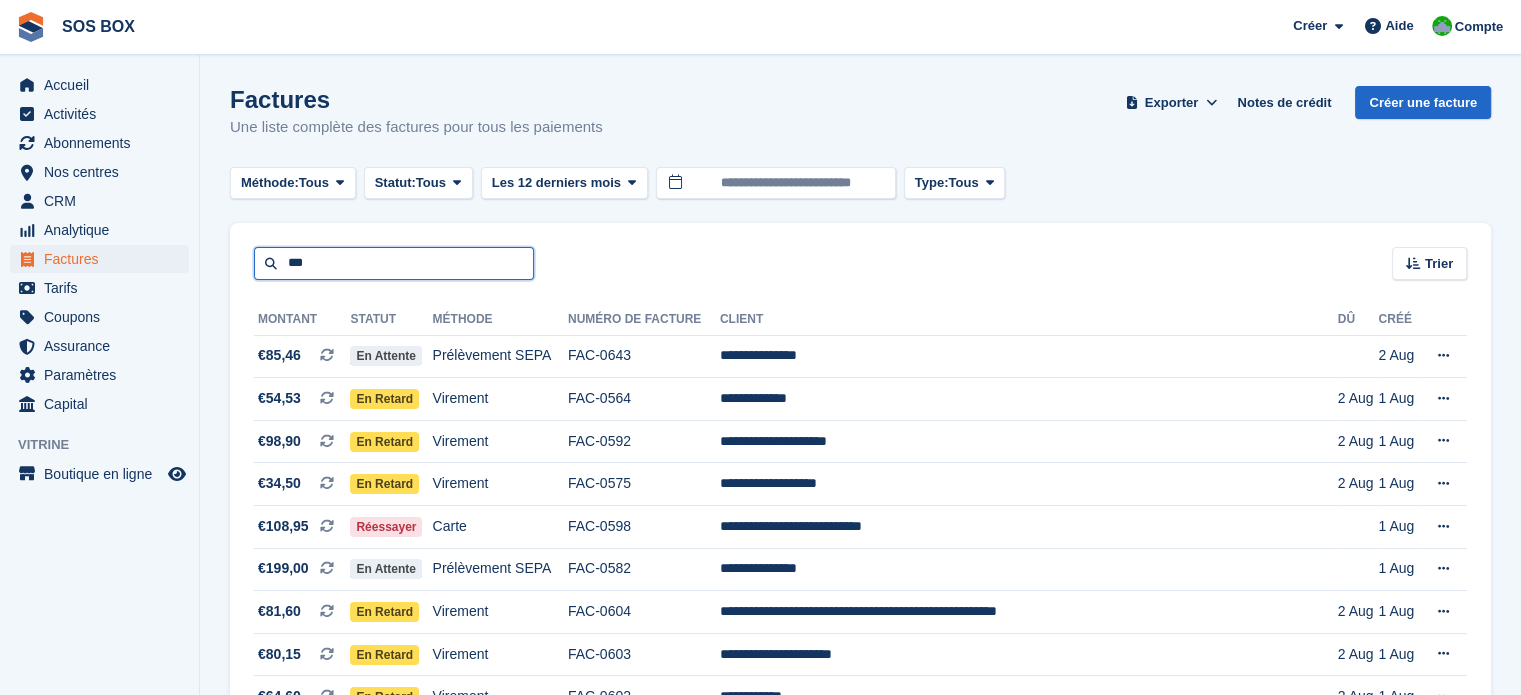 type on "**********" 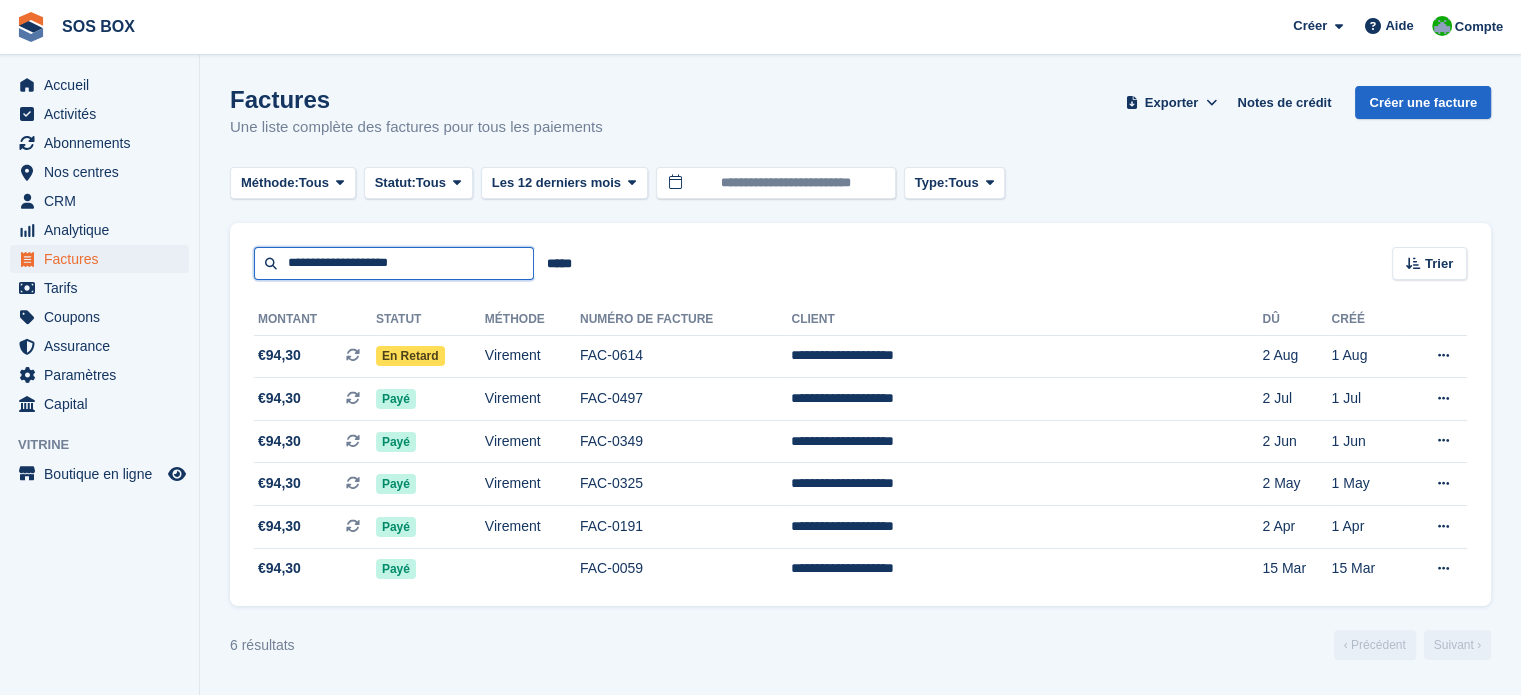 drag, startPoint x: 440, startPoint y: 257, endPoint x: 291, endPoint y: 275, distance: 150.08331 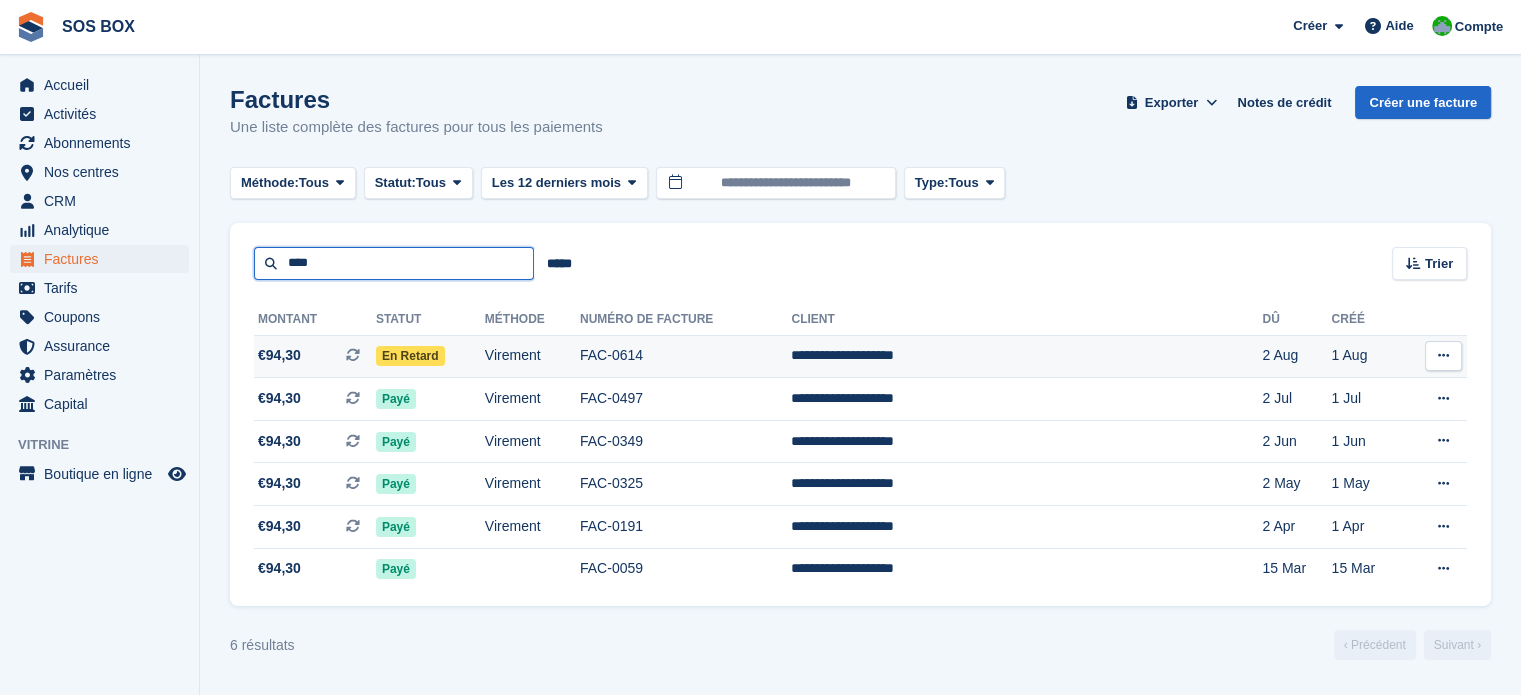 type on "**********" 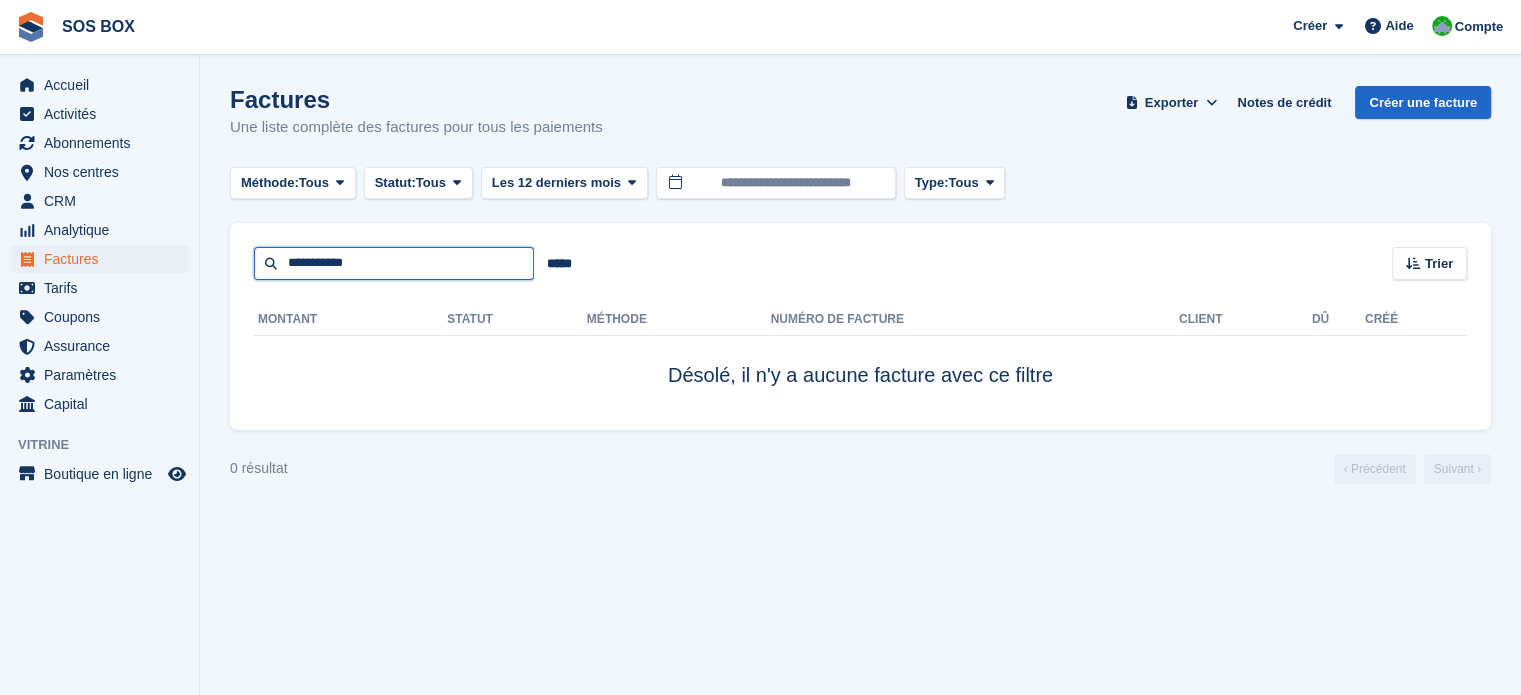 click on "**********" at bounding box center (394, 263) 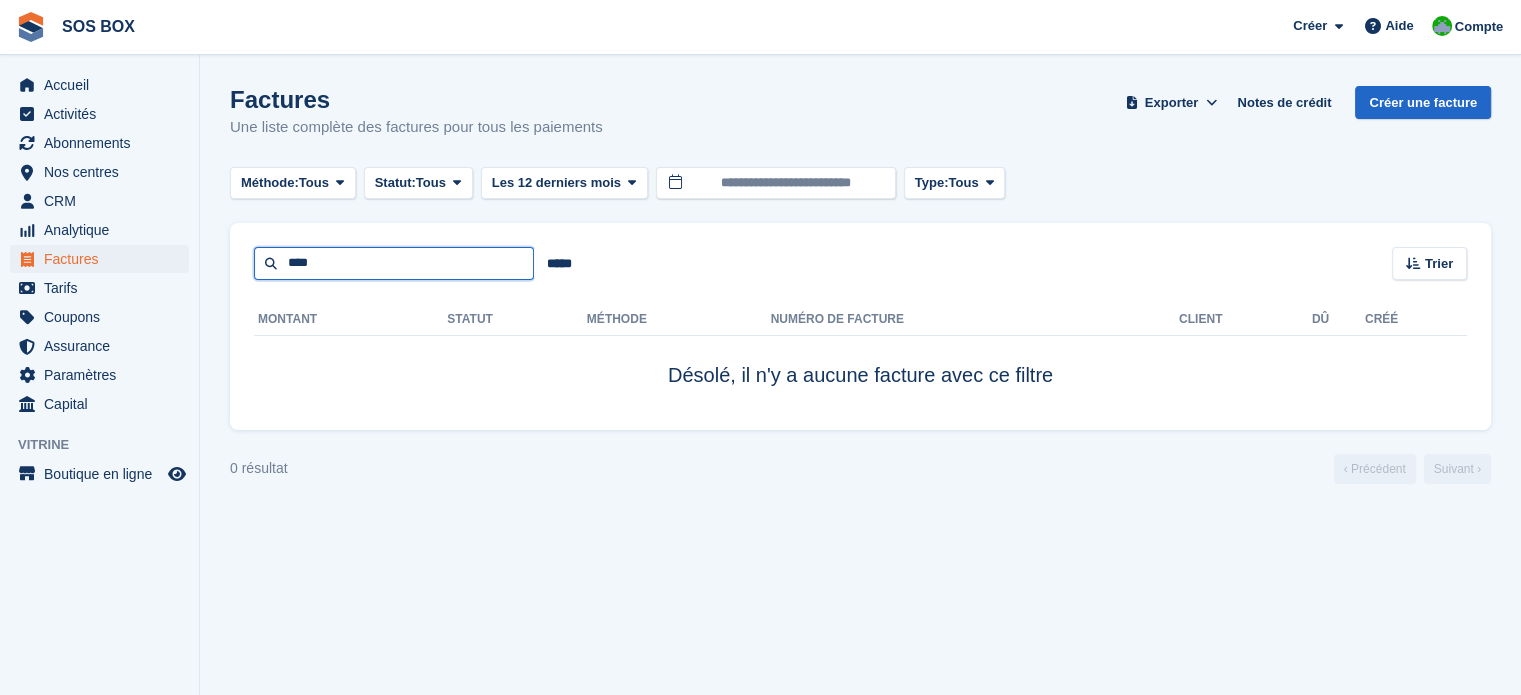 type on "****" 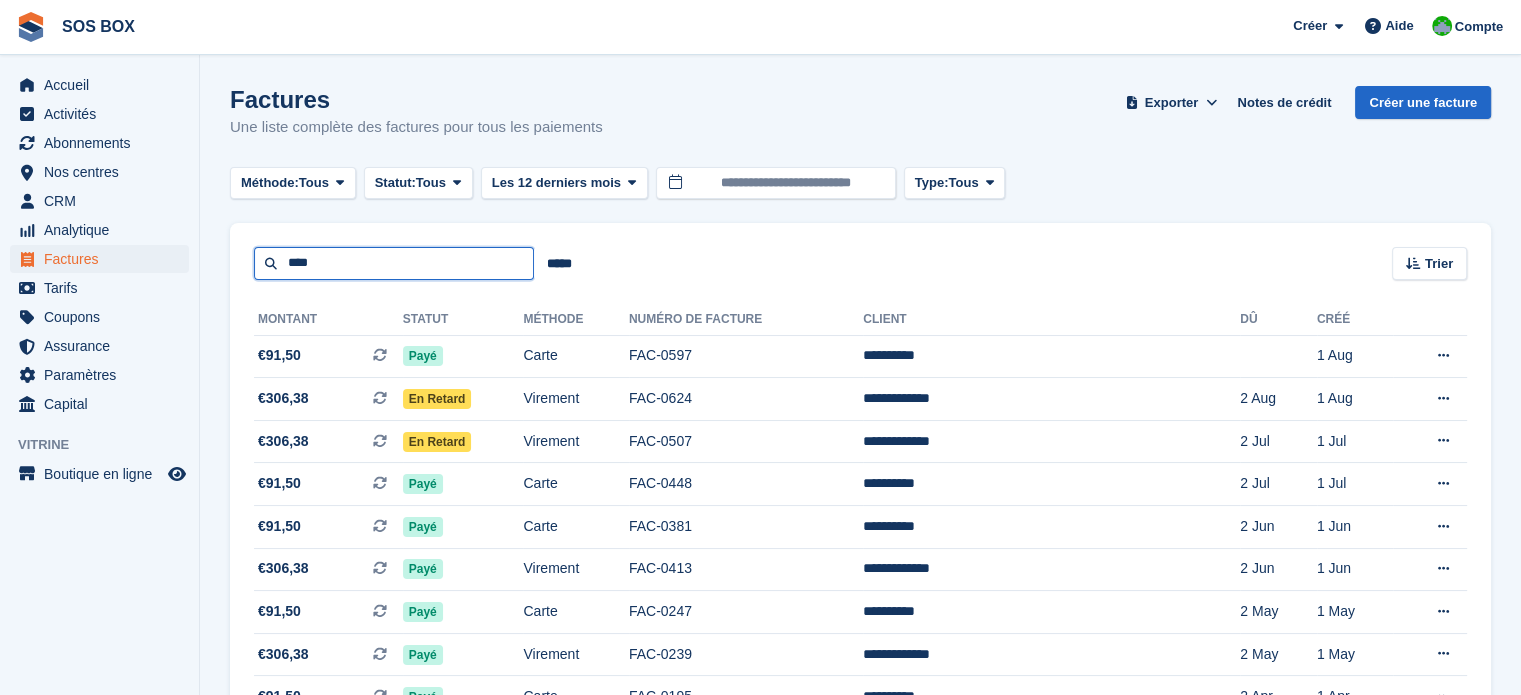 click on "****" at bounding box center [394, 263] 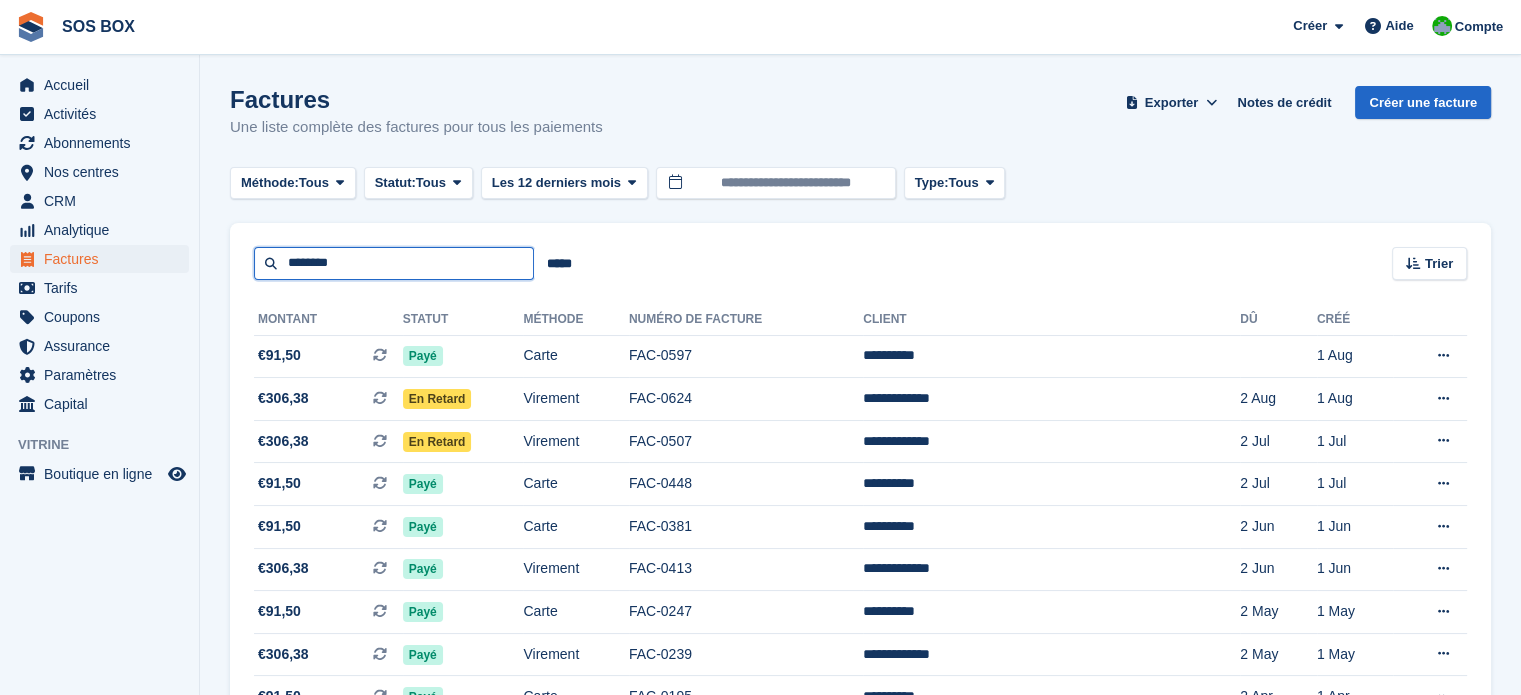 type on "**********" 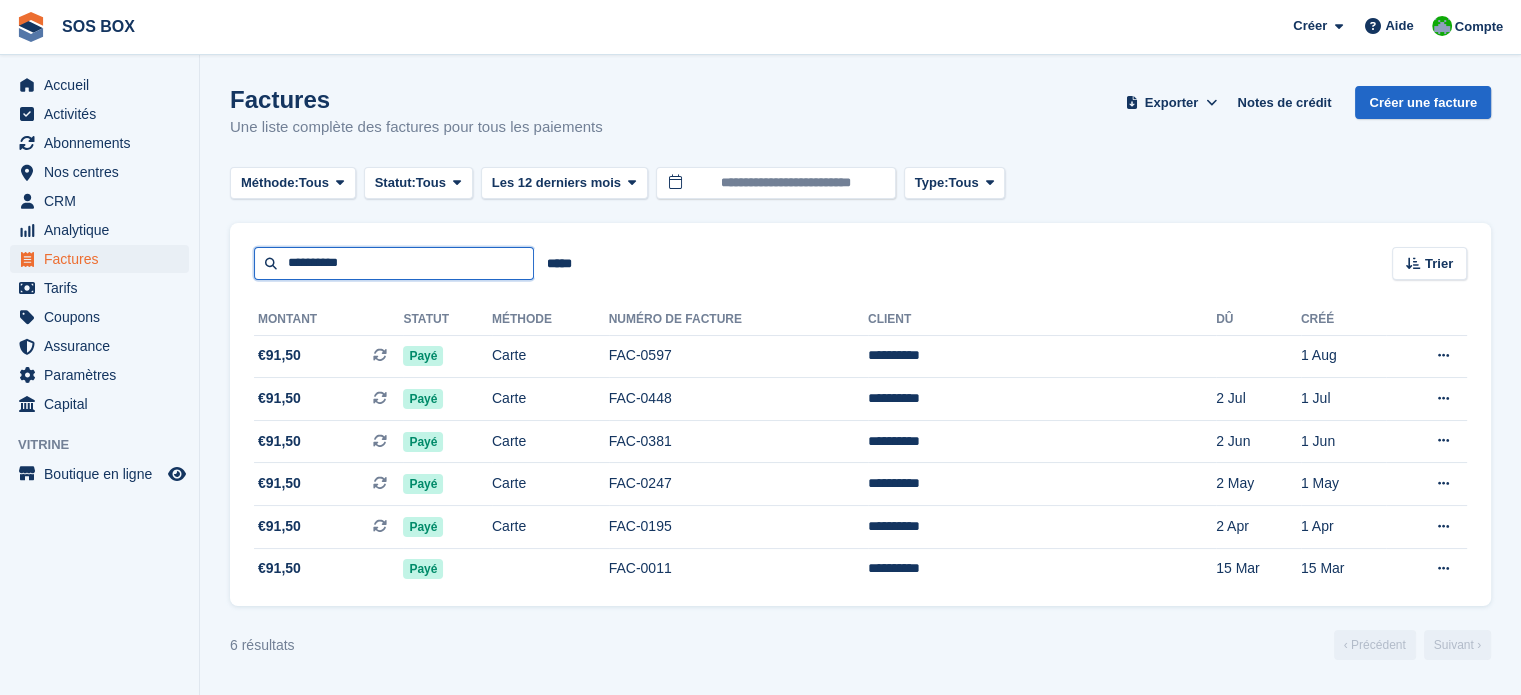 drag, startPoint x: 368, startPoint y: 260, endPoint x: 237, endPoint y: 260, distance: 131 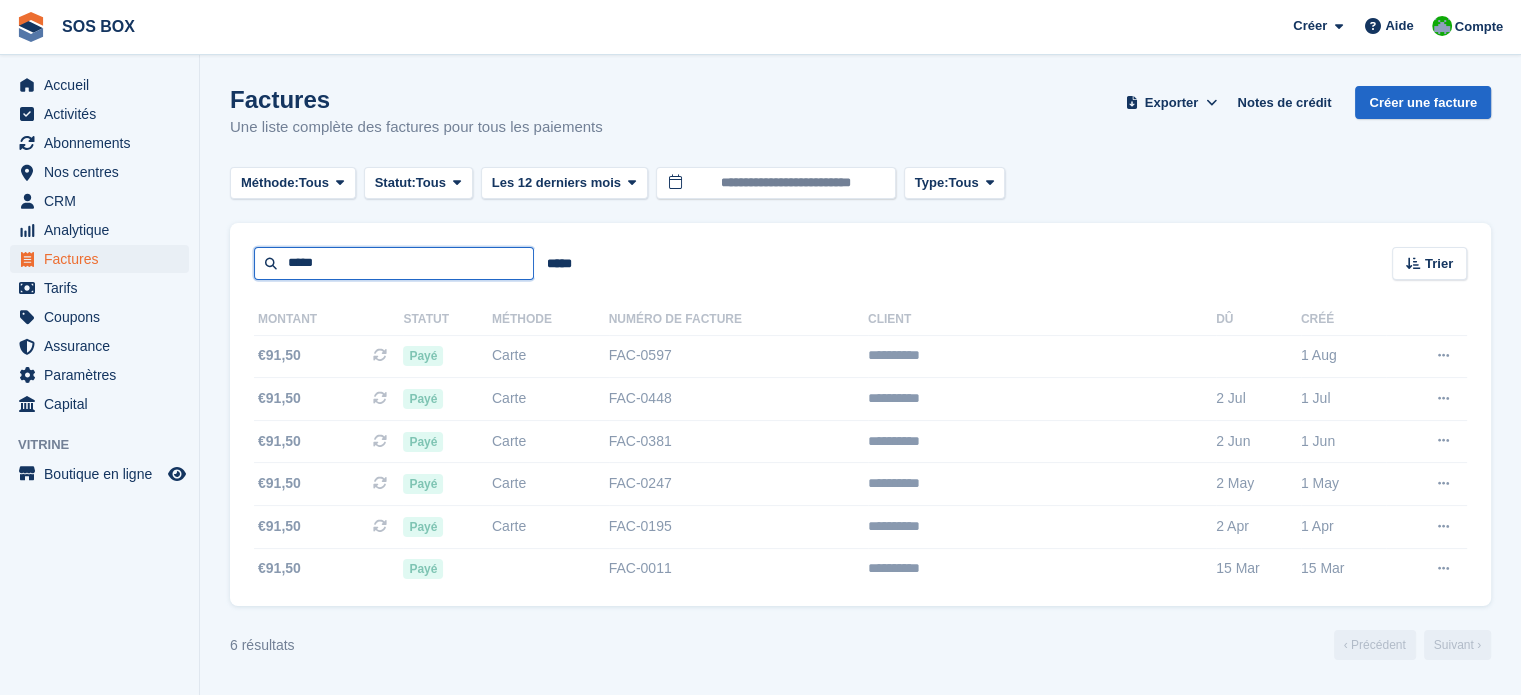 type on "*****" 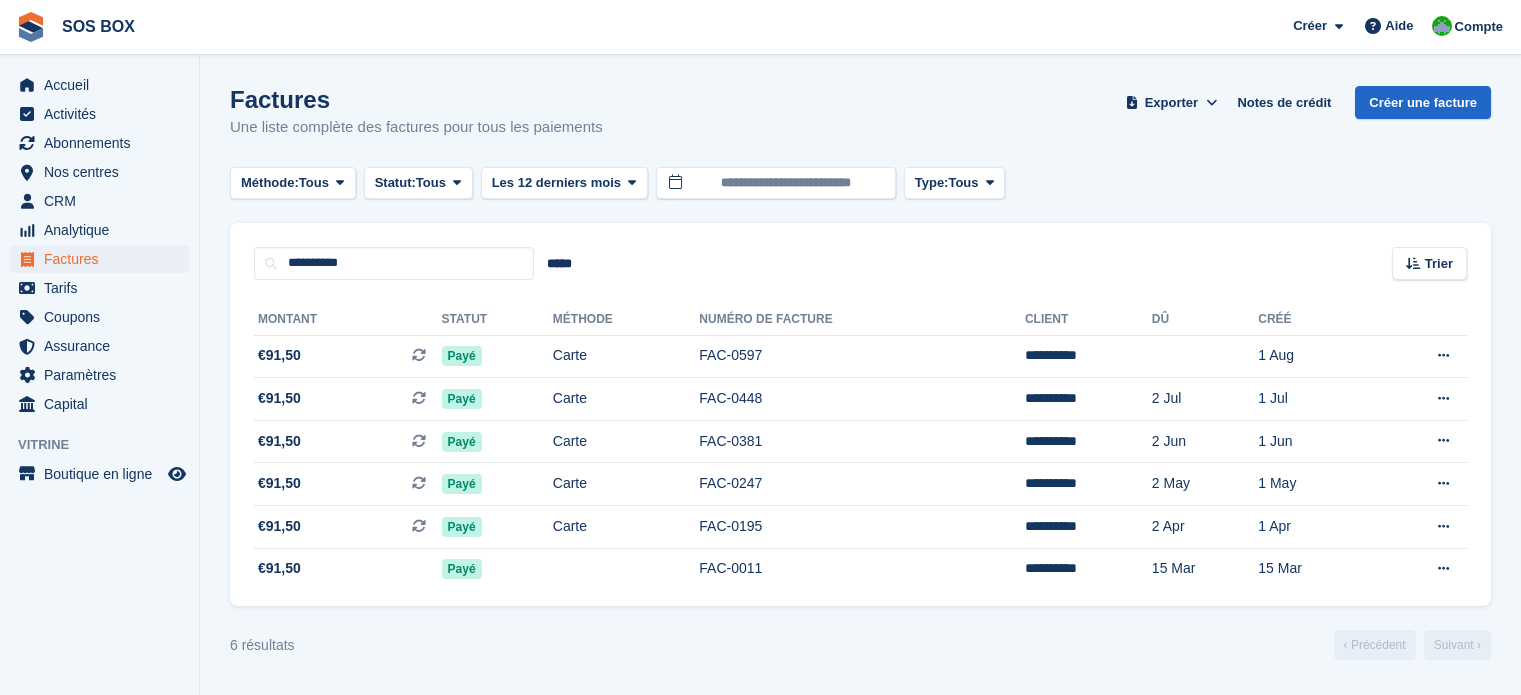 scroll, scrollTop: 0, scrollLeft: 0, axis: both 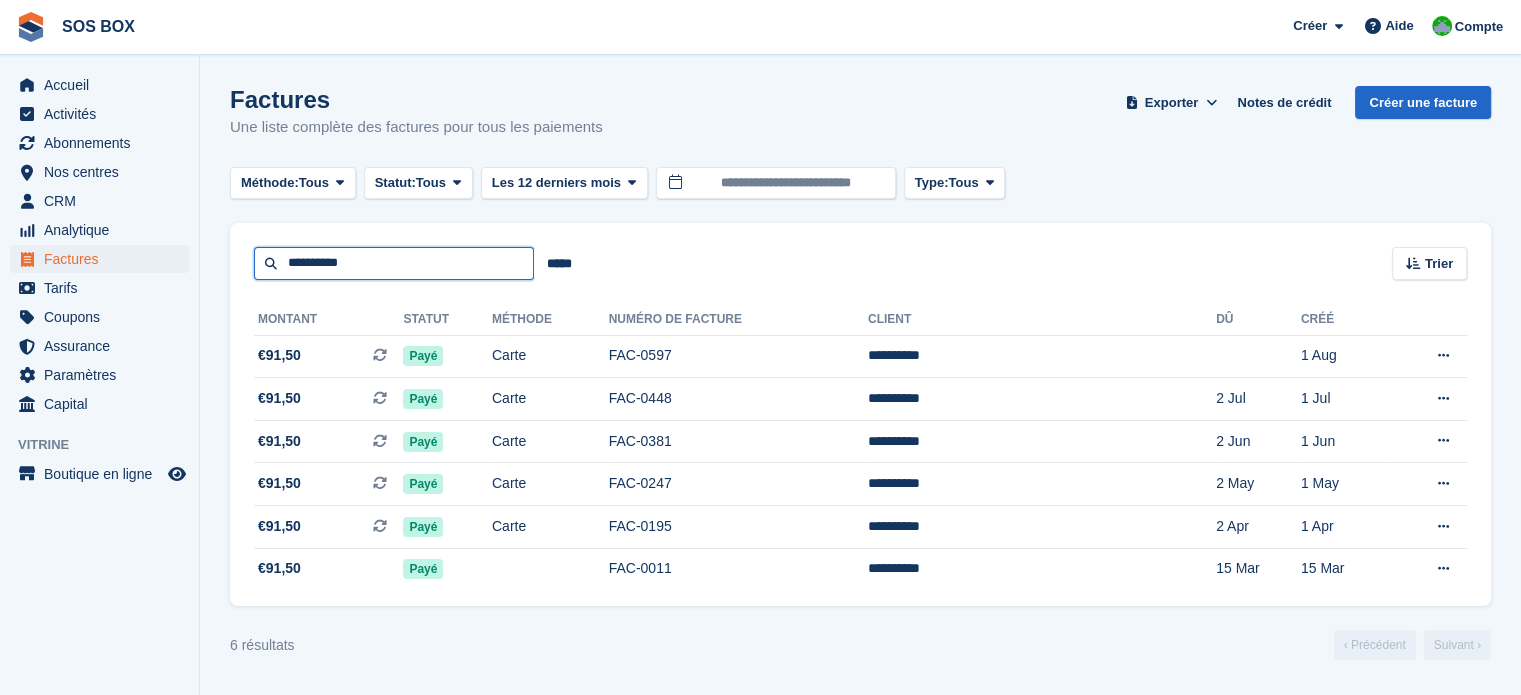 drag, startPoint x: 383, startPoint y: 269, endPoint x: 248, endPoint y: 263, distance: 135.13327 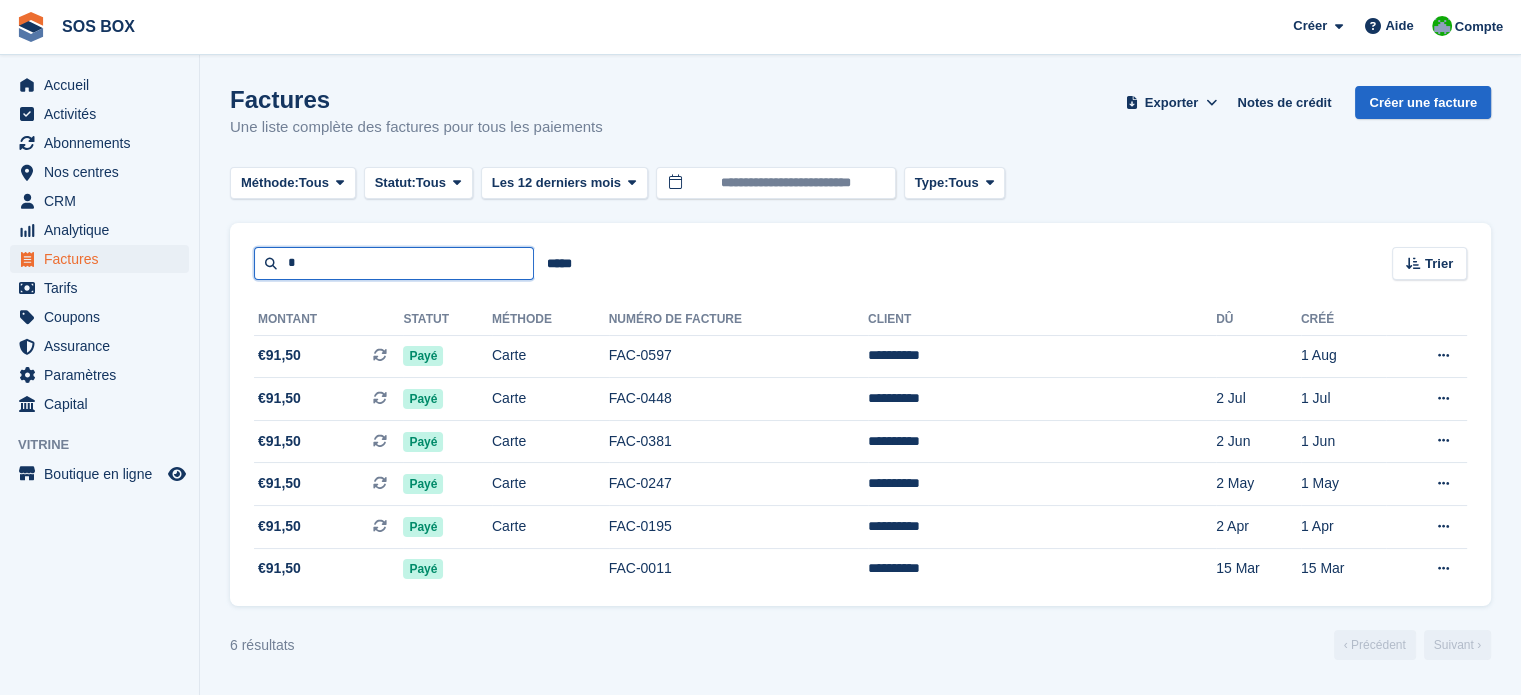 type on "*****" 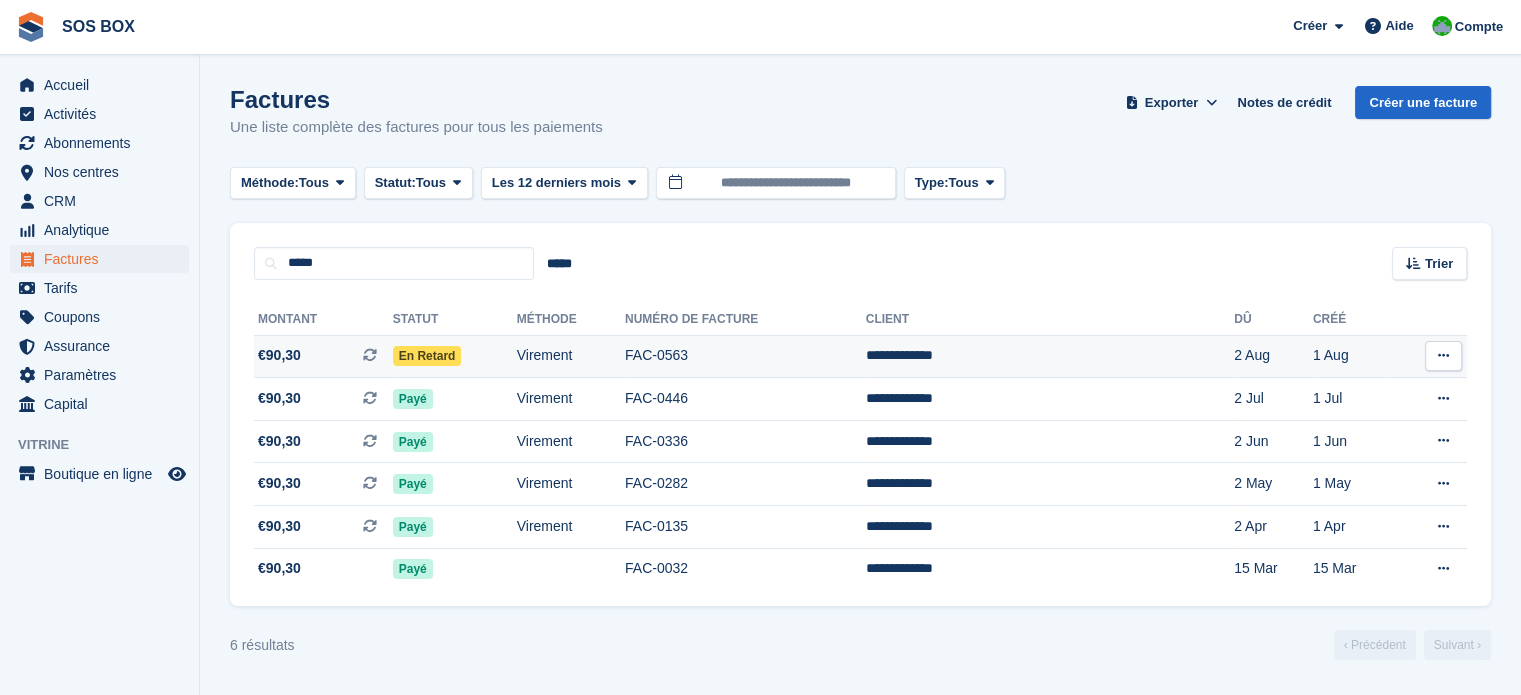 click on "FAC-0563" at bounding box center [745, 356] 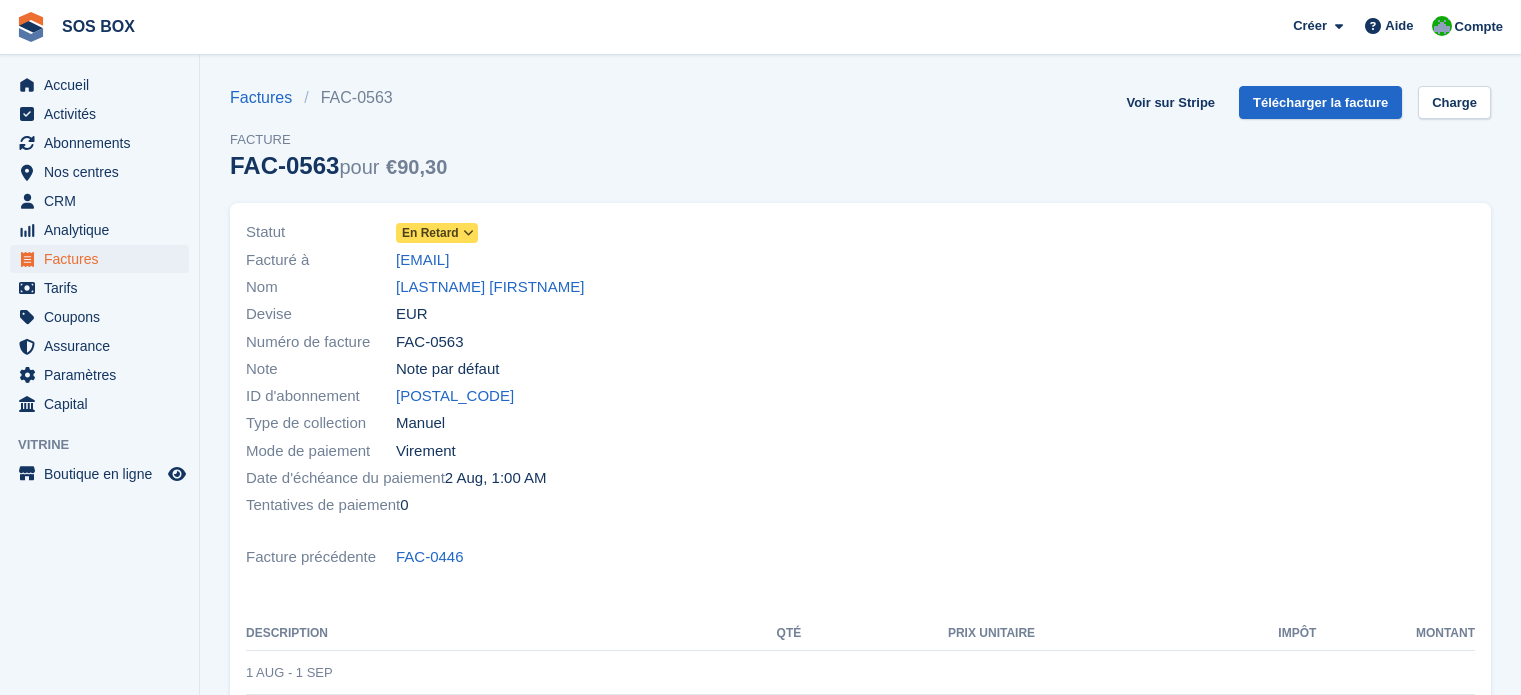 scroll, scrollTop: 0, scrollLeft: 0, axis: both 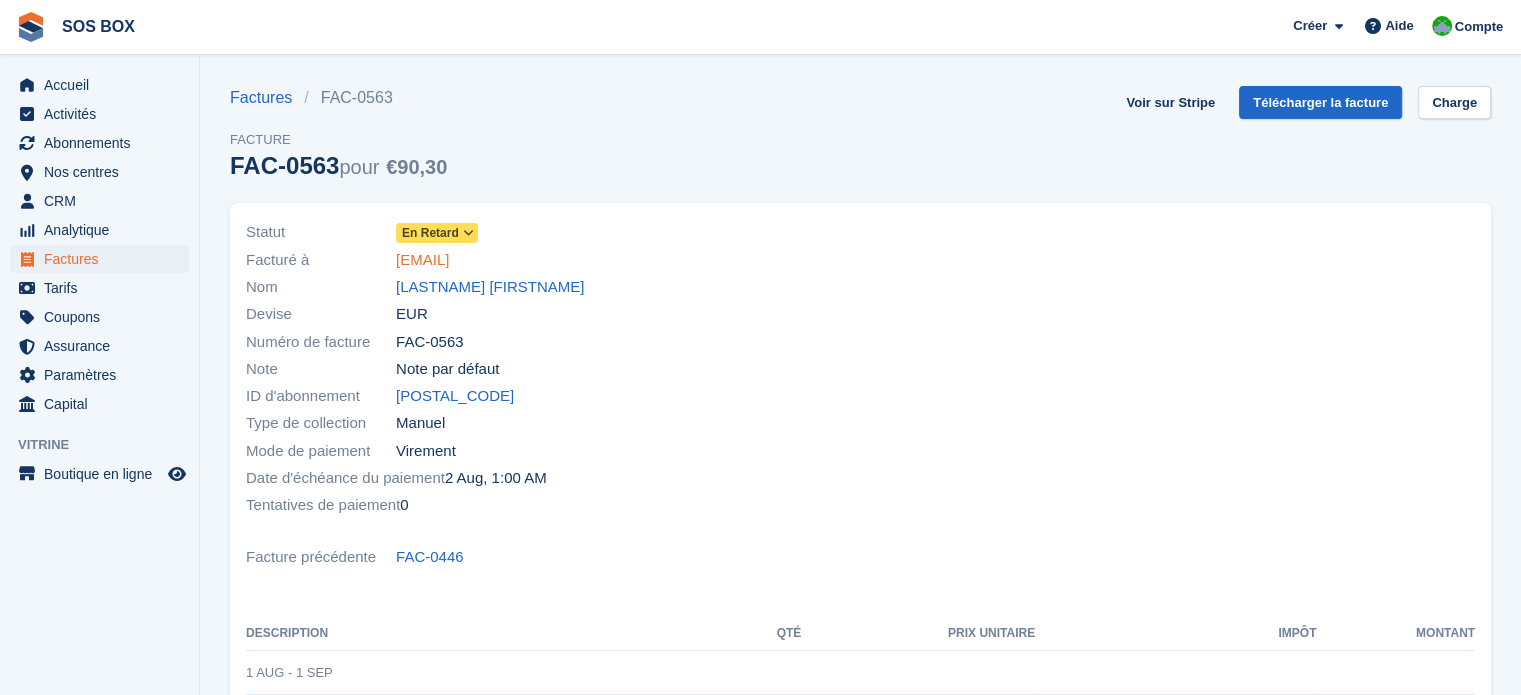 drag, startPoint x: 589, startPoint y: 266, endPoint x: 399, endPoint y: 265, distance: 190.00262 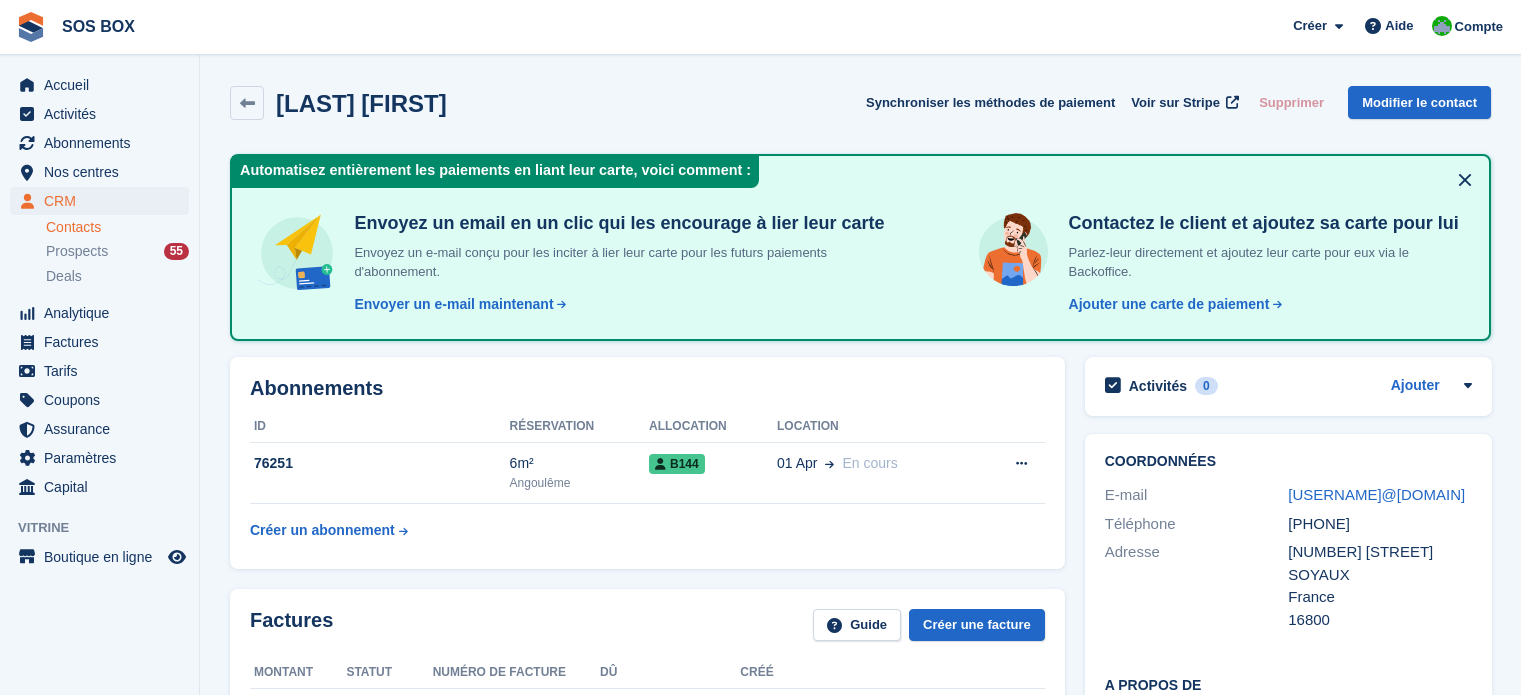 scroll, scrollTop: 0, scrollLeft: 0, axis: both 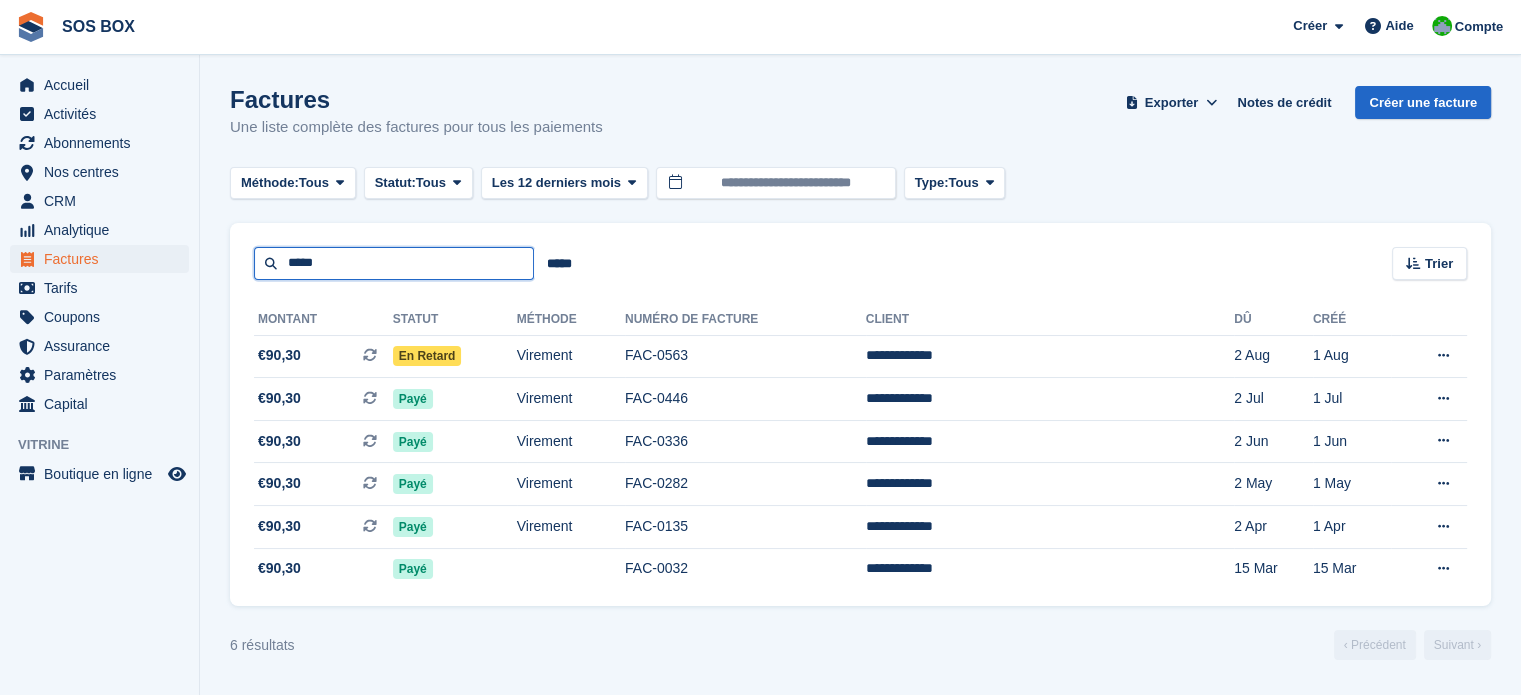 drag, startPoint x: 354, startPoint y: 256, endPoint x: 275, endPoint y: 258, distance: 79.025314 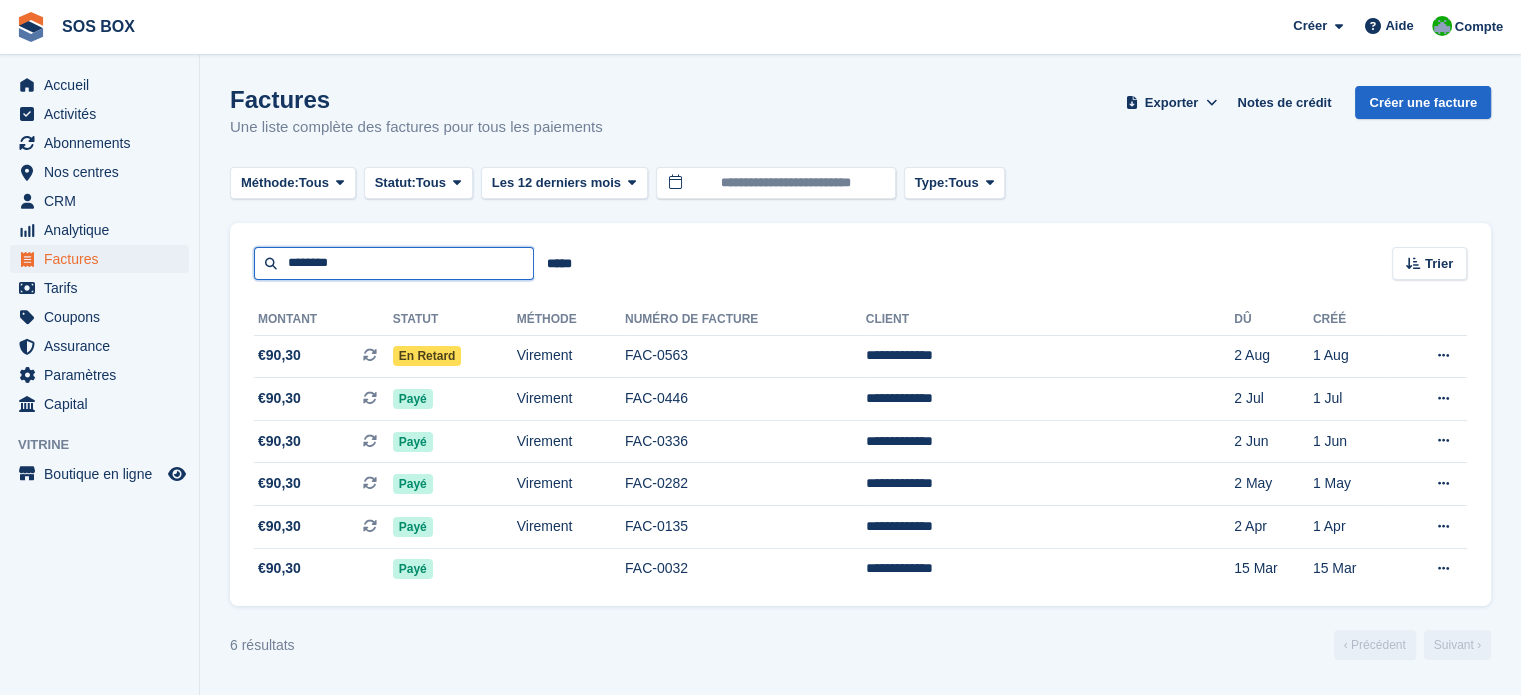 type on "********" 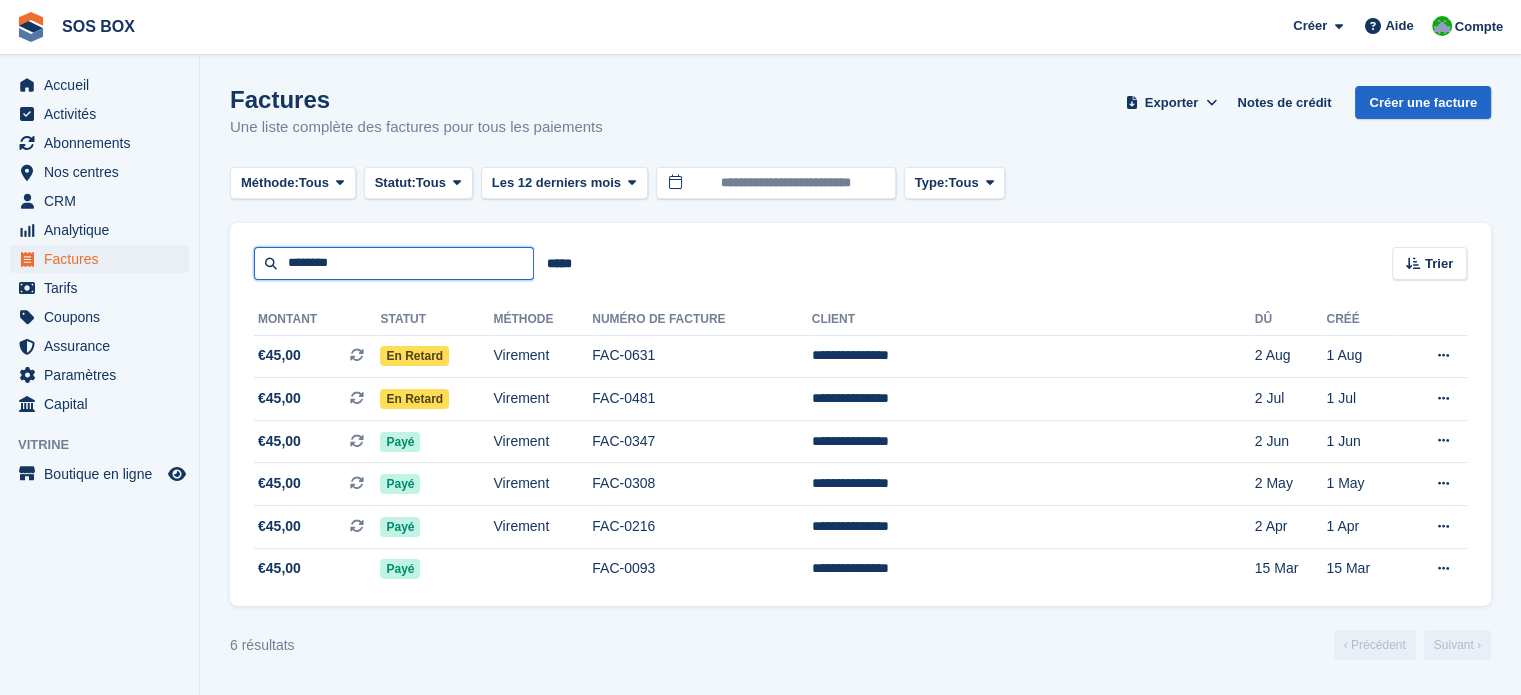 drag, startPoint x: 349, startPoint y: 270, endPoint x: 252, endPoint y: 269, distance: 97.00516 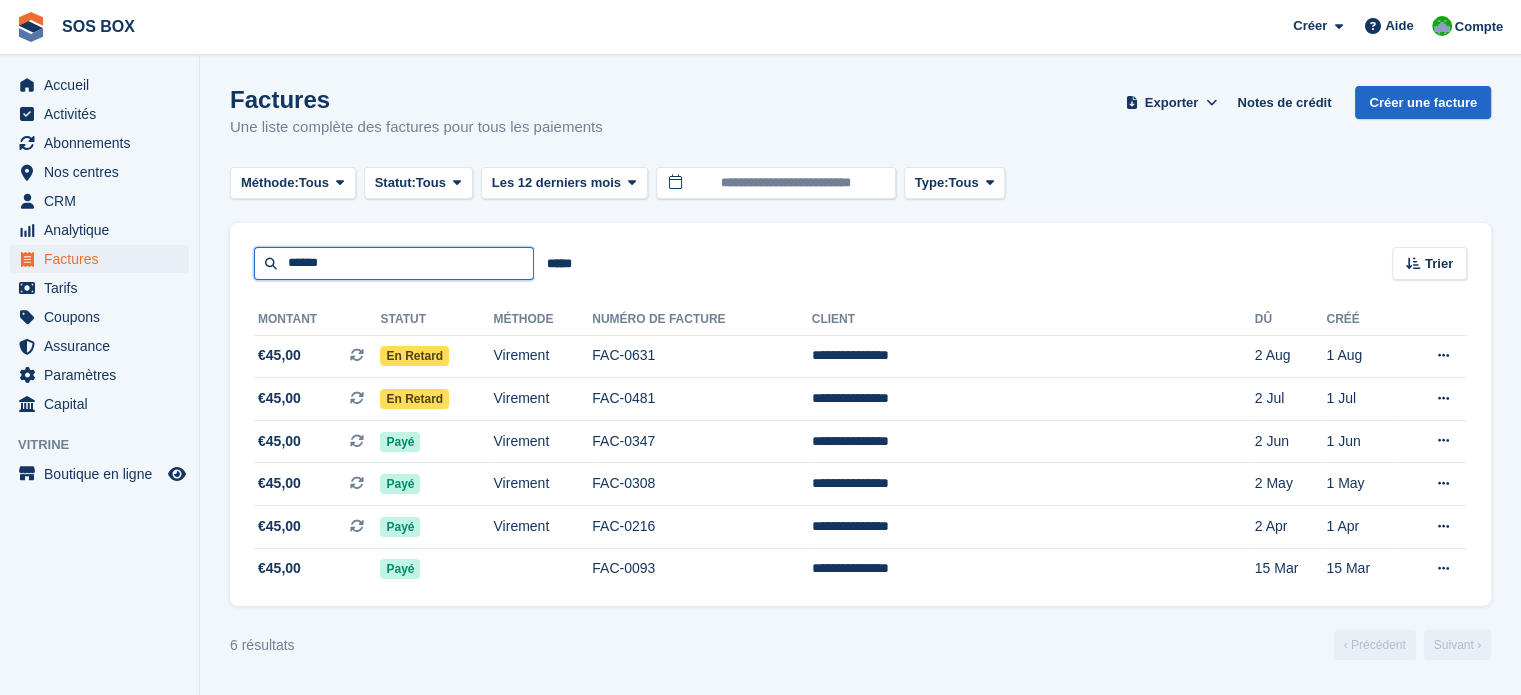 type on "******" 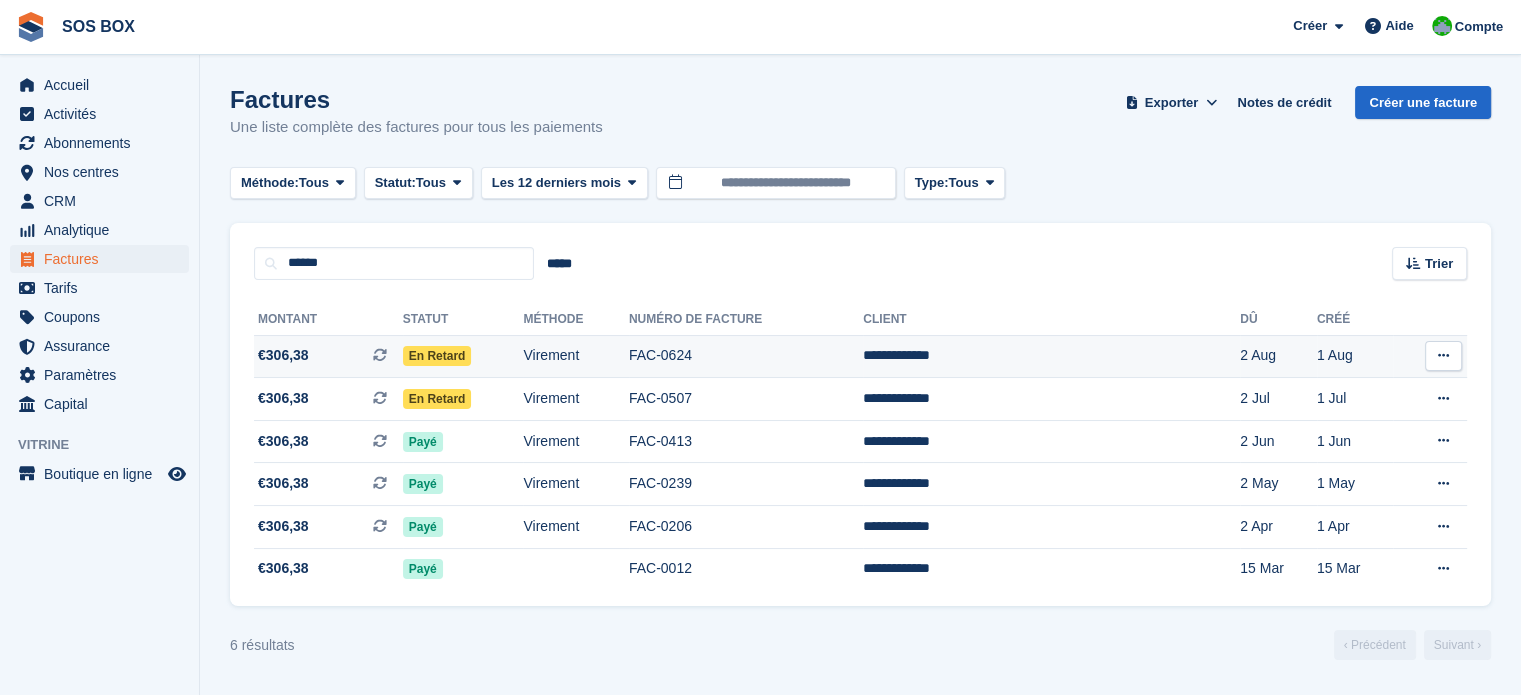 click on "**********" at bounding box center (1051, 356) 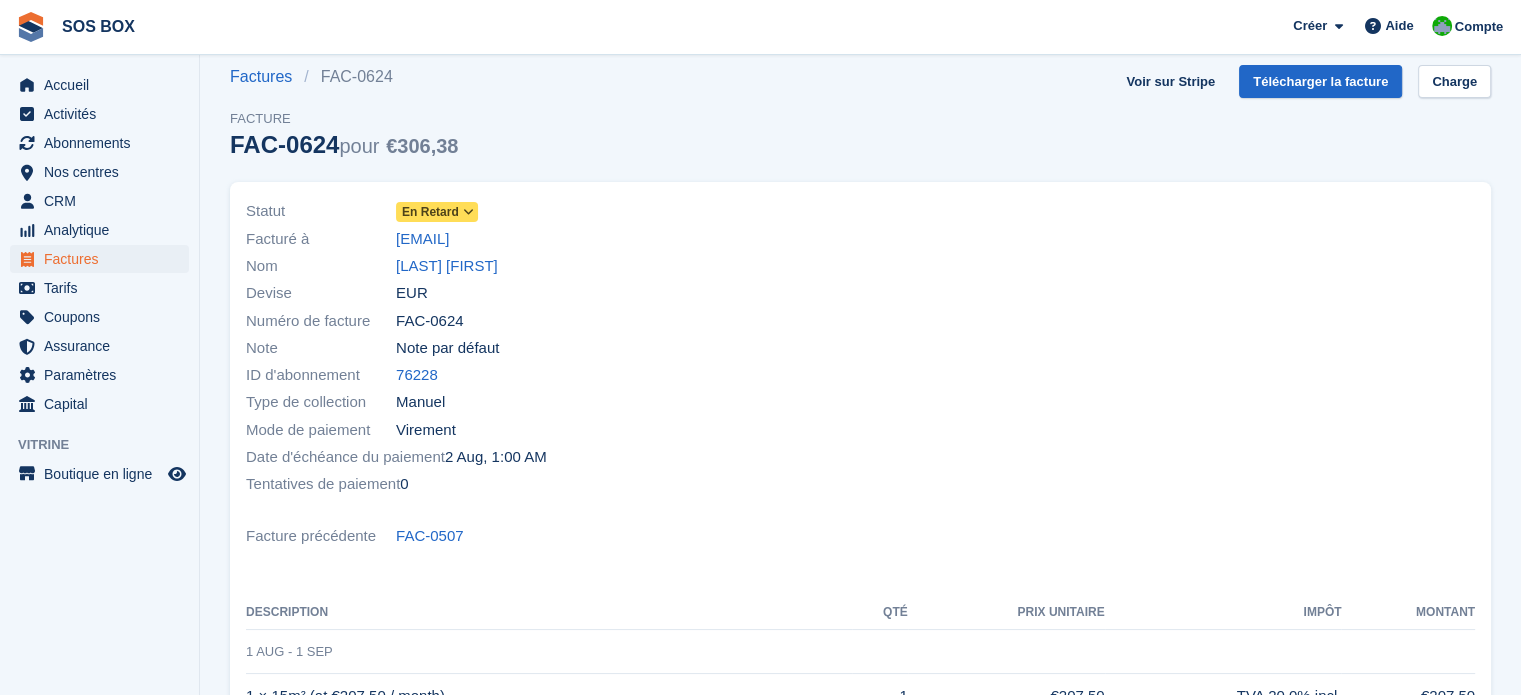 scroll, scrollTop: 0, scrollLeft: 0, axis: both 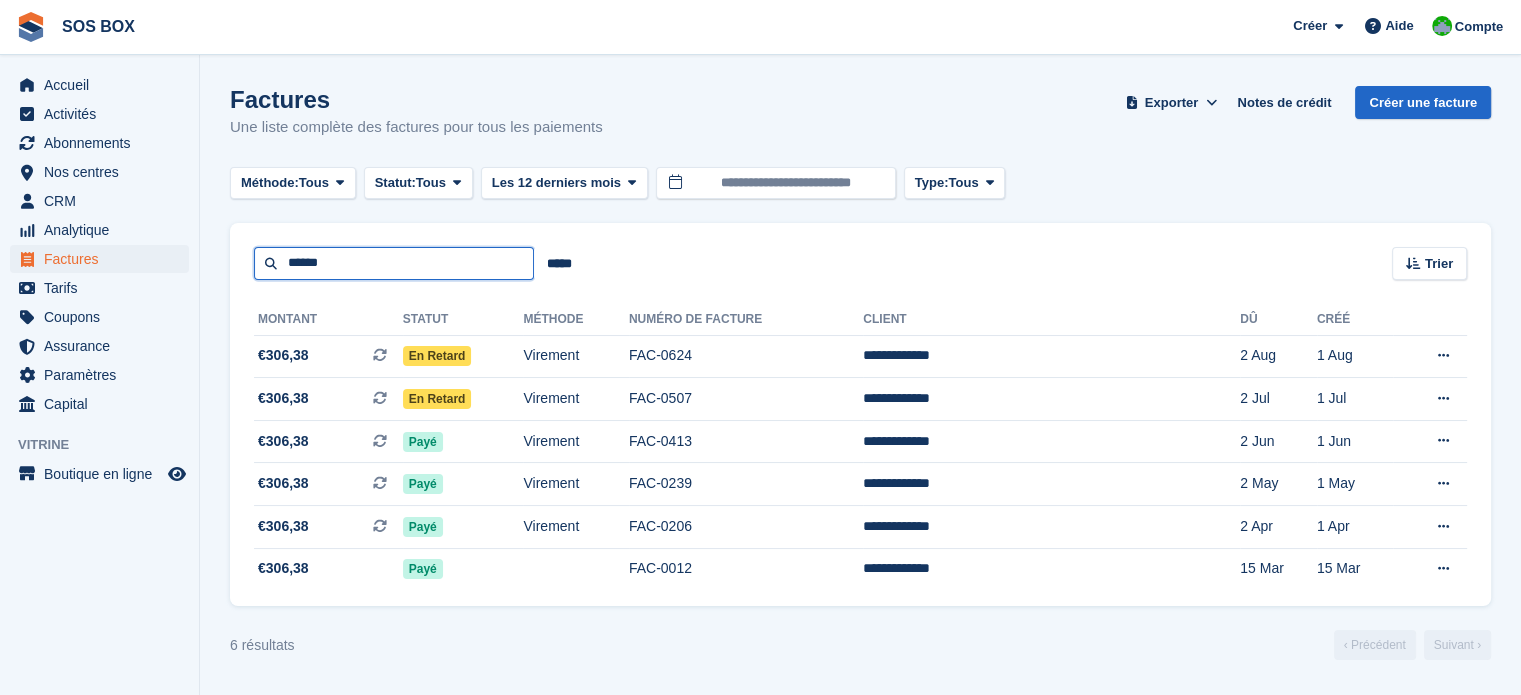 drag, startPoint x: 429, startPoint y: 271, endPoint x: 270, endPoint y: 266, distance: 159.0786 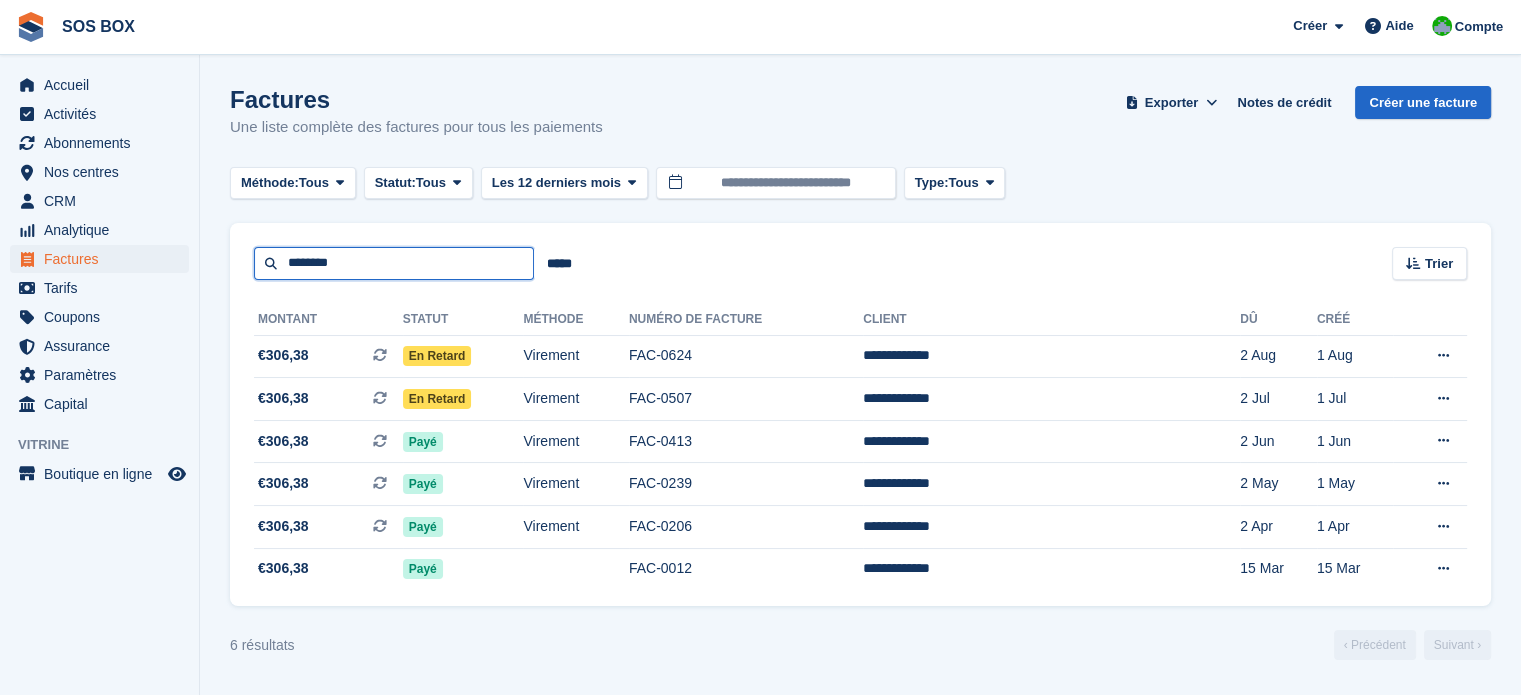 type on "********" 